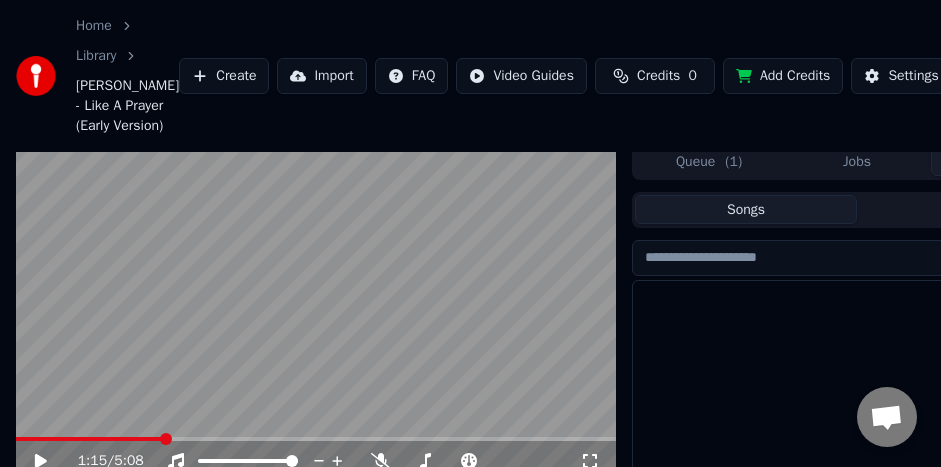 scroll, scrollTop: 8, scrollLeft: 0, axis: vertical 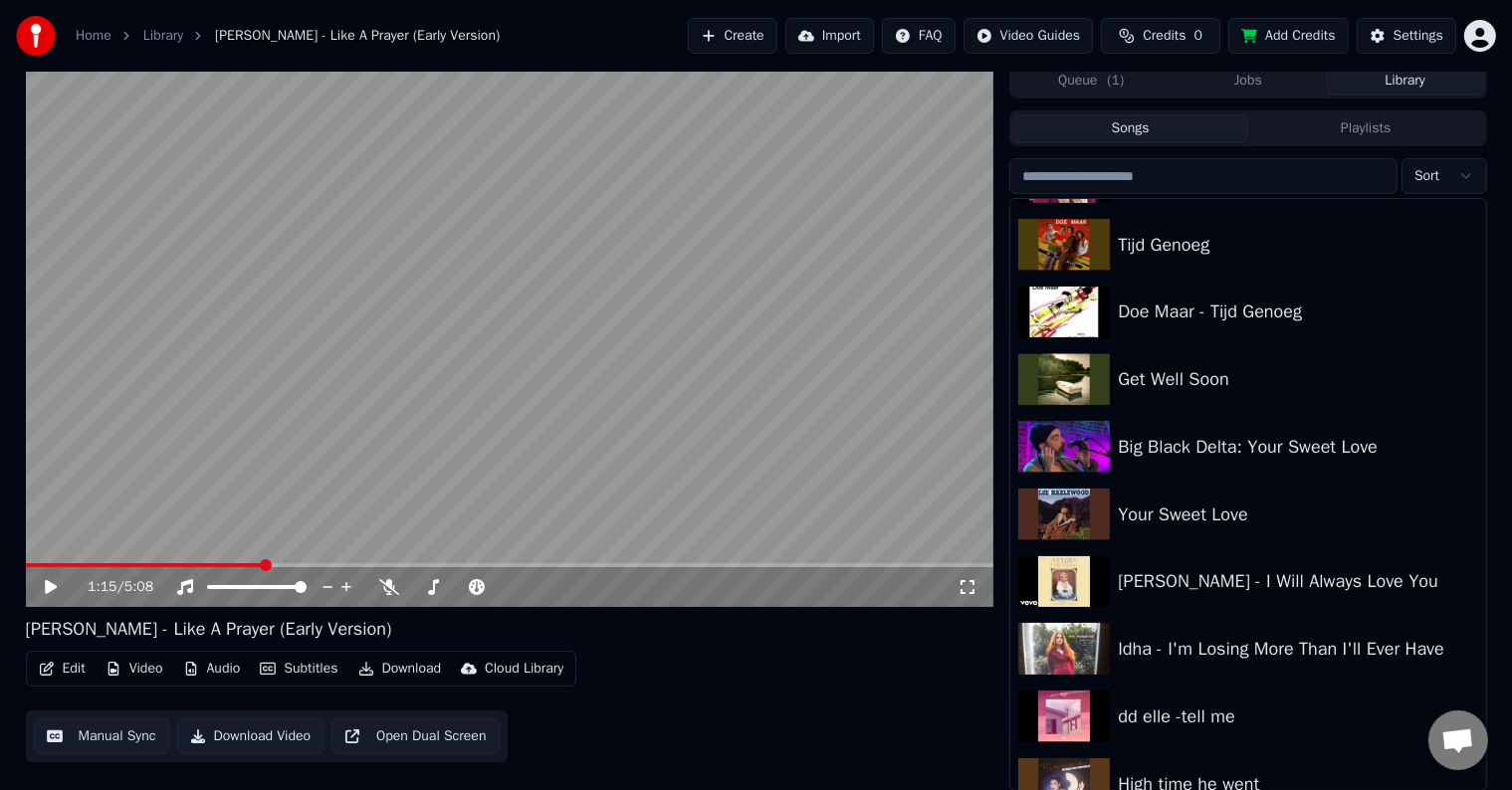 click on "Credits" at bounding box center [1164, 36] 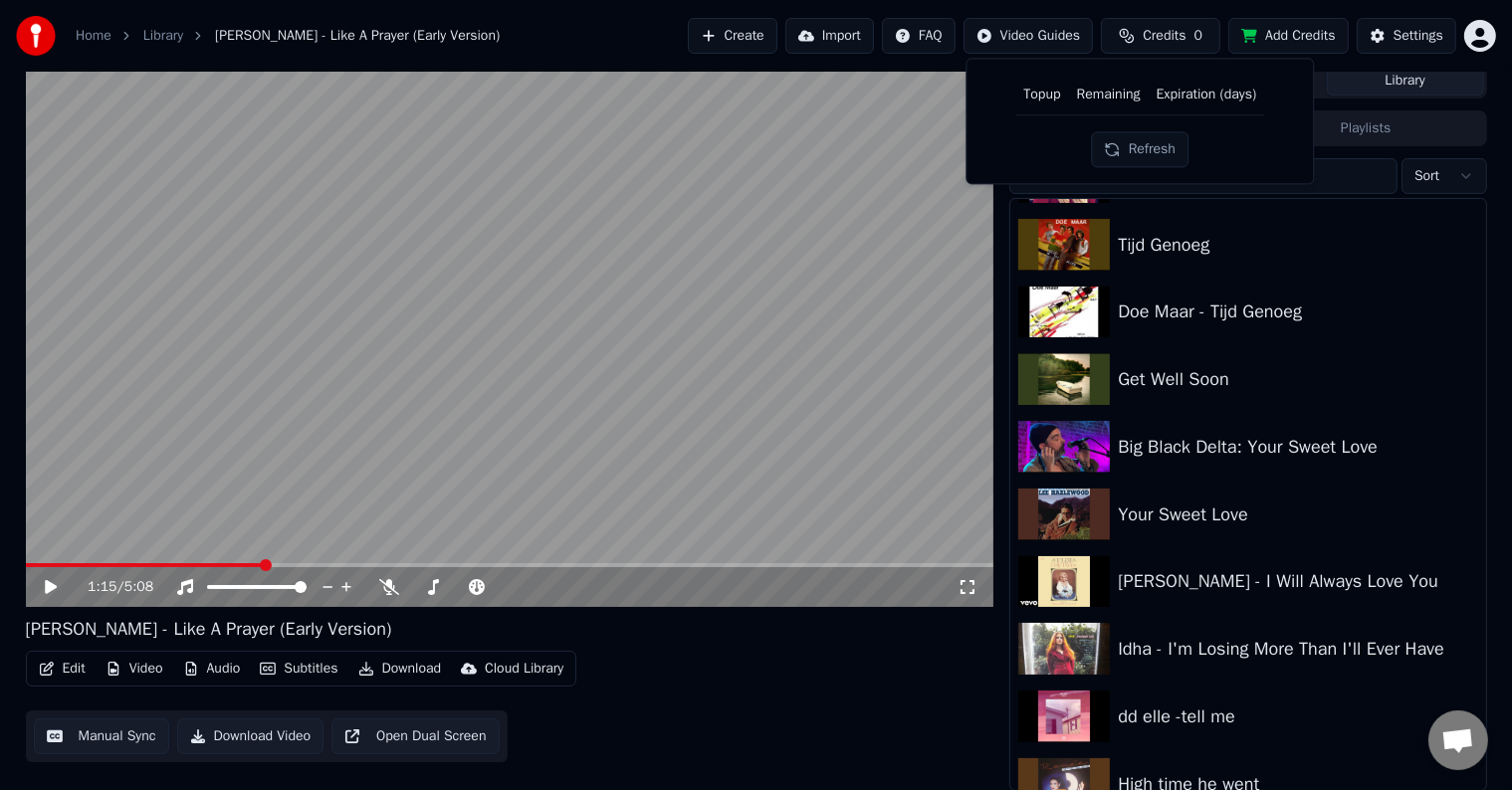 click on "Refresh" at bounding box center [1140, 149] 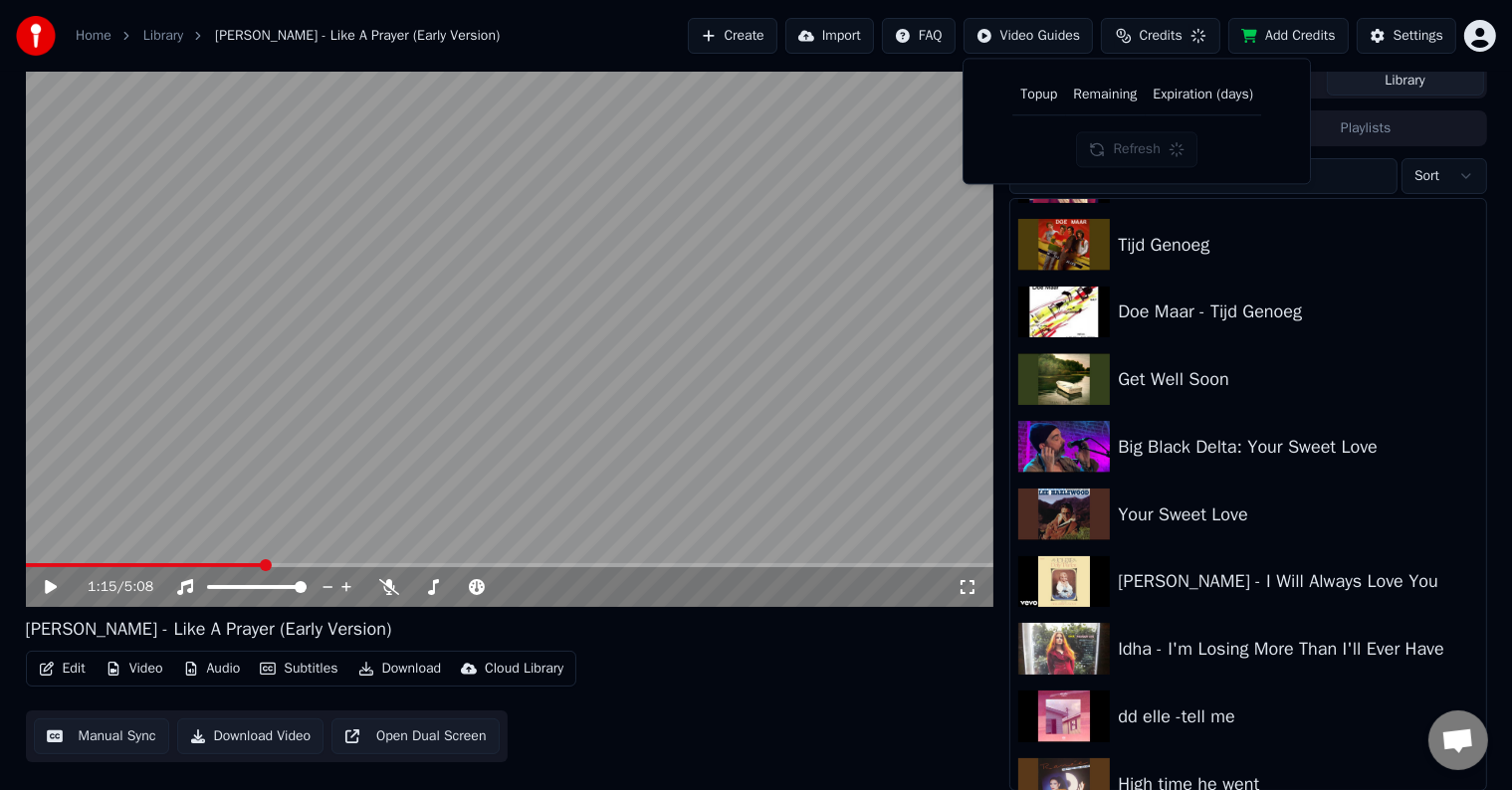 click on "Refresh" at bounding box center (1137, 149) 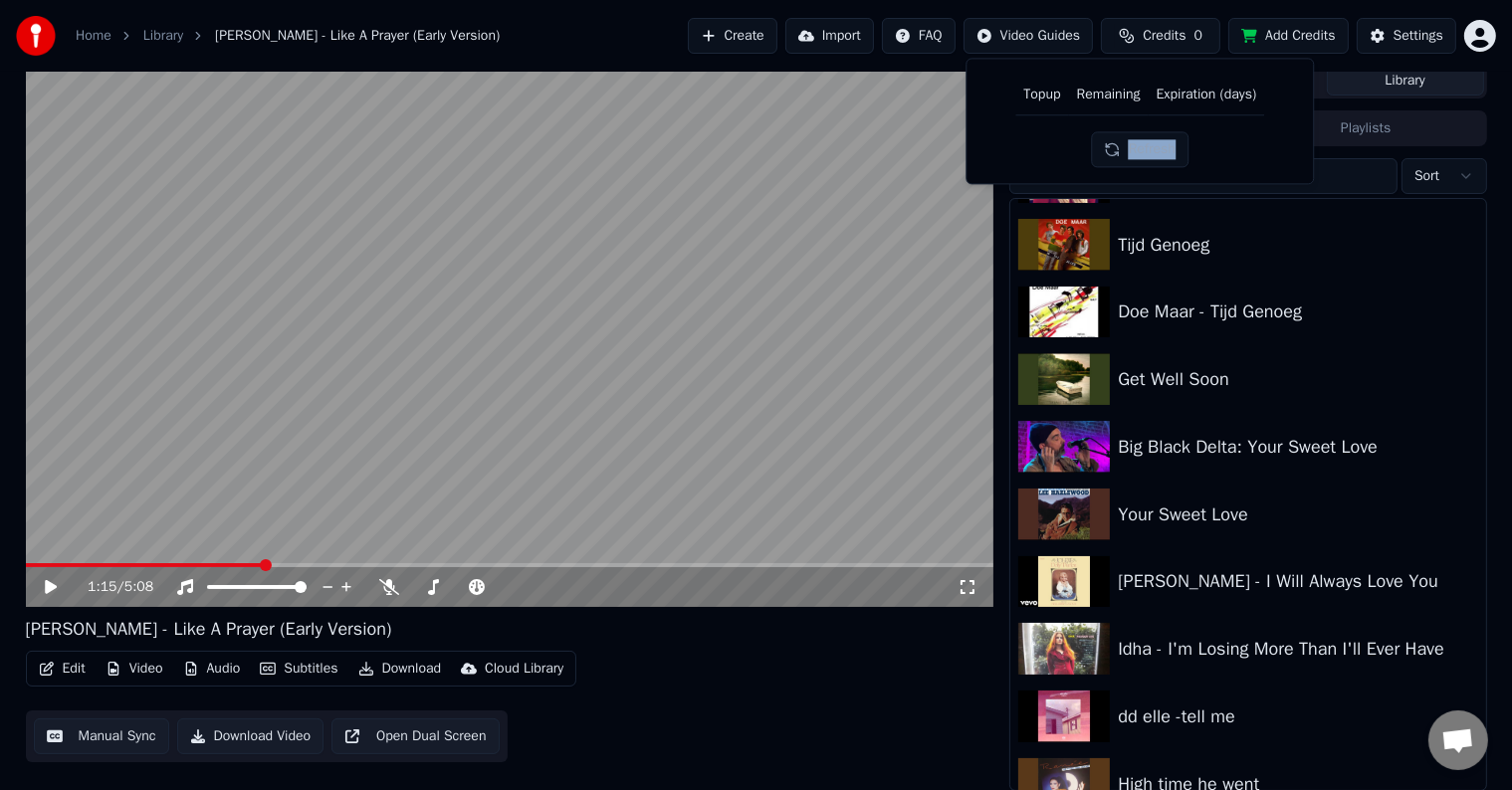 click on "Refresh" at bounding box center [1140, 149] 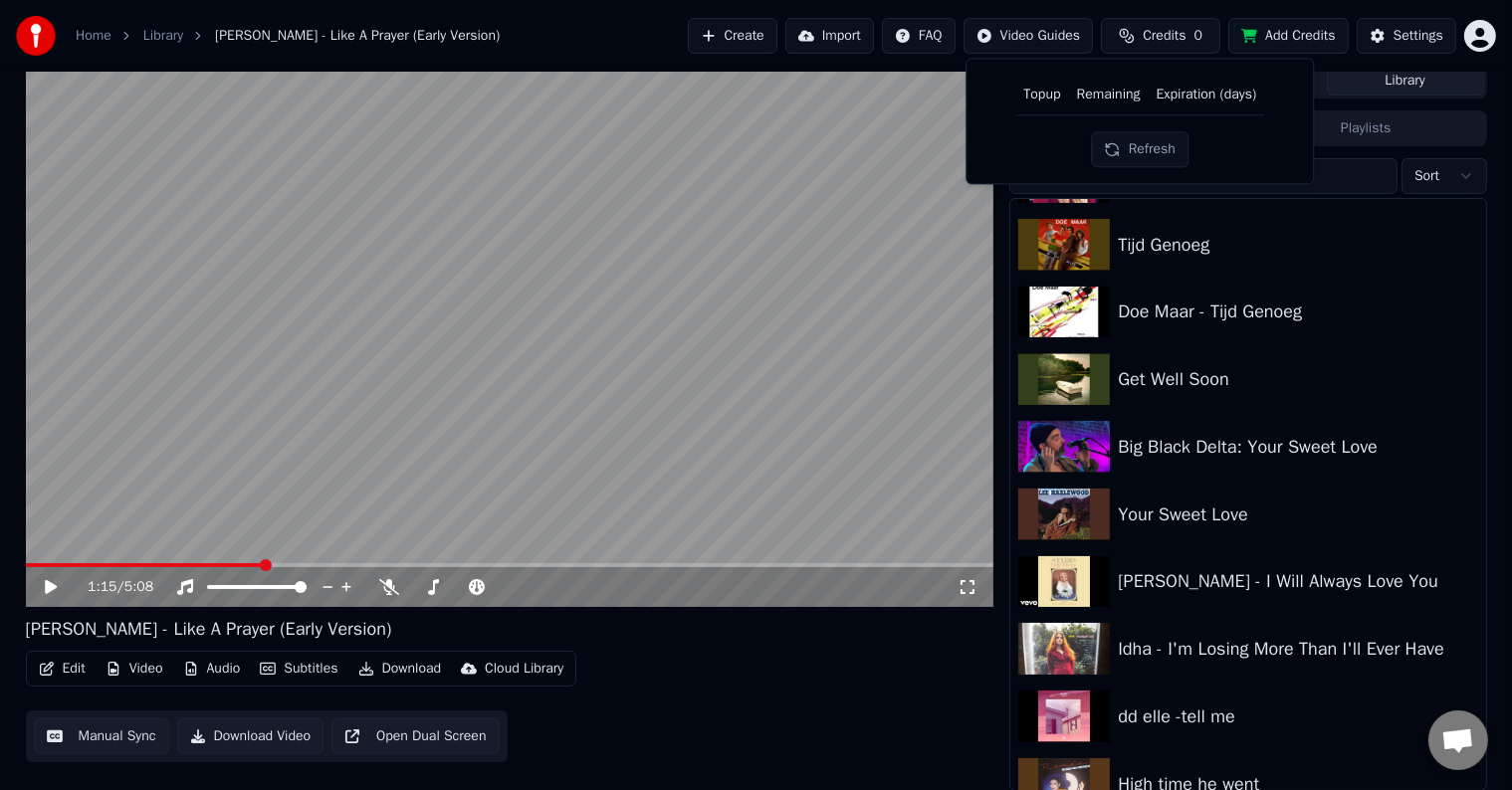 click on "Remaining" at bounding box center (1109, 95) 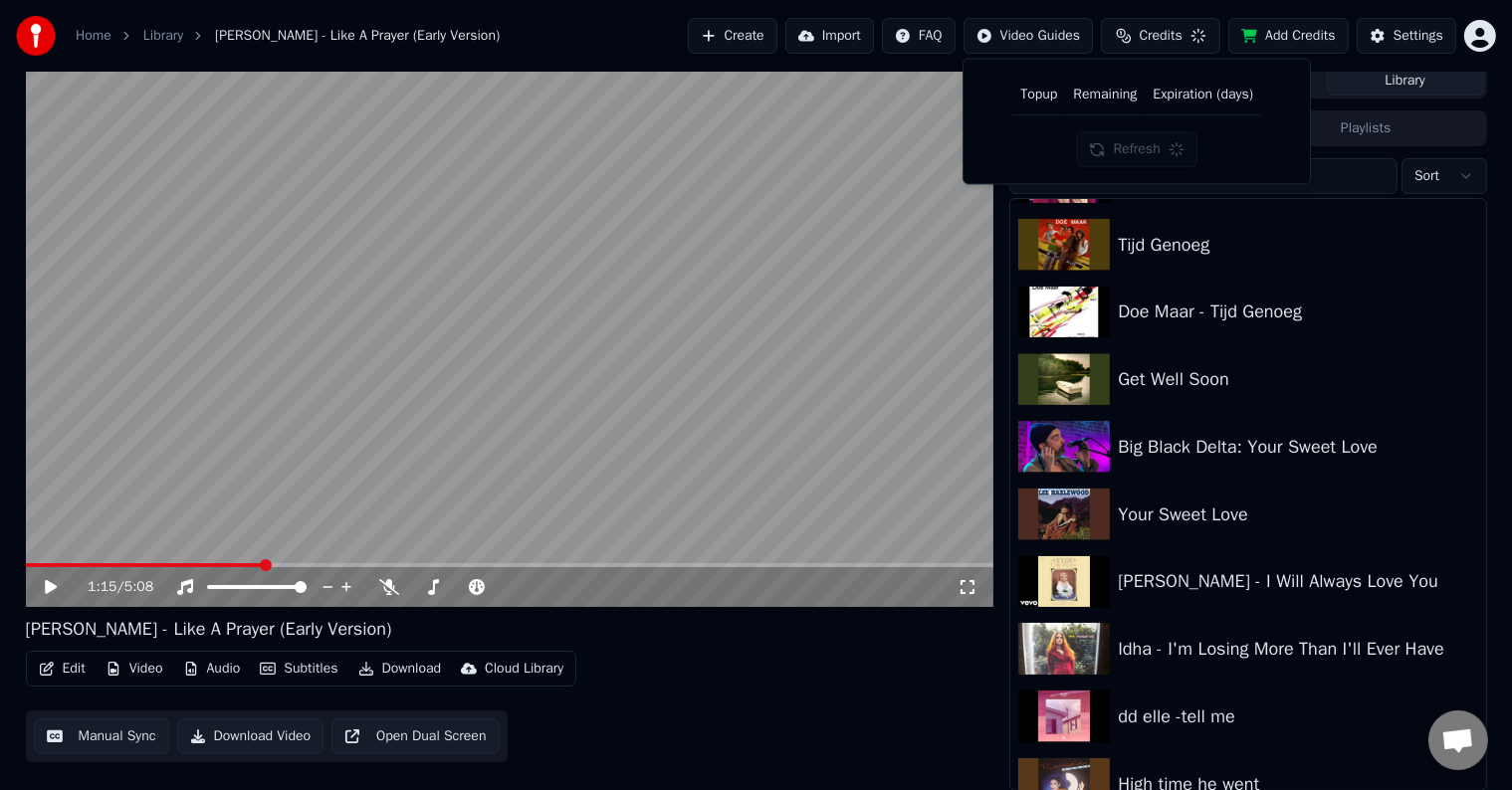 click on "Refresh" at bounding box center (1137, 149) 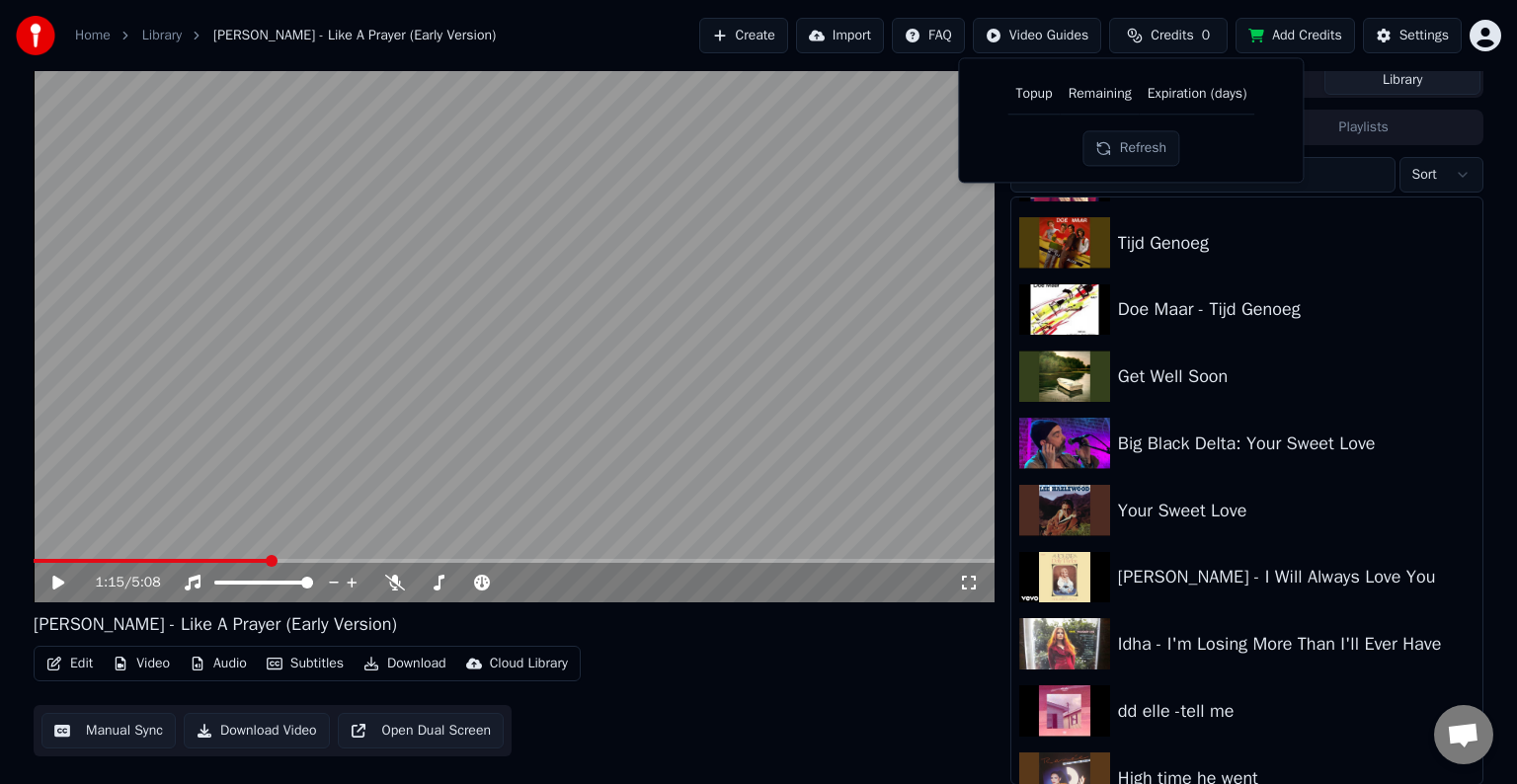 click on "Home Library [PERSON_NAME] - Like A Prayer (Early Version) Create Import FAQ Video Guides Credits 0 Add Credits Settings 1:15  /  5:08 [PERSON_NAME] - Like A Prayer (Early Version) Edit Video Audio Subtitles Download Cloud Library Manual Sync Download Video Open Dual Screen Queue ( 1 ) Jobs Library Songs Playlists Sort [PERSON_NAME] - Hard for the Heart Tijd Genoeg Doe Maar - Tijd Genoeg Get Well Soon Big Black Delta: Your Sweet Love Your Sweet Love [PERSON_NAME] - I Will Always Love You Idha - I'm Losing More Than I'll Ever Have dd elle -tell me High time he went [PERSON_NAME] sings Believe by [PERSON_NAME] [PERSON_NAME] - Never Gonna Love Again [PERSON_NAME] - Sweet N' Low Topup Remaining Expiration (days) Refresh" at bounding box center [758, 383] 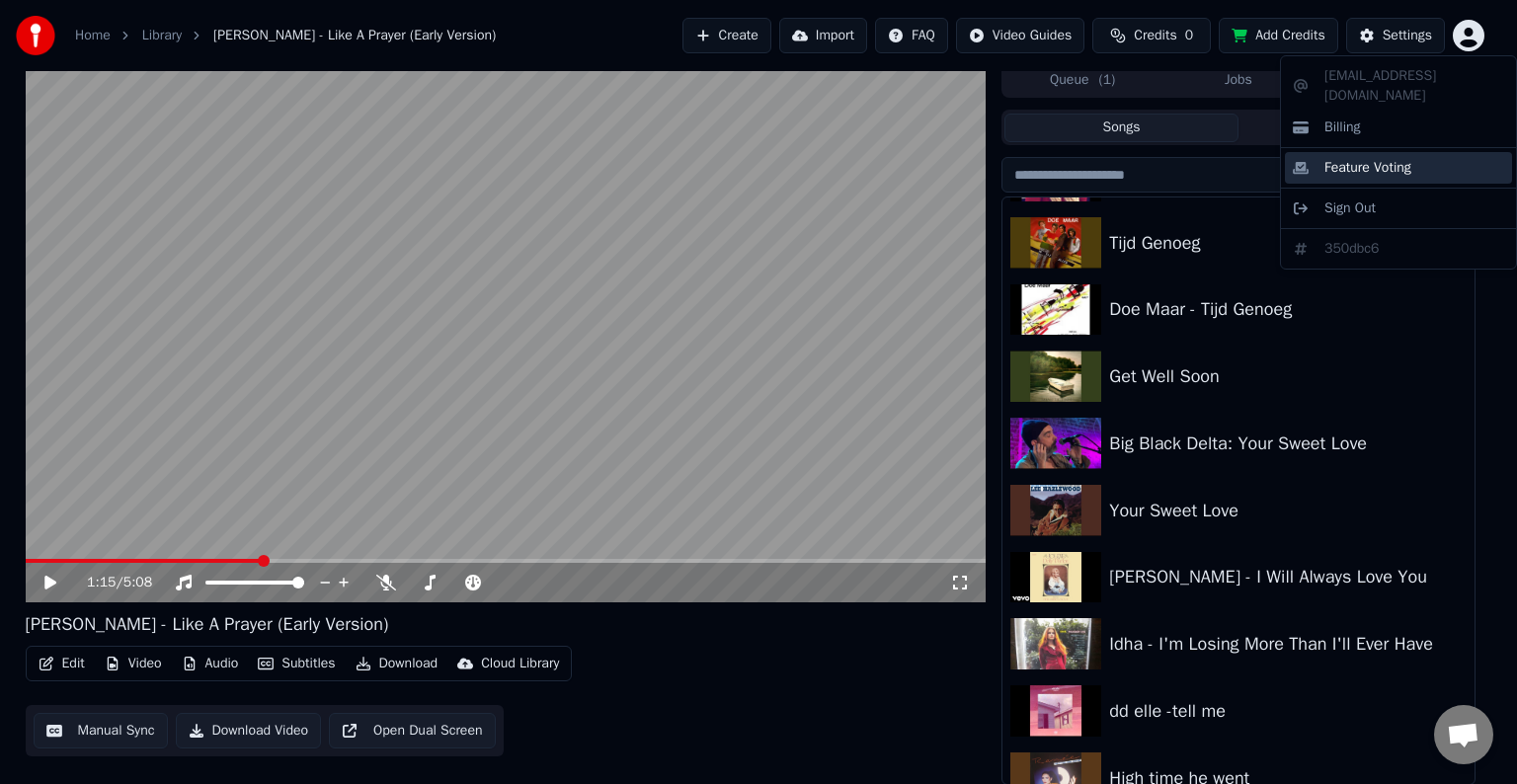 click on "Feature Voting" at bounding box center (1368, 168) 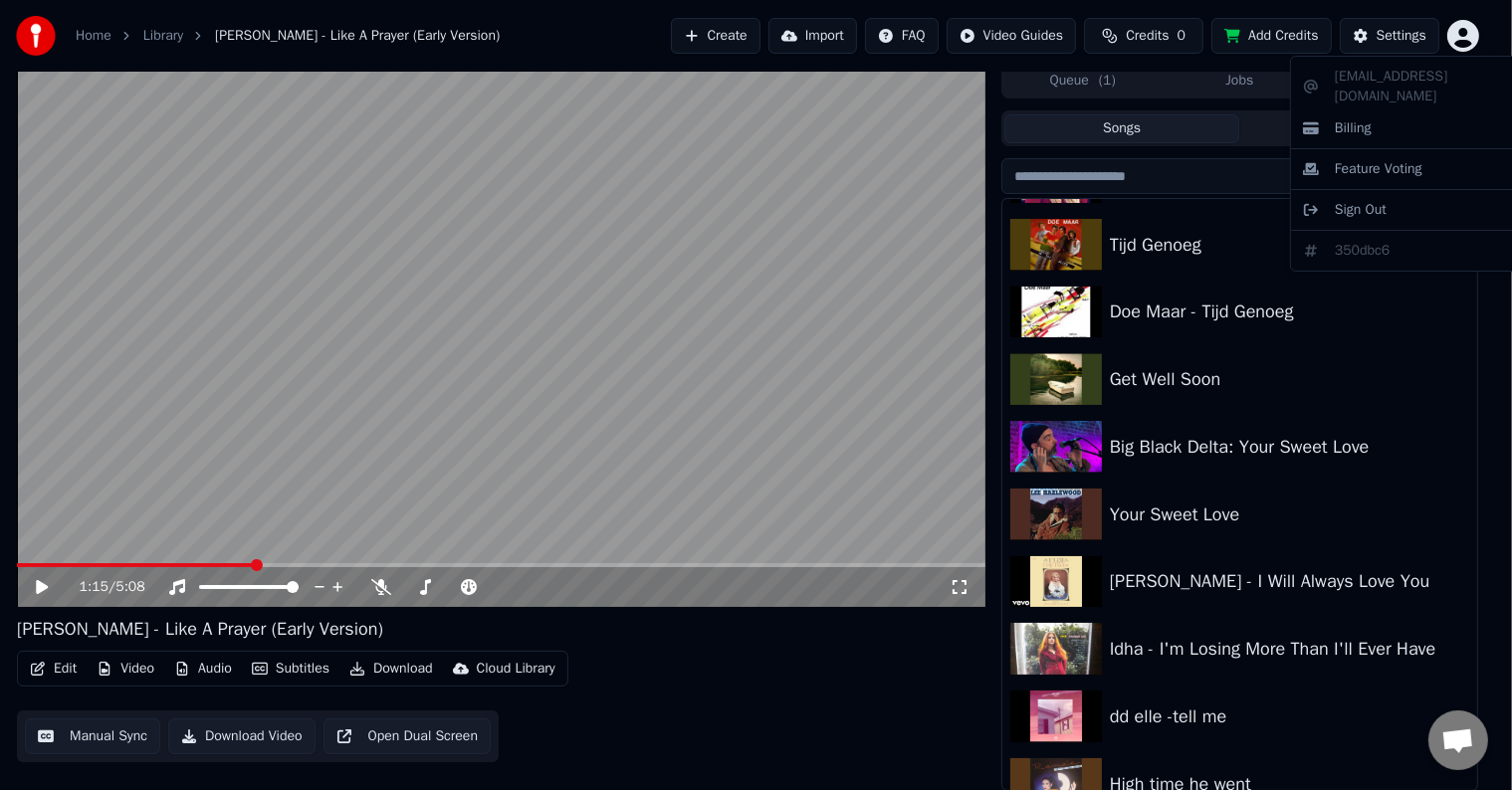 click on "Home Library [PERSON_NAME] - Like A Prayer (Early Version) Create Import FAQ Video Guides Credits 0 Add Credits Settings 1:15  /  5:08 [PERSON_NAME] - Like A Prayer (Early Version) Edit Video Audio Subtitles Download Cloud Library Manual Sync Download Video Open Dual Screen Queue ( 1 ) Jobs Library Songs Playlists Sort [PERSON_NAME] - Hard for the Heart Tijd Genoeg Doe Maar - Tijd Genoeg Get Well Soon Big Black Delta: Your Sweet Love Your Sweet Love [PERSON_NAME] - I Will Always Love You Idha - I'm Losing More Than I'll Ever Have dd elle -tell me High time he went [PERSON_NAME] sings Believe by [PERSON_NAME] [PERSON_NAME] - Never Gonna Love Again [PERSON_NAME] - Sweet N' Low [EMAIL_ADDRESS][DOMAIN_NAME] Billing Feature Voting Sign Out 350dbc6" at bounding box center (756, 386) 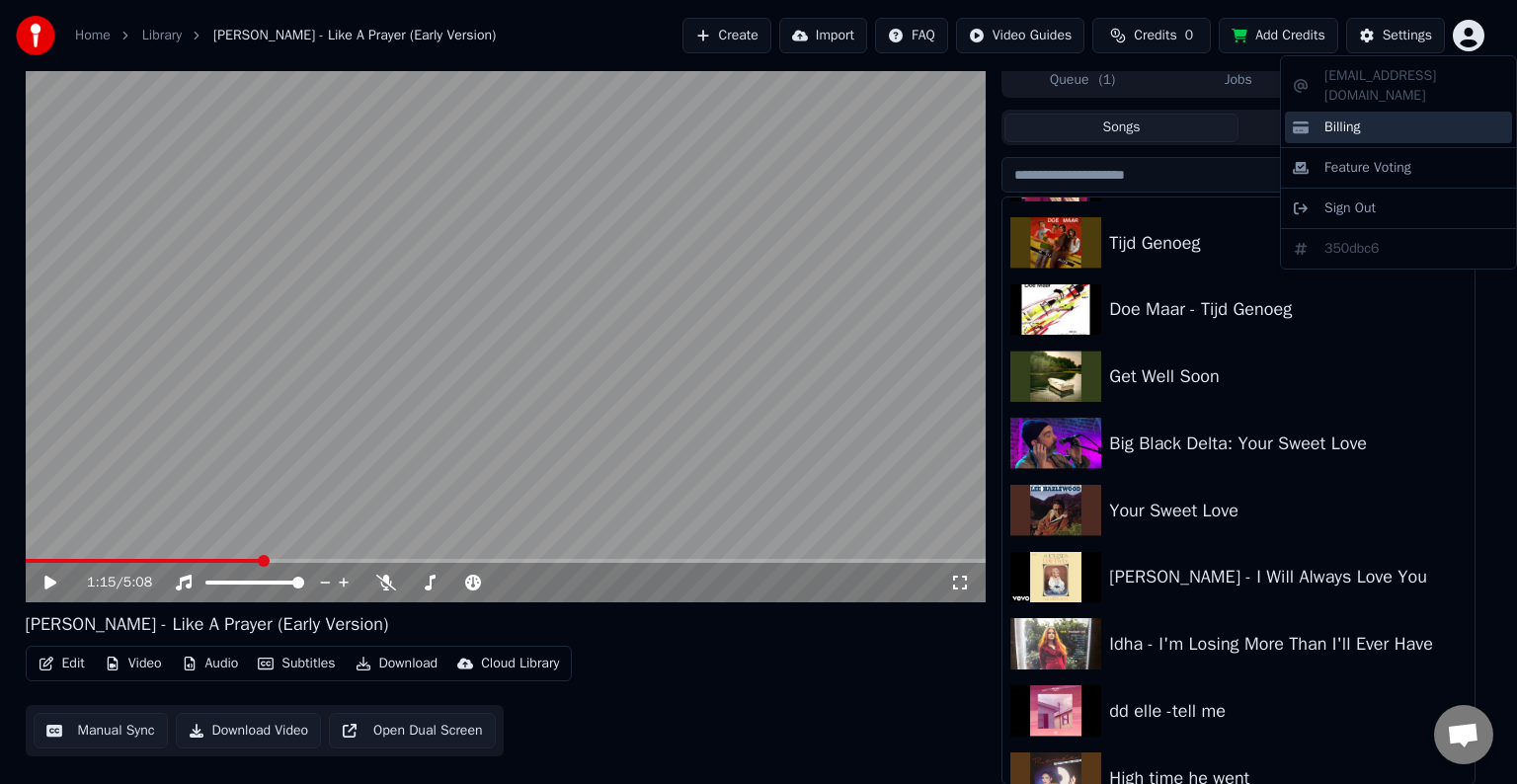 click on "Billing" at bounding box center (1342, 127) 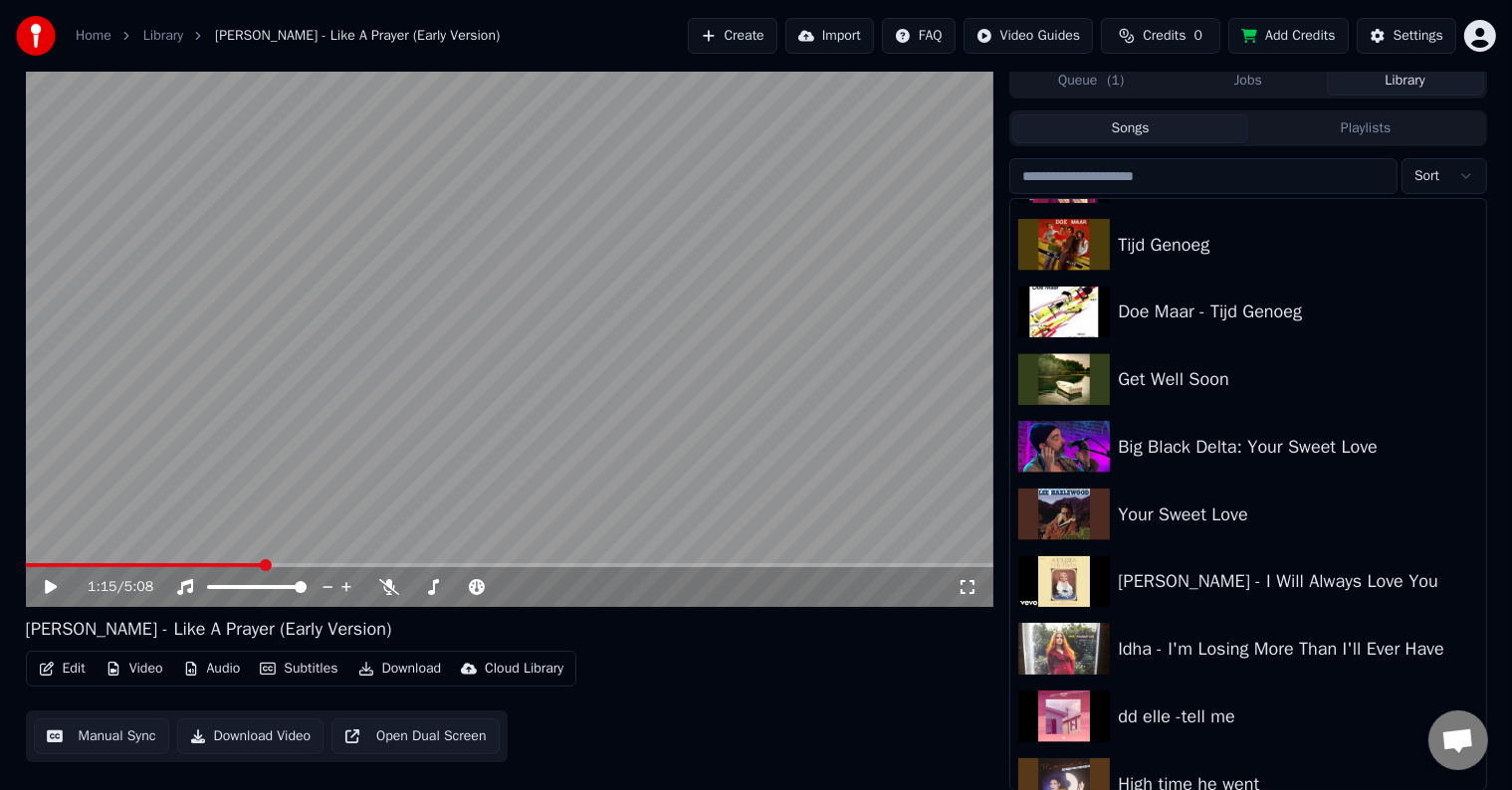 click on "Settings" at bounding box center (1406, 36) 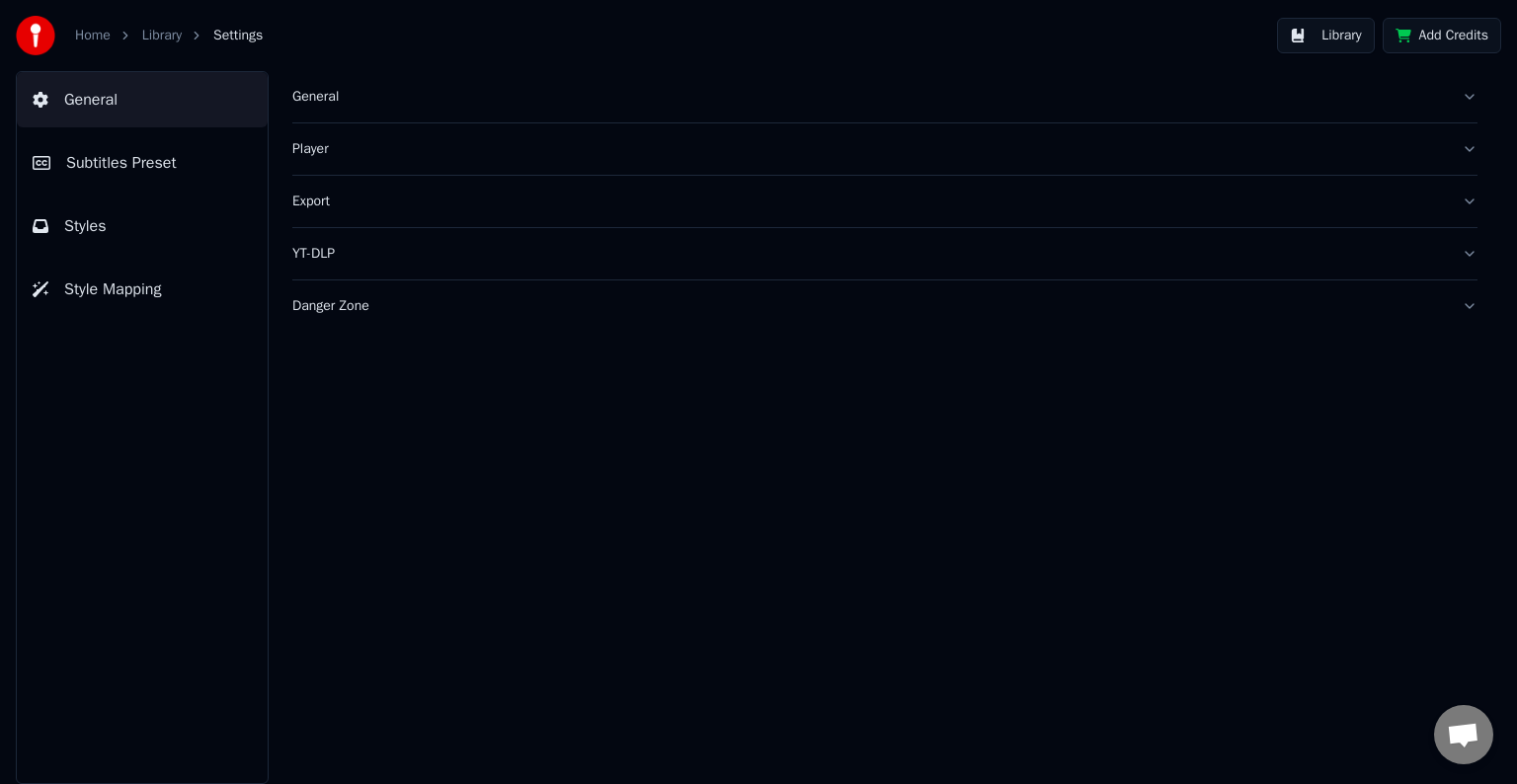 click on "Add Credits" at bounding box center (1442, 36) 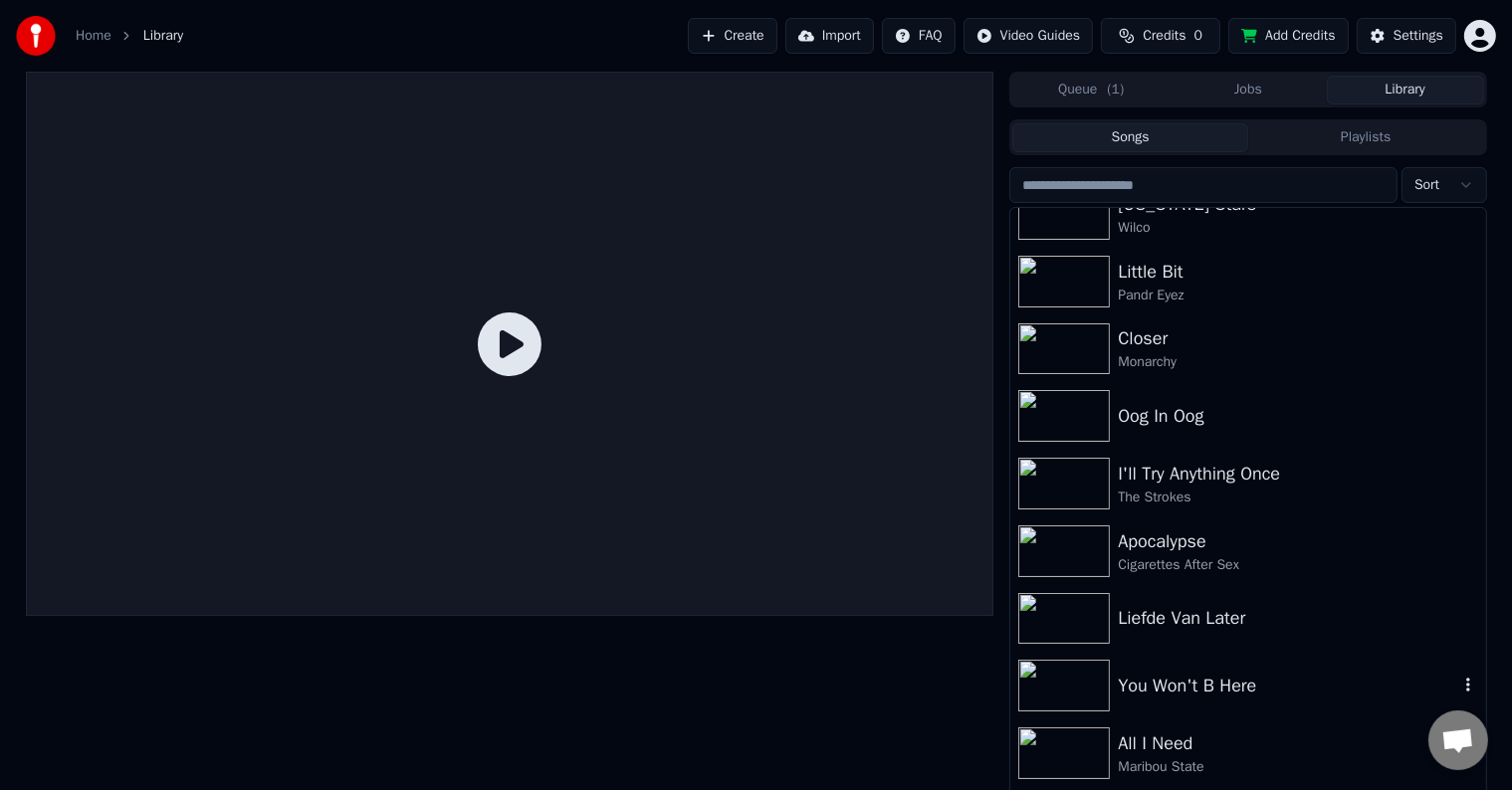 scroll, scrollTop: 0, scrollLeft: 0, axis: both 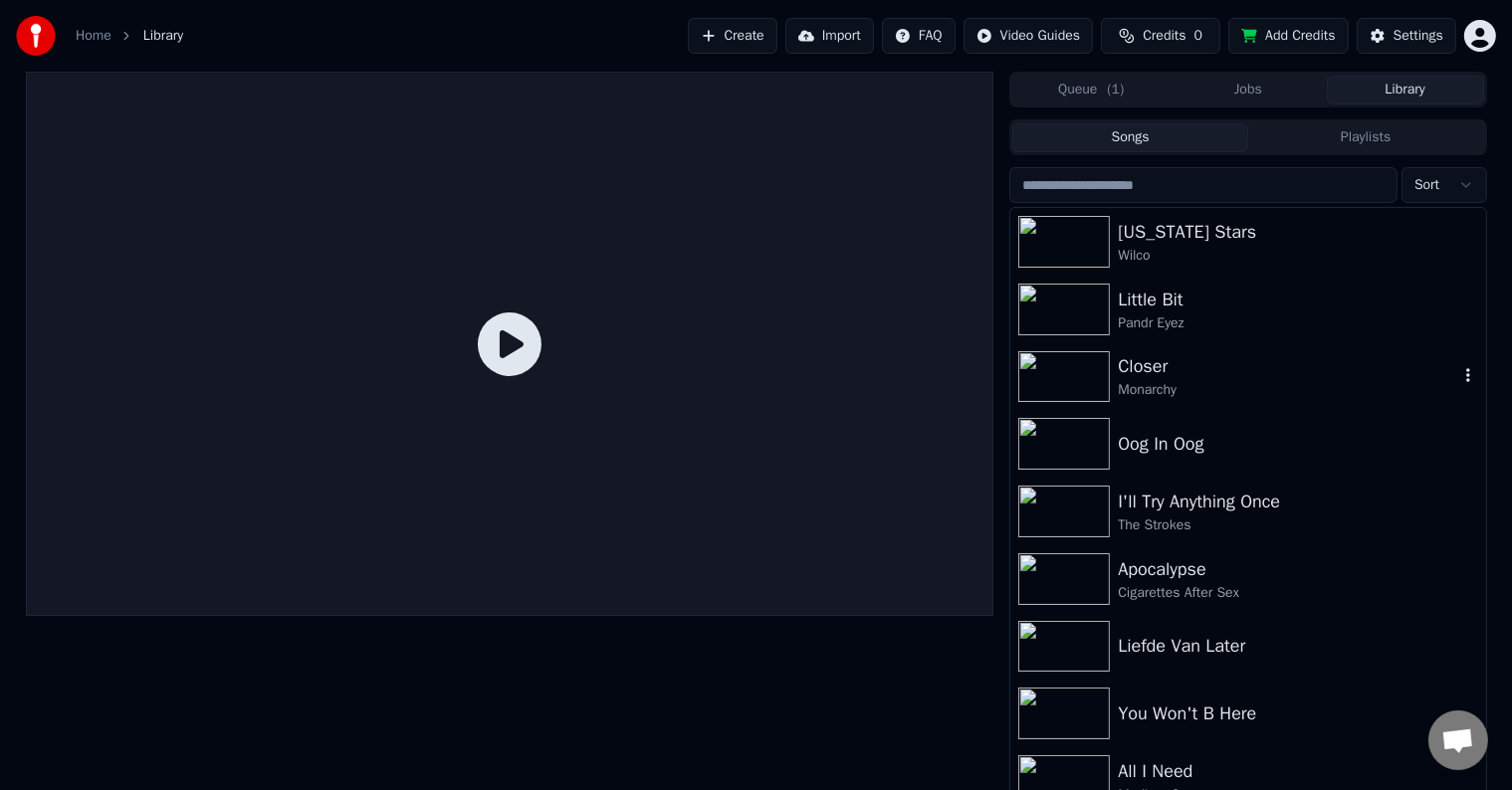 click on "Closer Monarchy" at bounding box center [1247, 377] 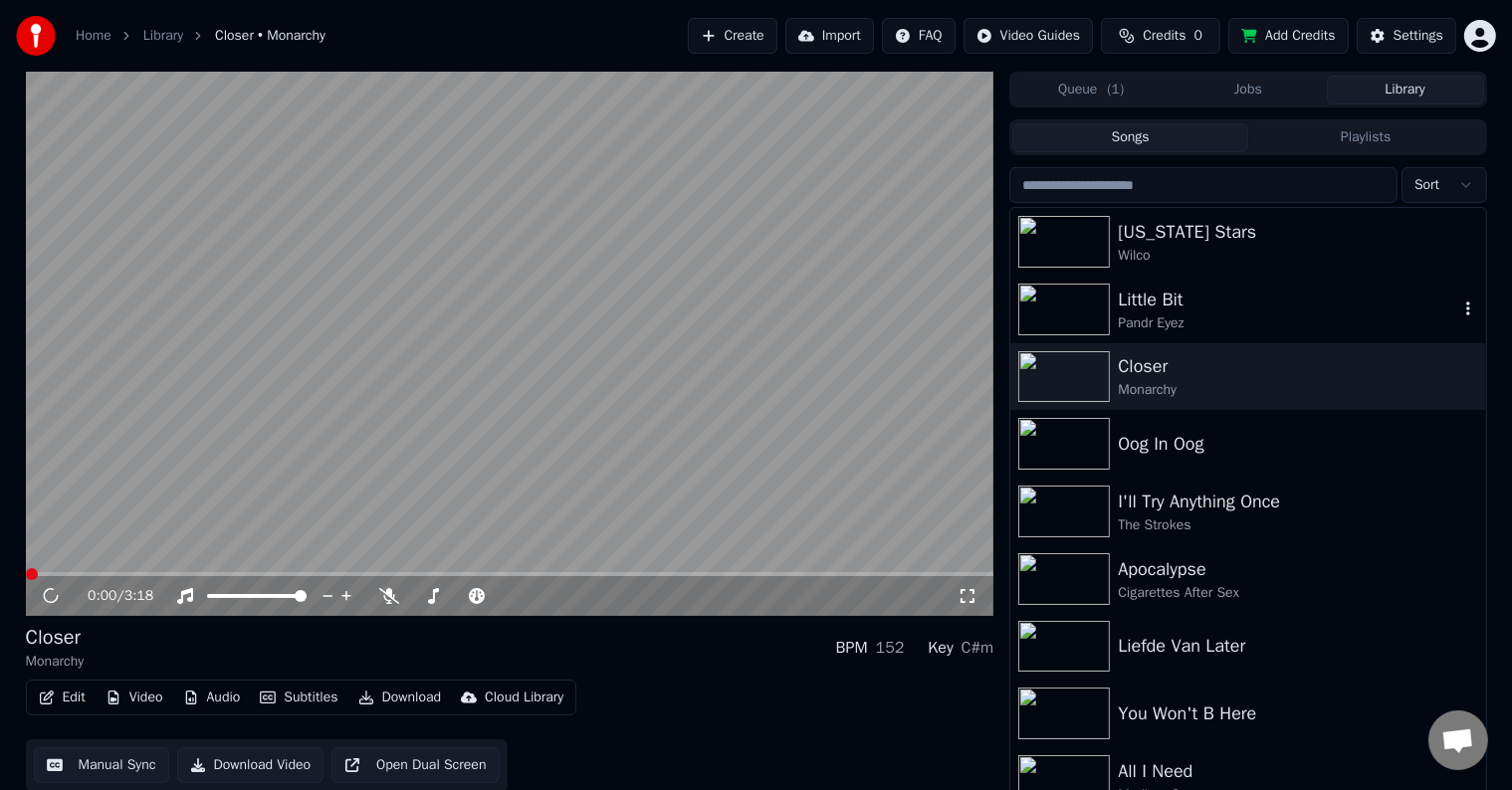 click on "Little Bit" at bounding box center (1287, 299) 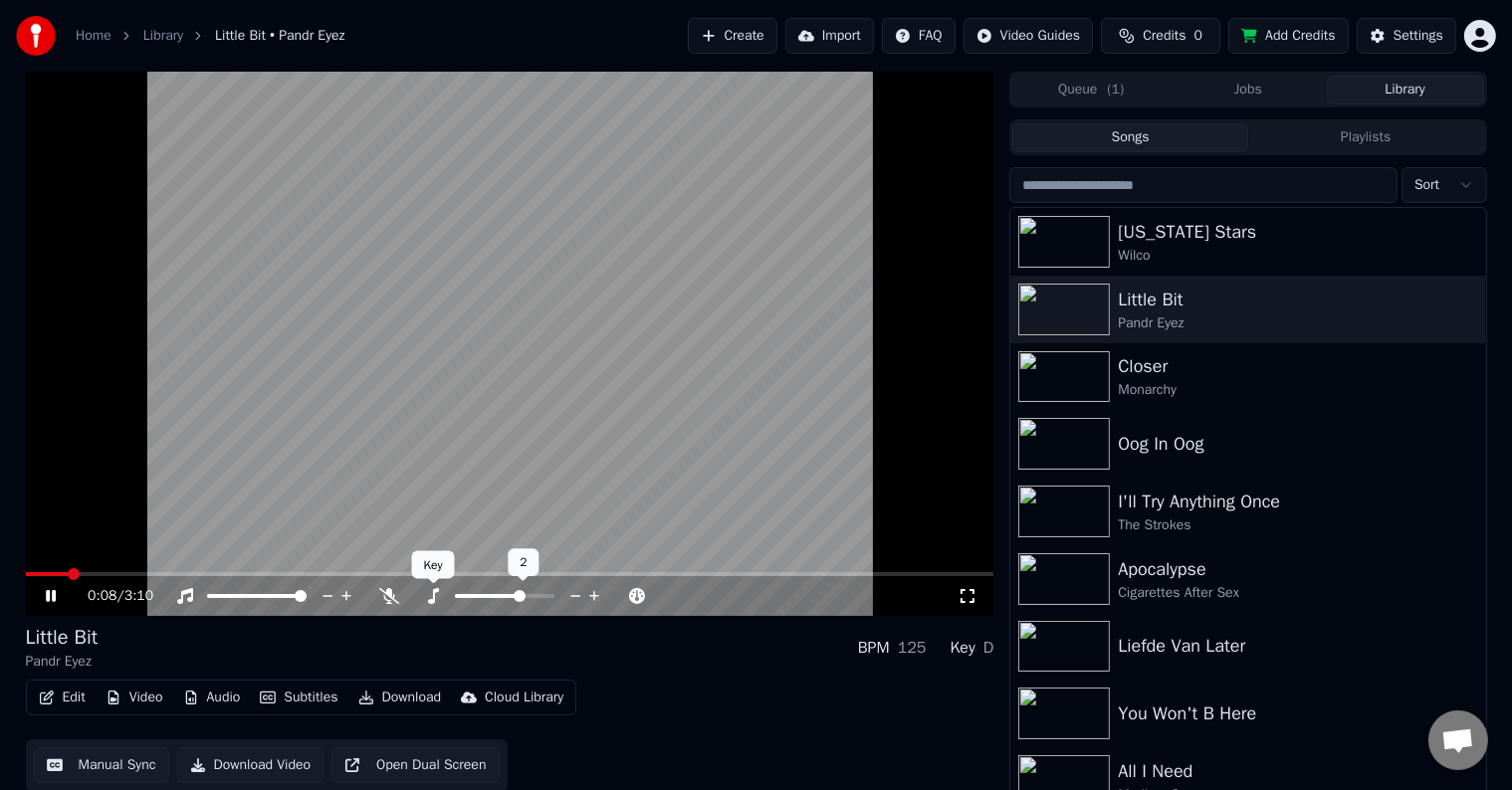 click 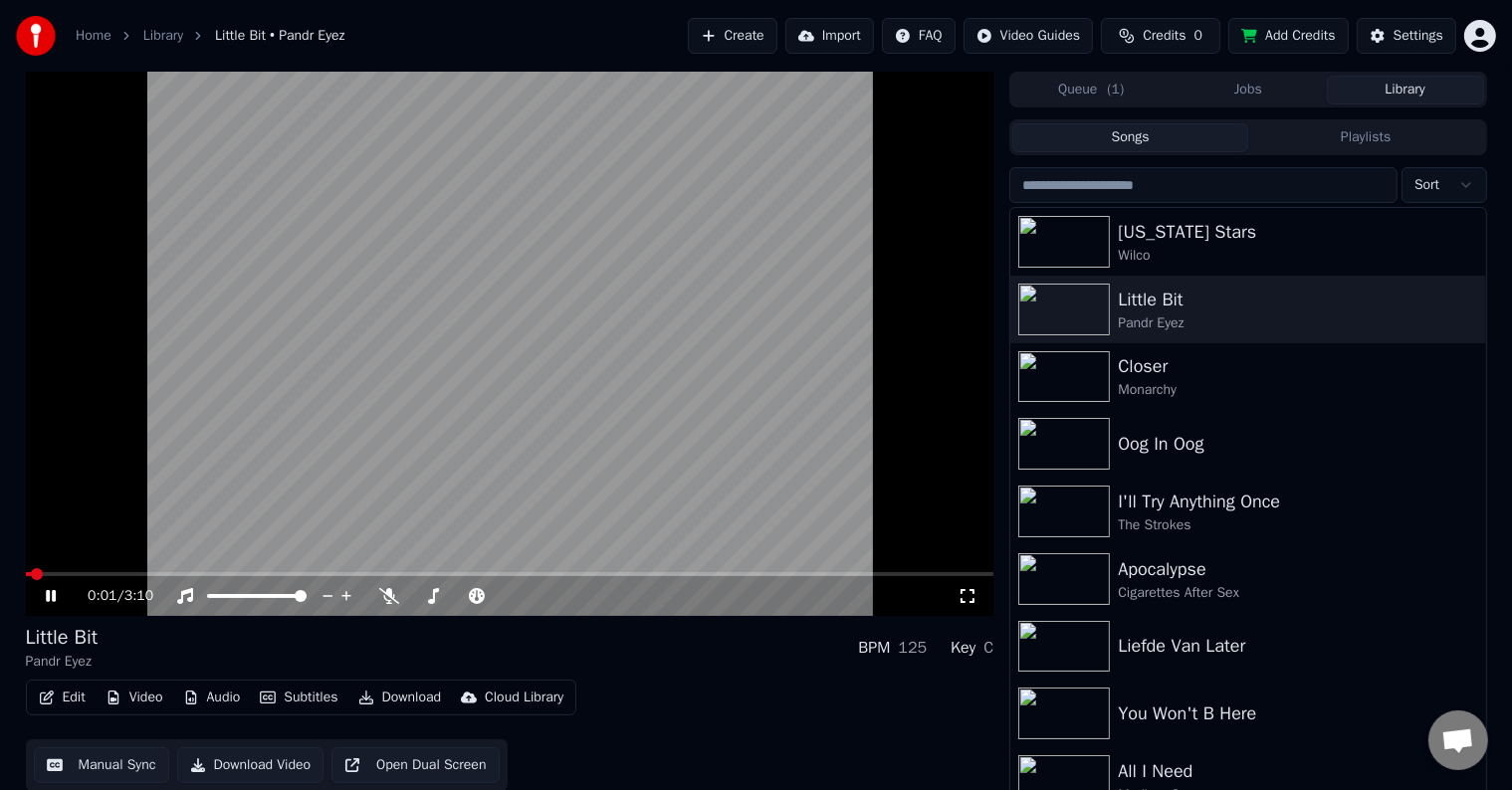 click at bounding box center (28, 574) 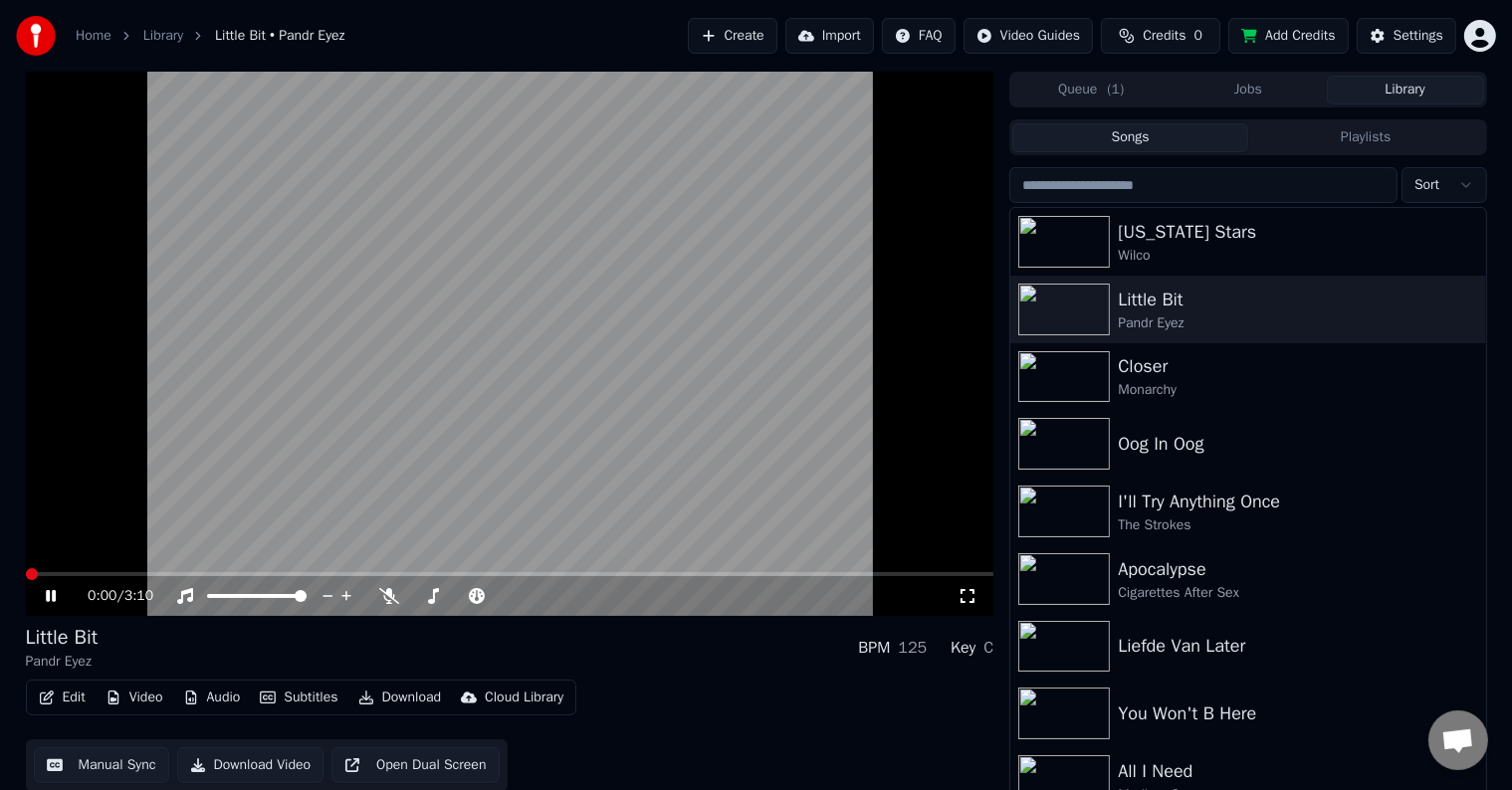 click at bounding box center (32, 574) 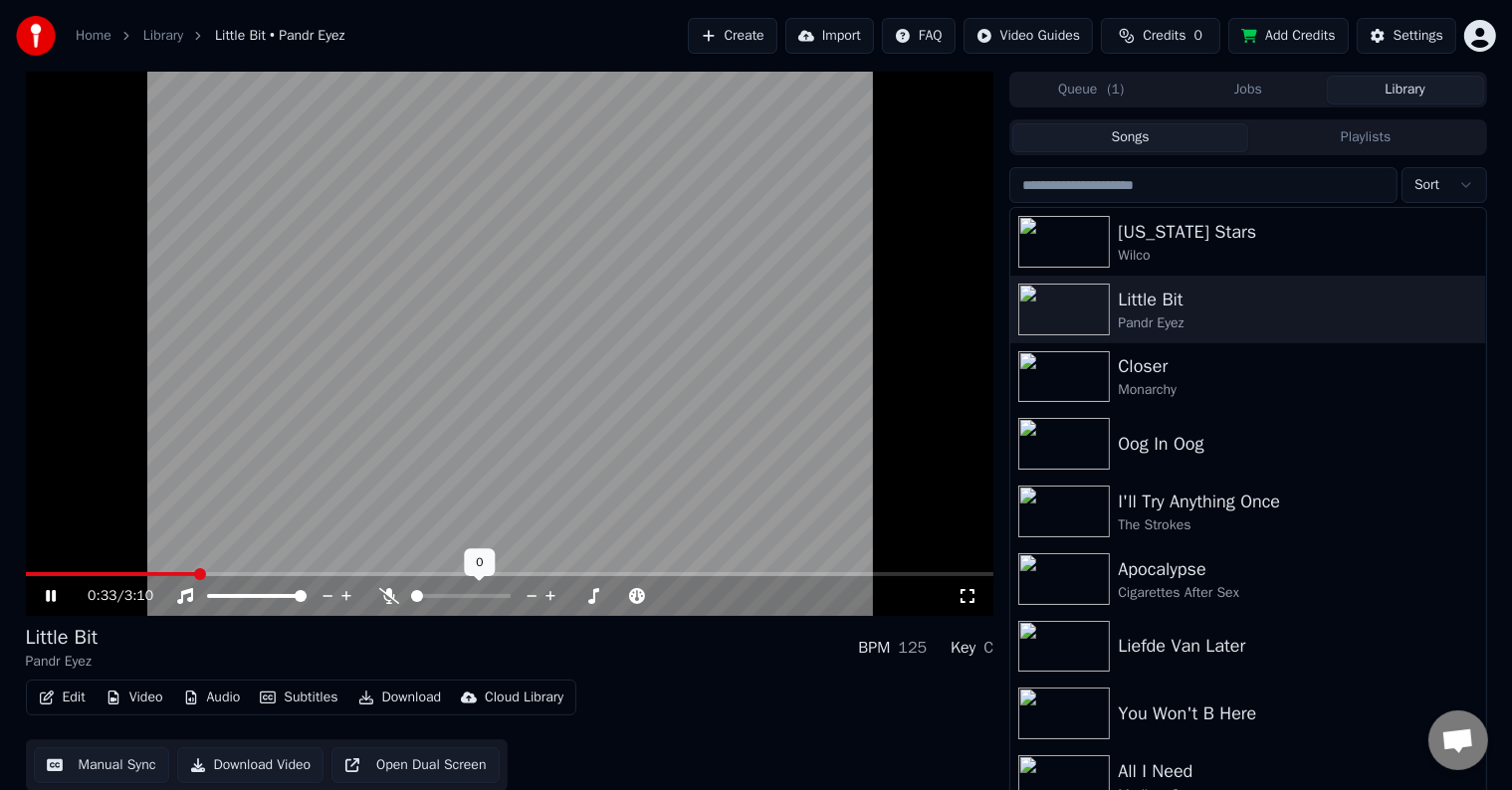 click at bounding box center [479, 596] 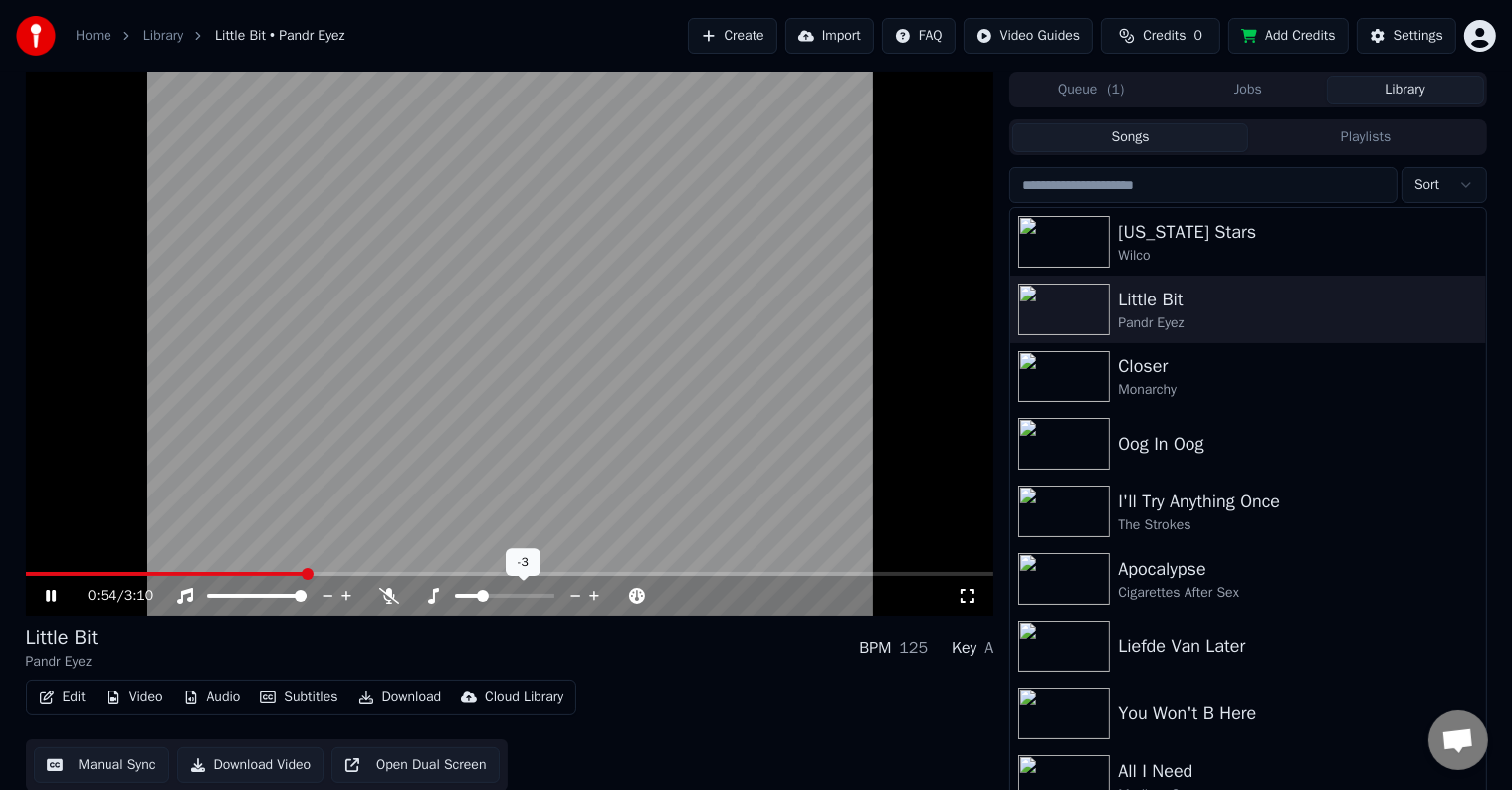 click at bounding box center [483, 596] 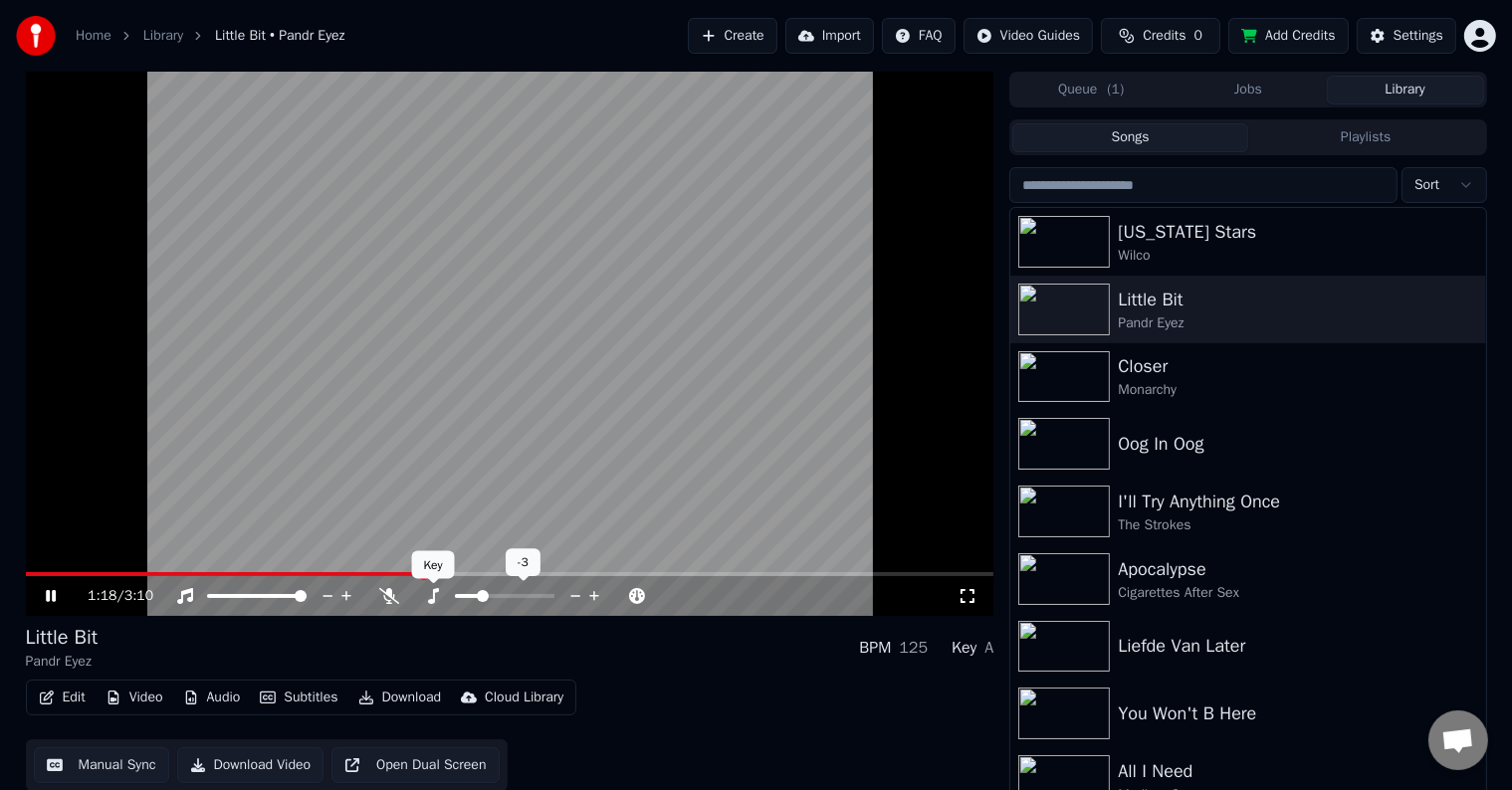 click 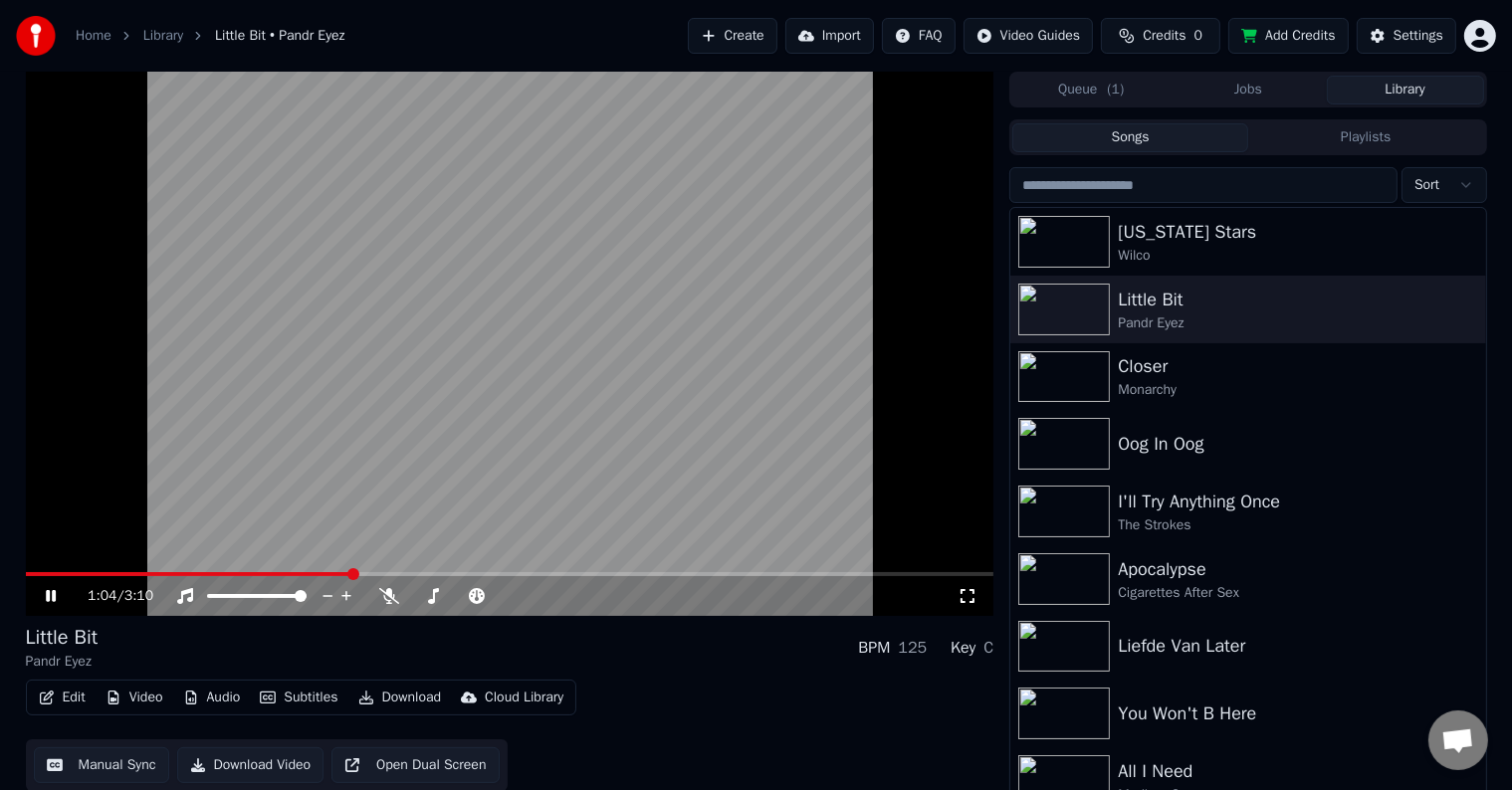 click at bounding box center (189, 574) 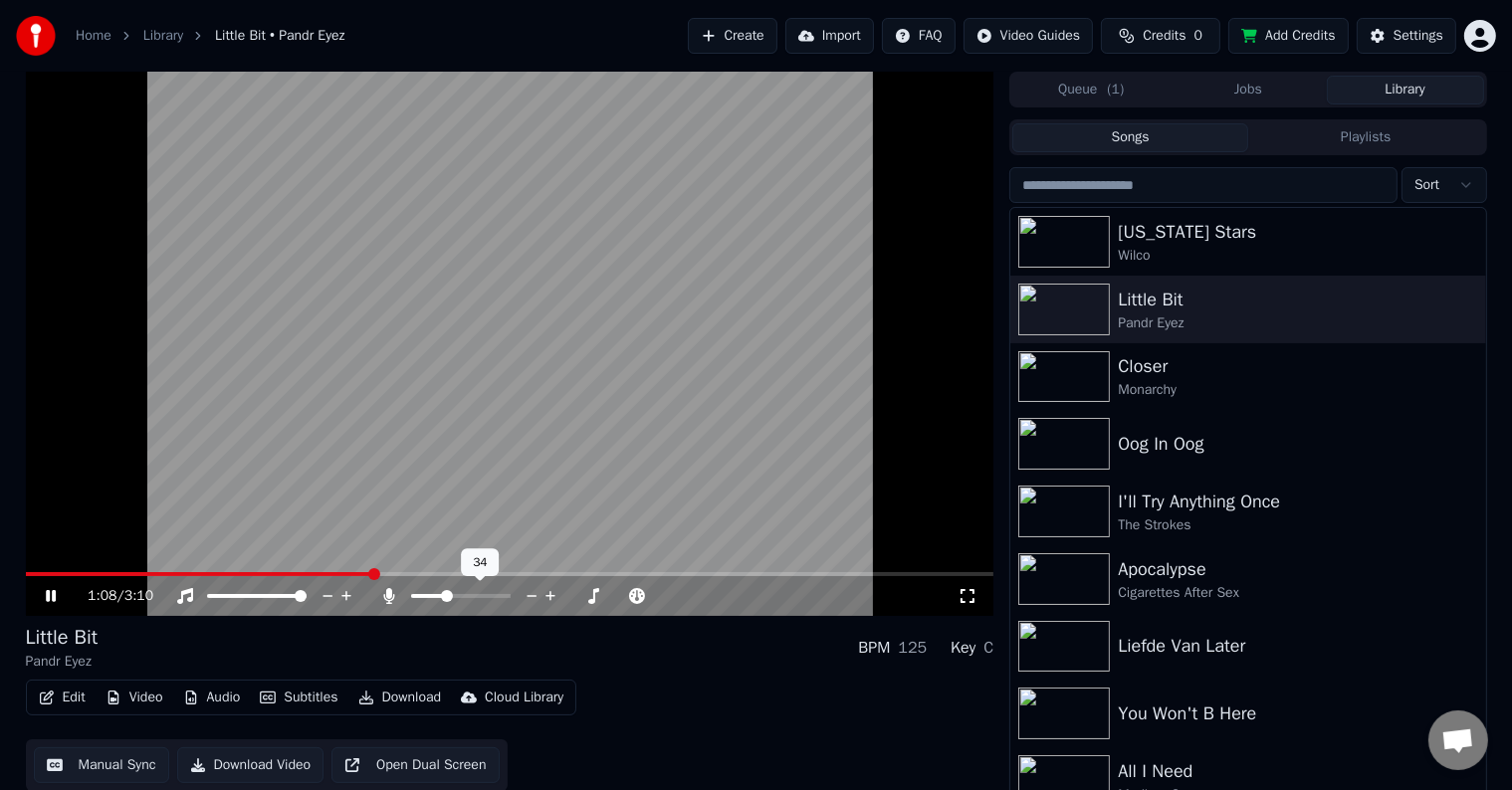 click at bounding box center (447, 596) 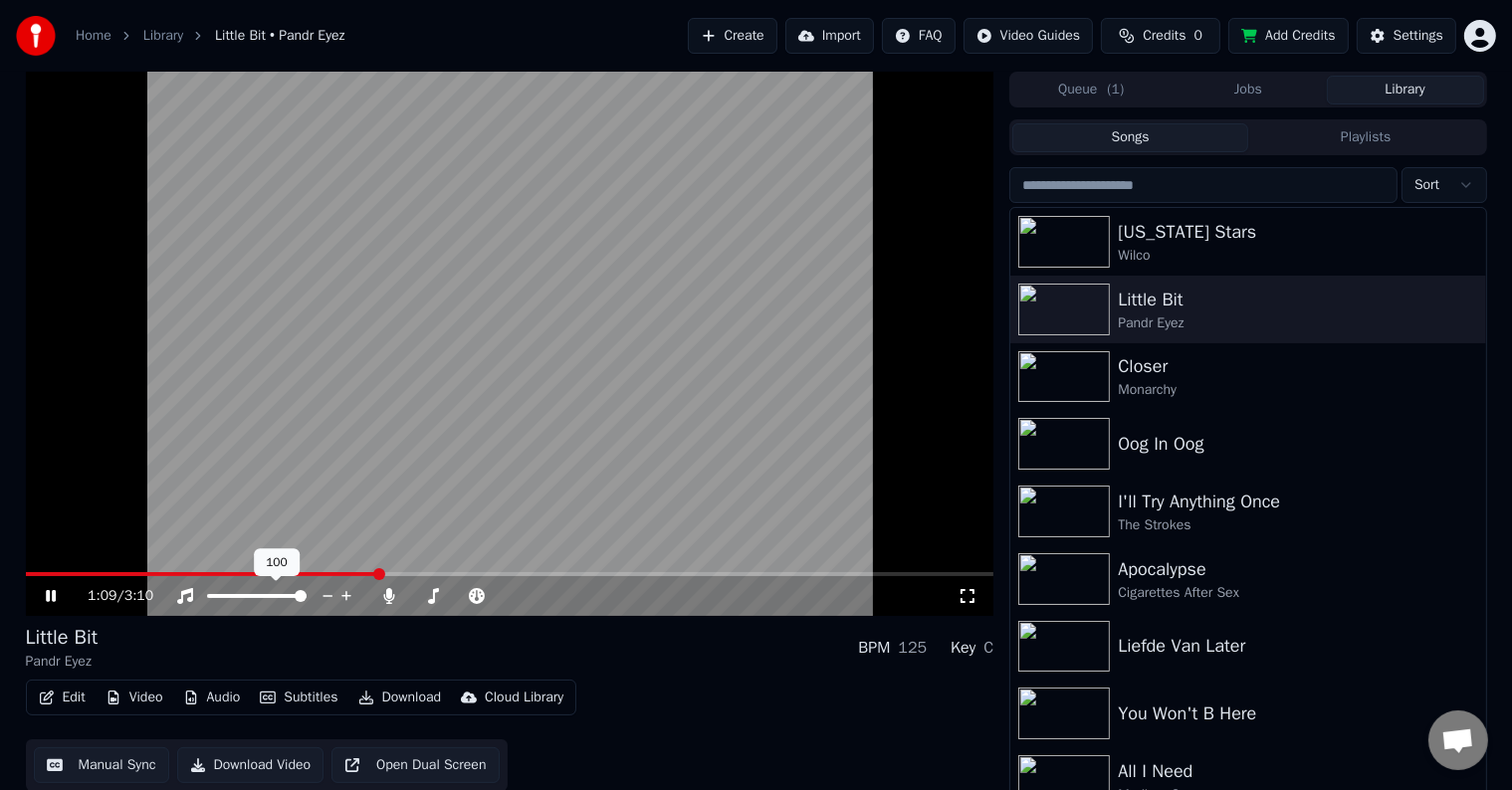 click at bounding box center (257, 596) 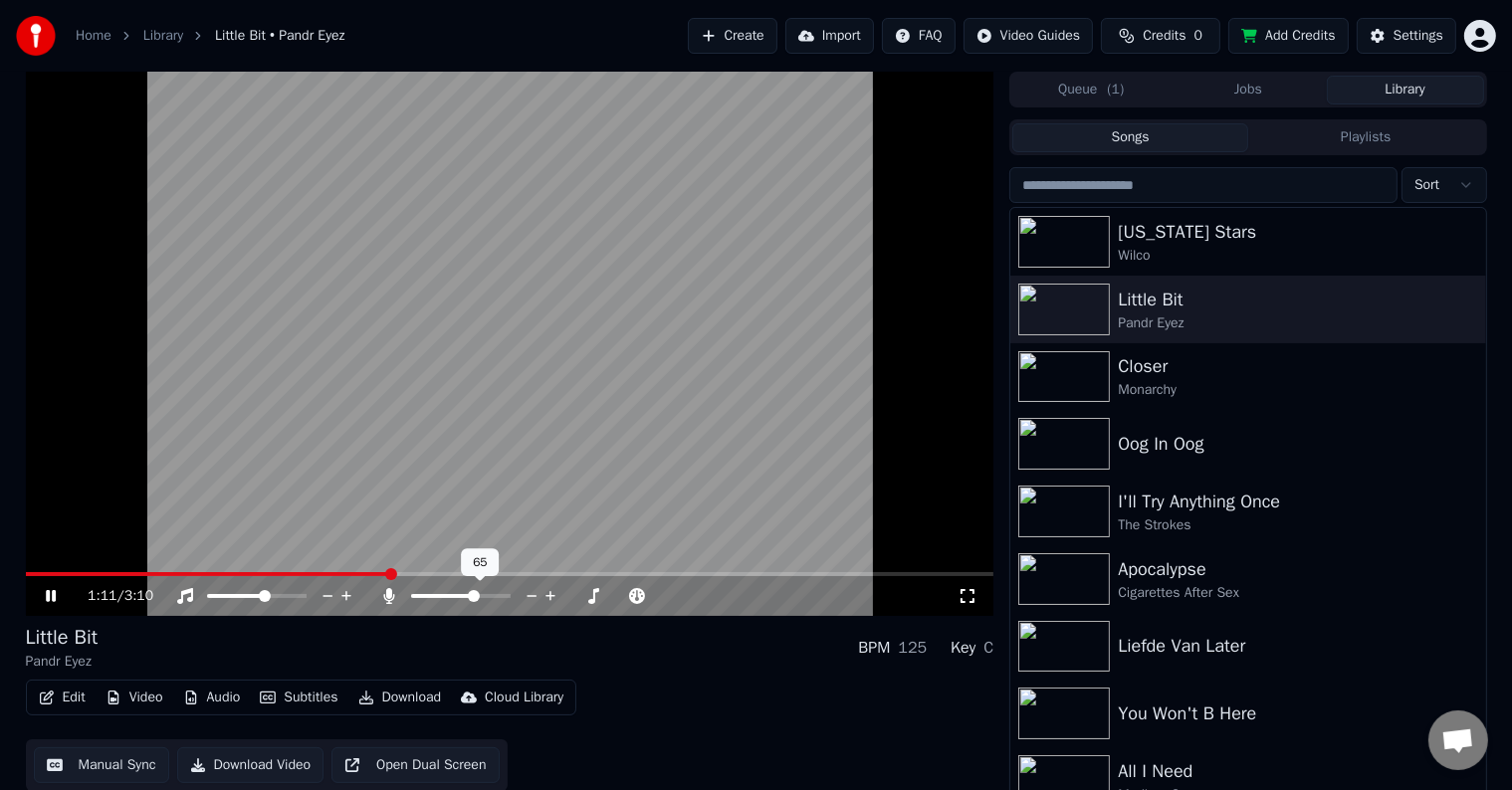 click at bounding box center [474, 596] 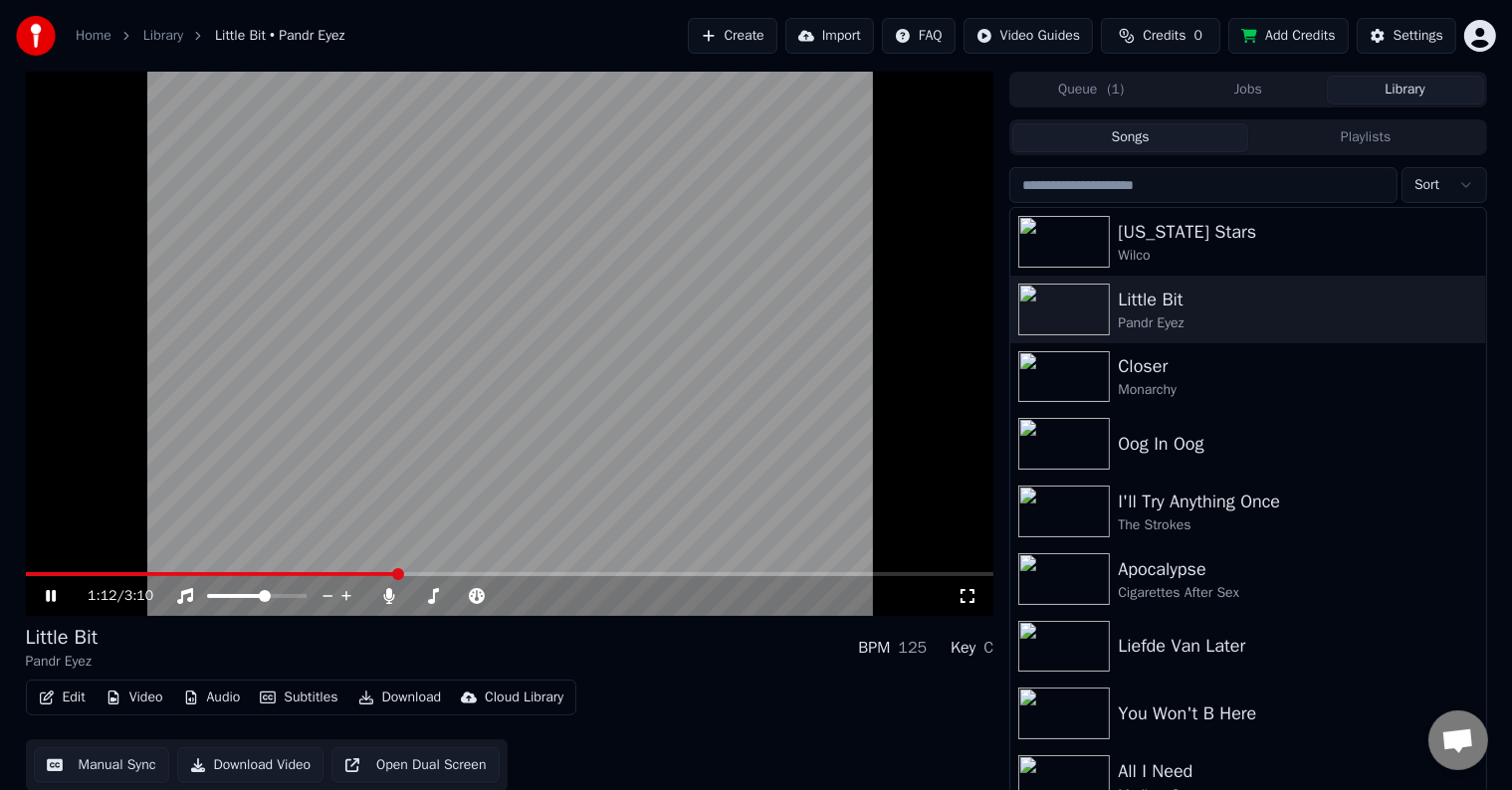 click at bounding box center (212, 574) 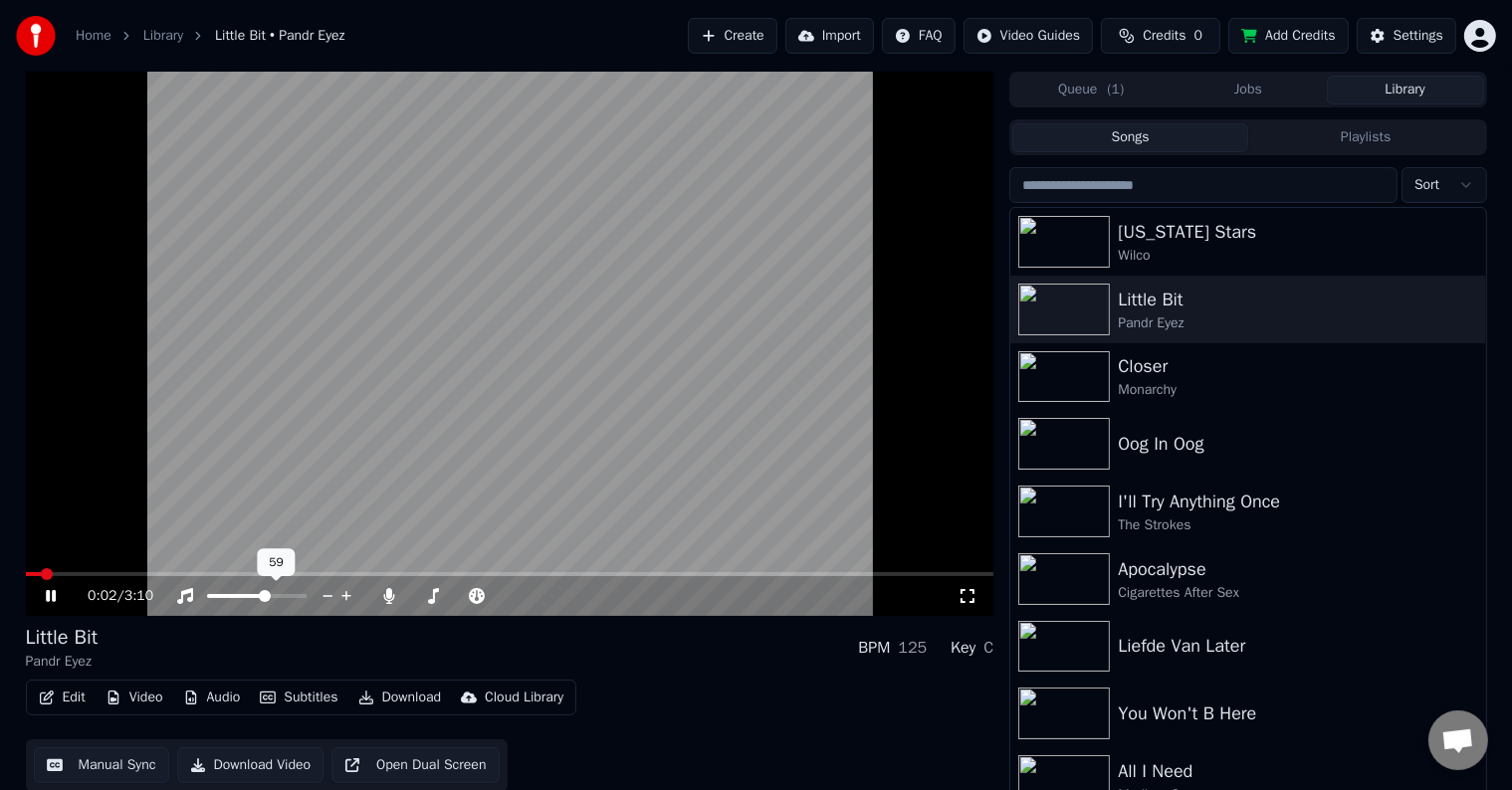 click at bounding box center (236, 596) 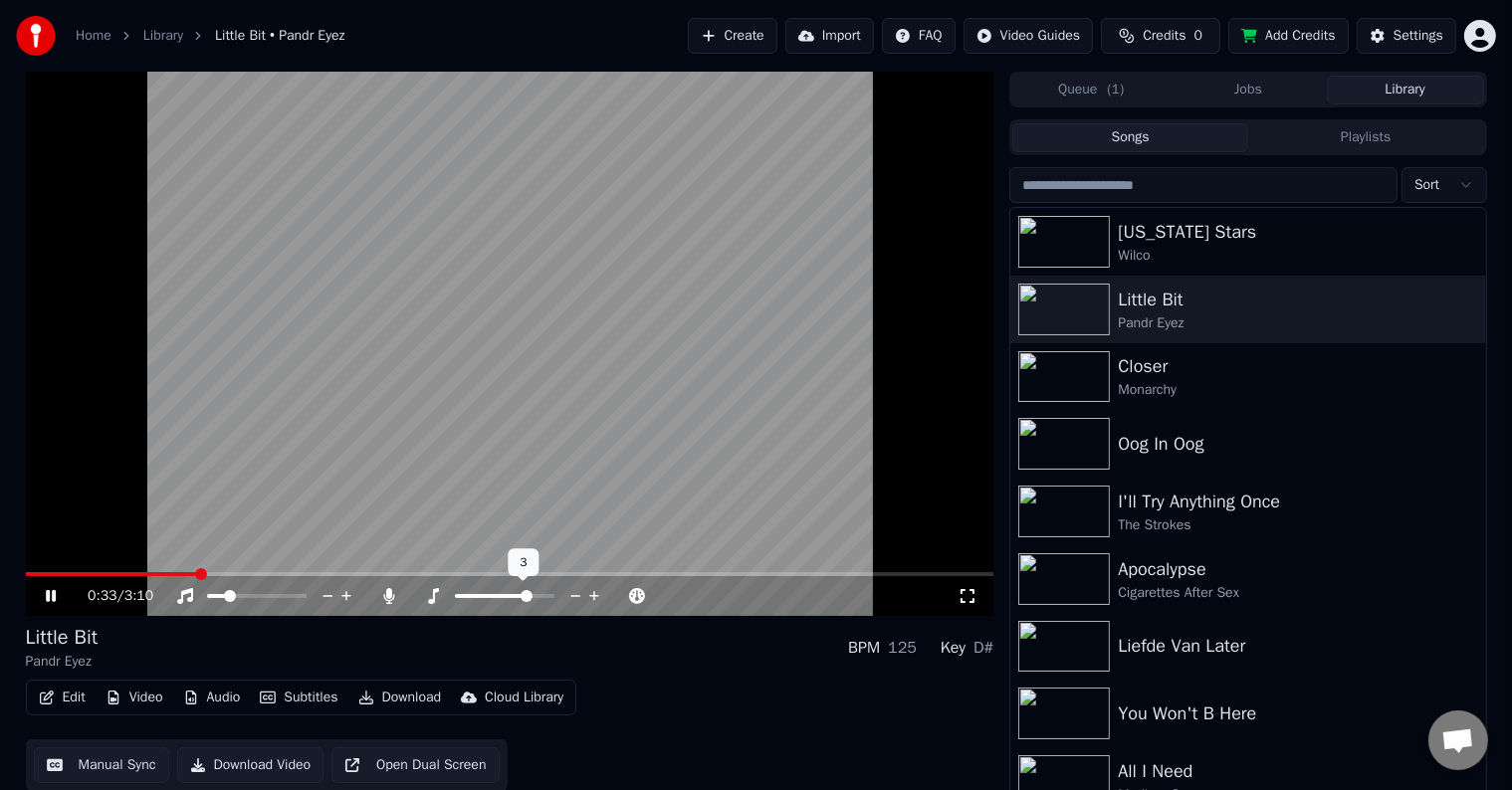 click at bounding box center [527, 596] 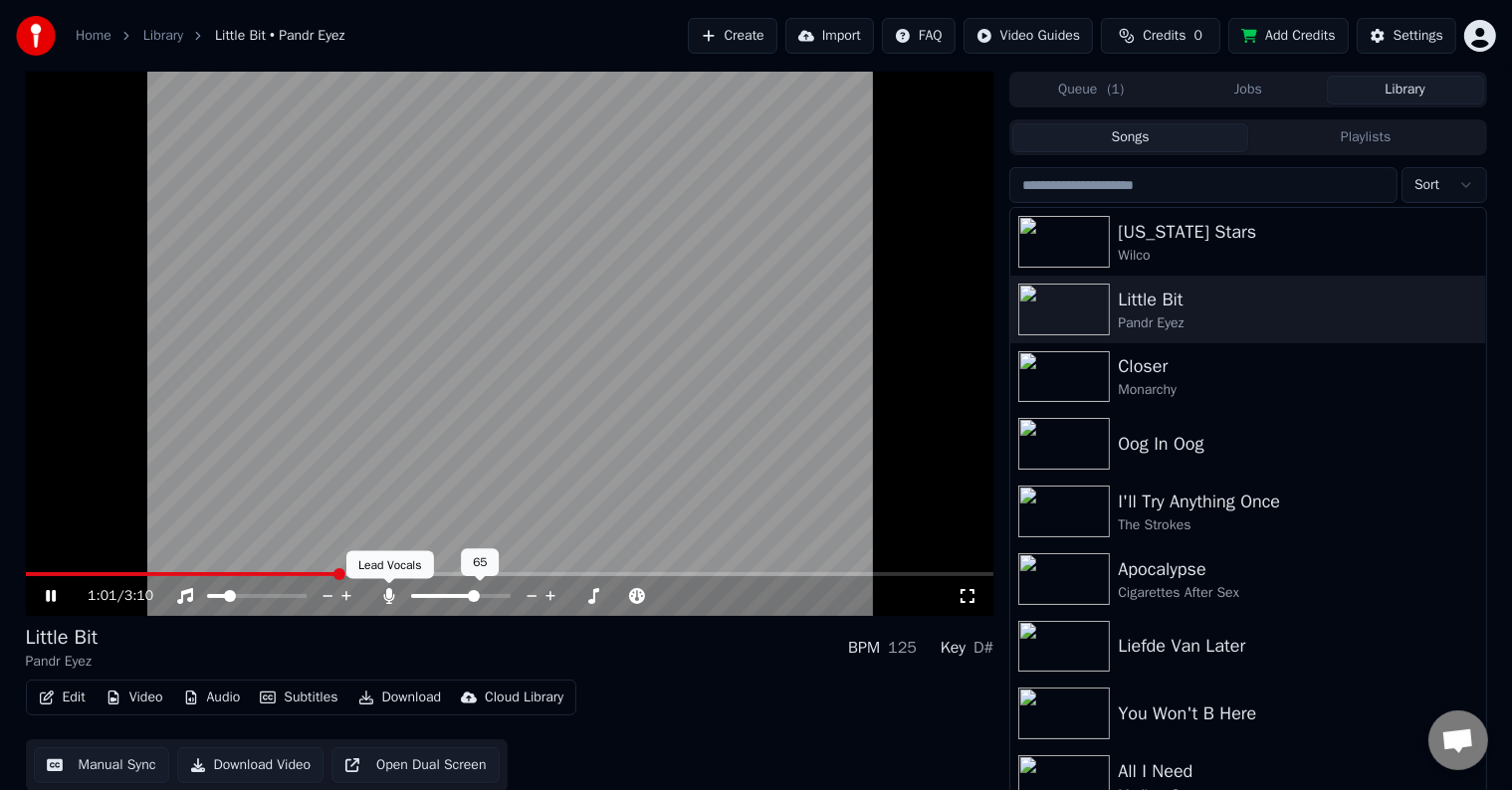 click 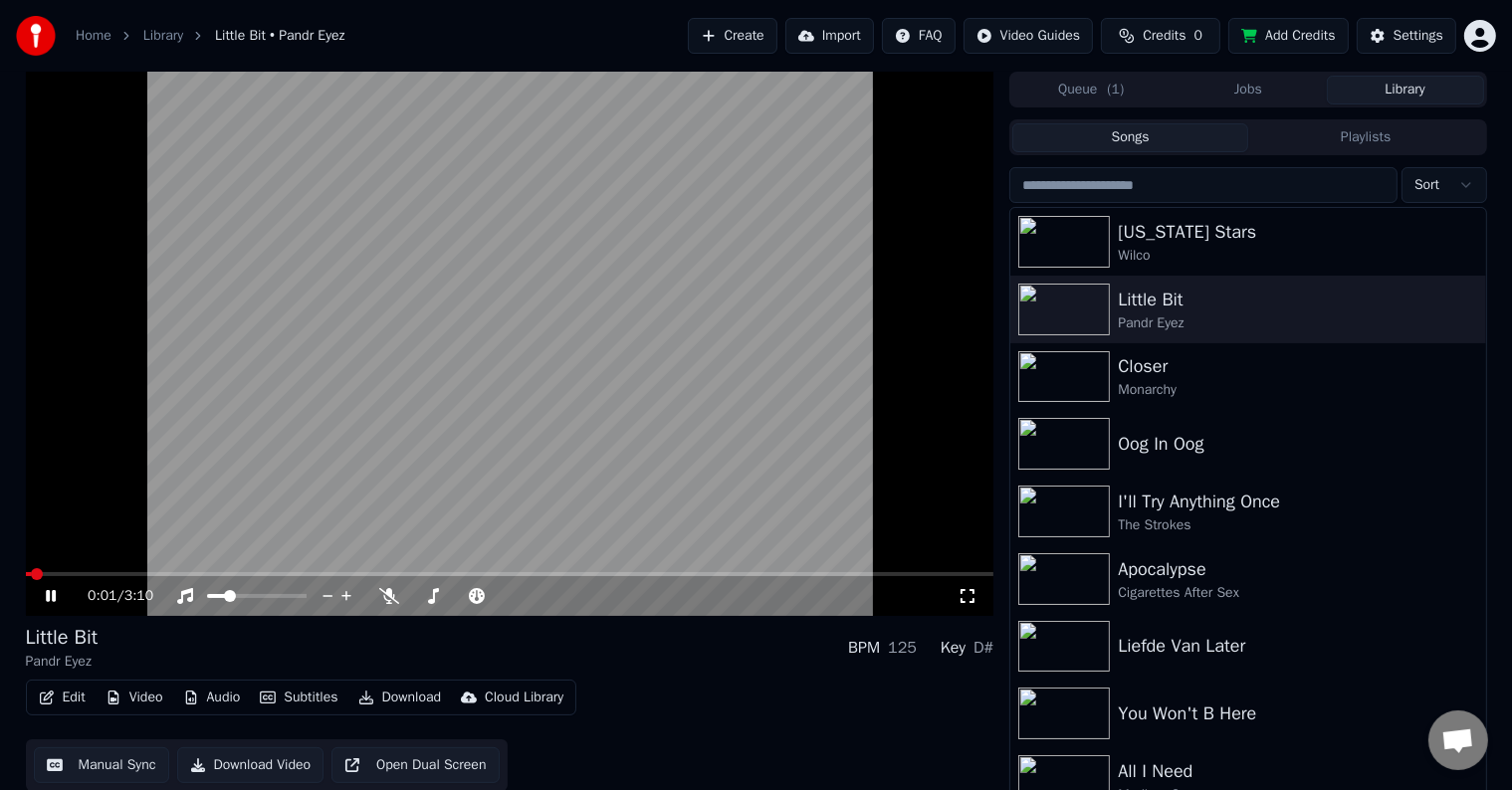 click at bounding box center [28, 574] 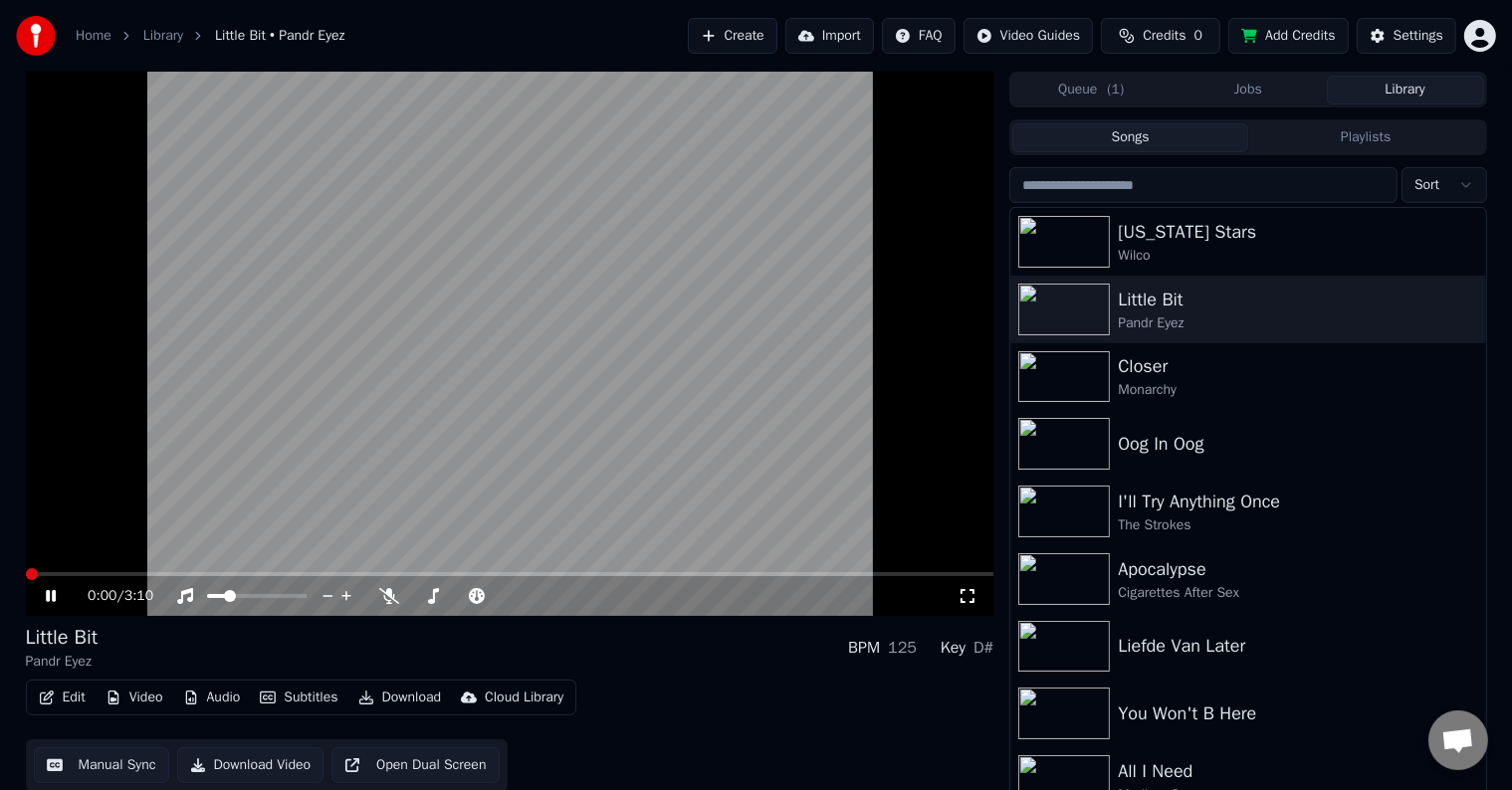 click at bounding box center [32, 574] 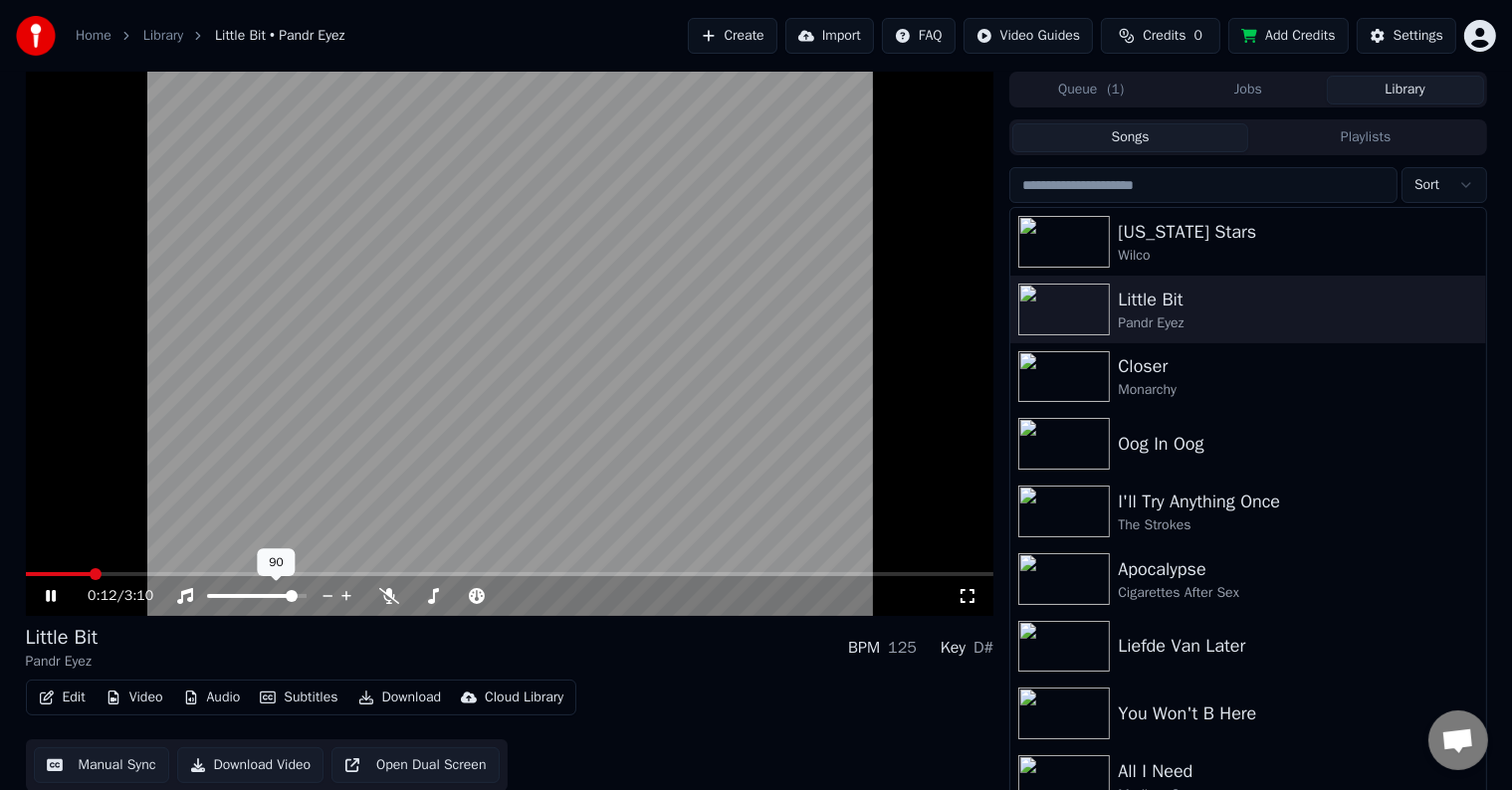 click at bounding box center (292, 596) 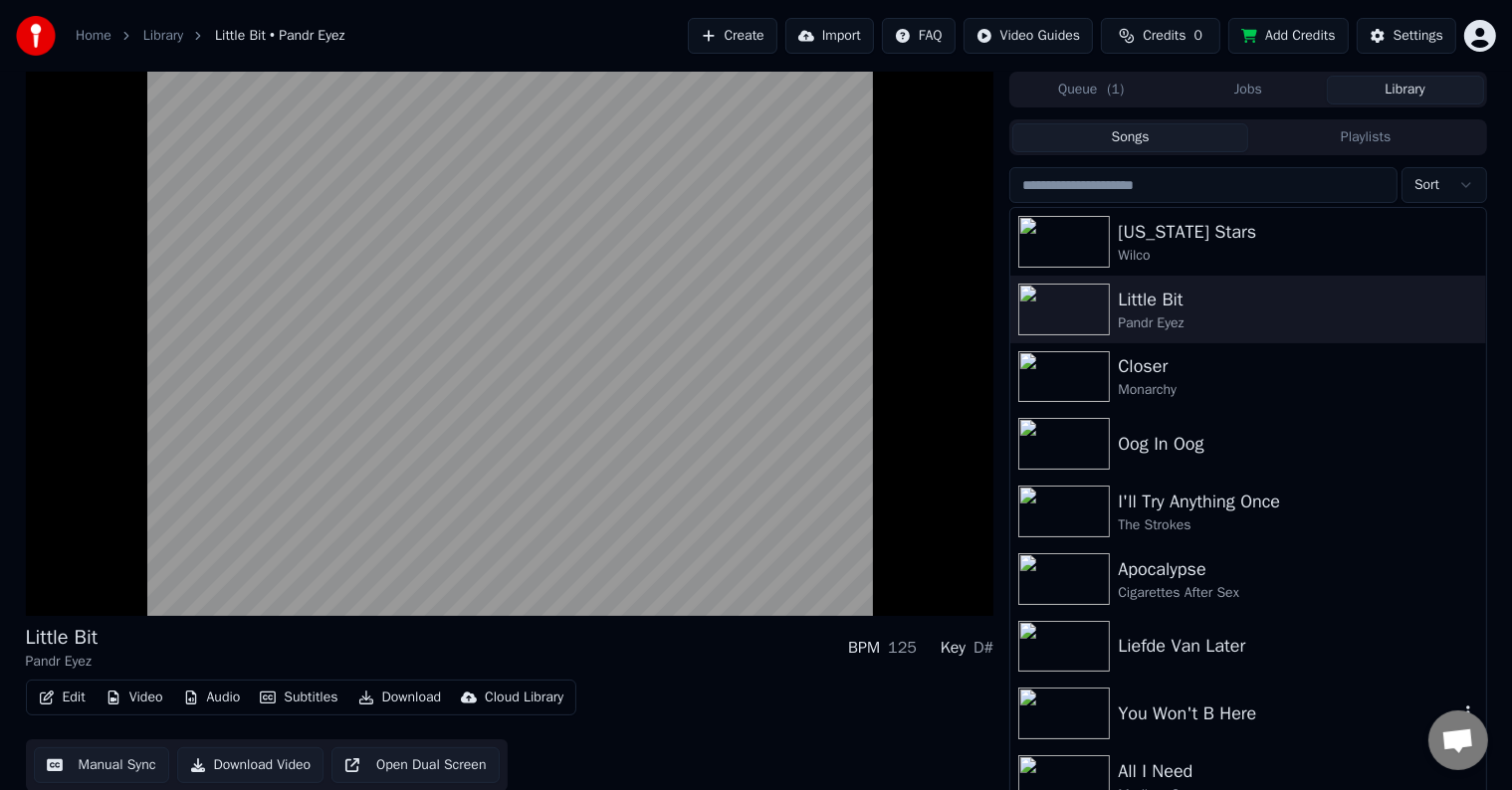 click on "You Won't B Here" at bounding box center [1247, 713] 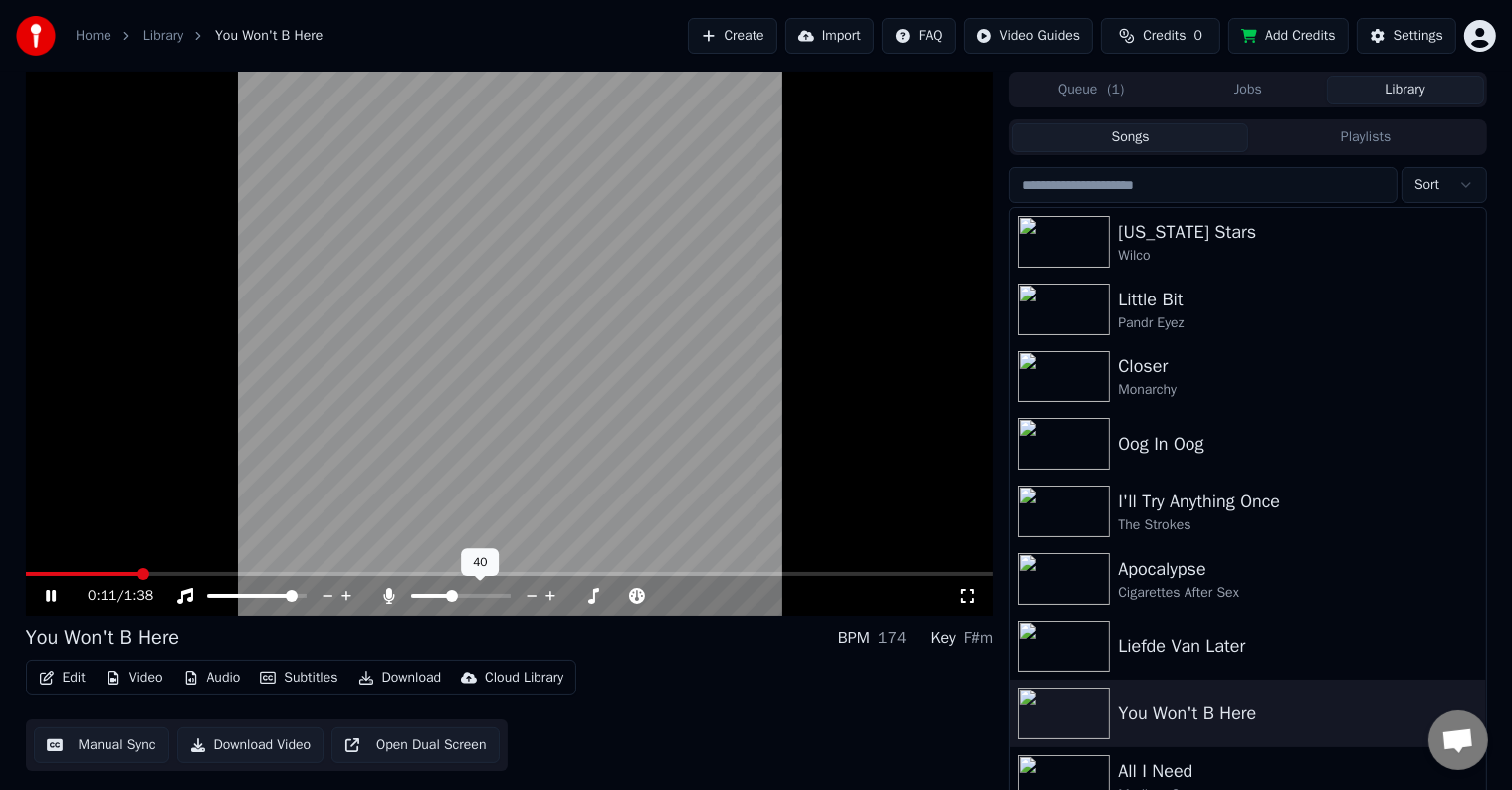 click at bounding box center [452, 596] 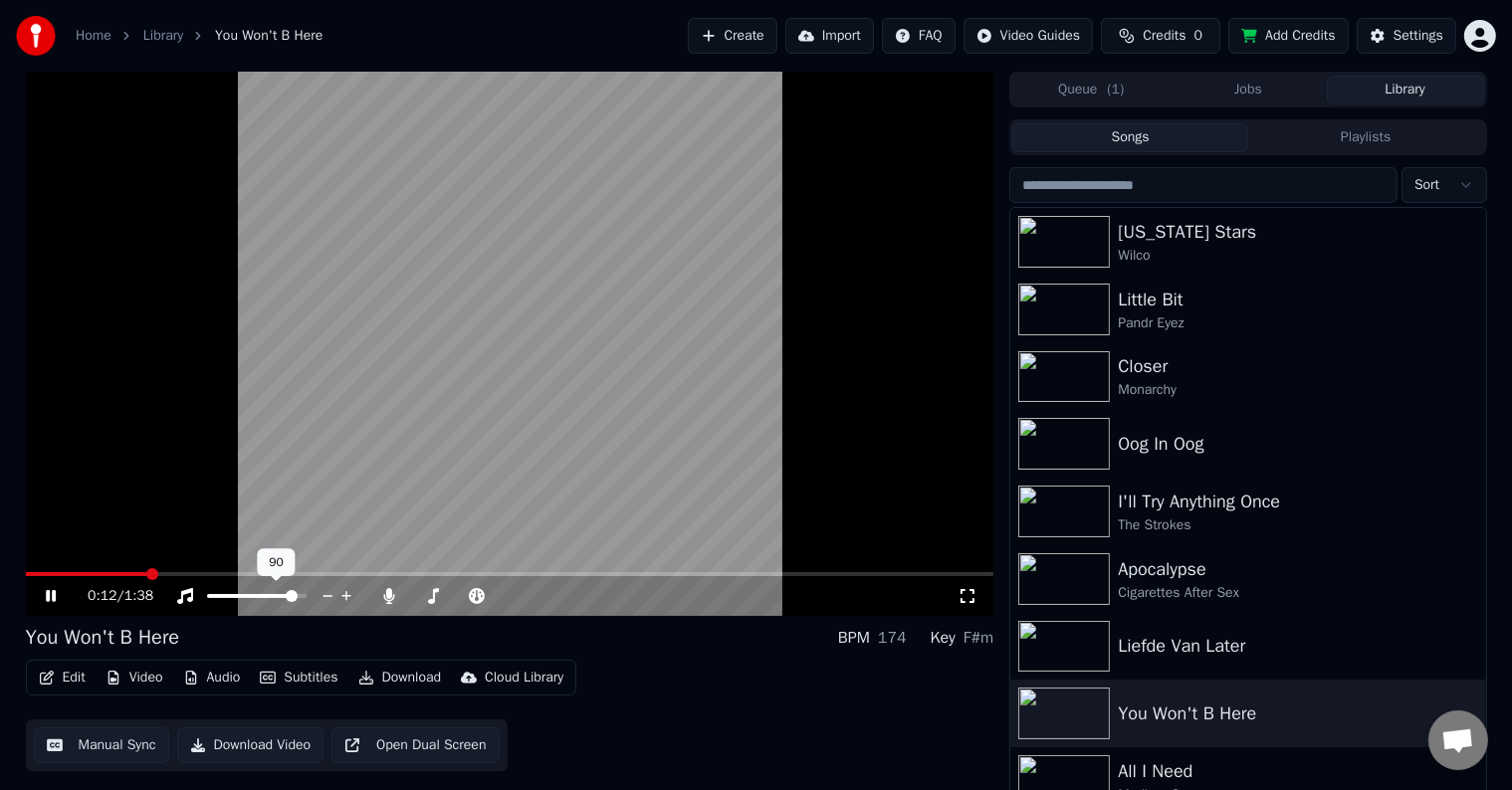 click at bounding box center (252, 596) 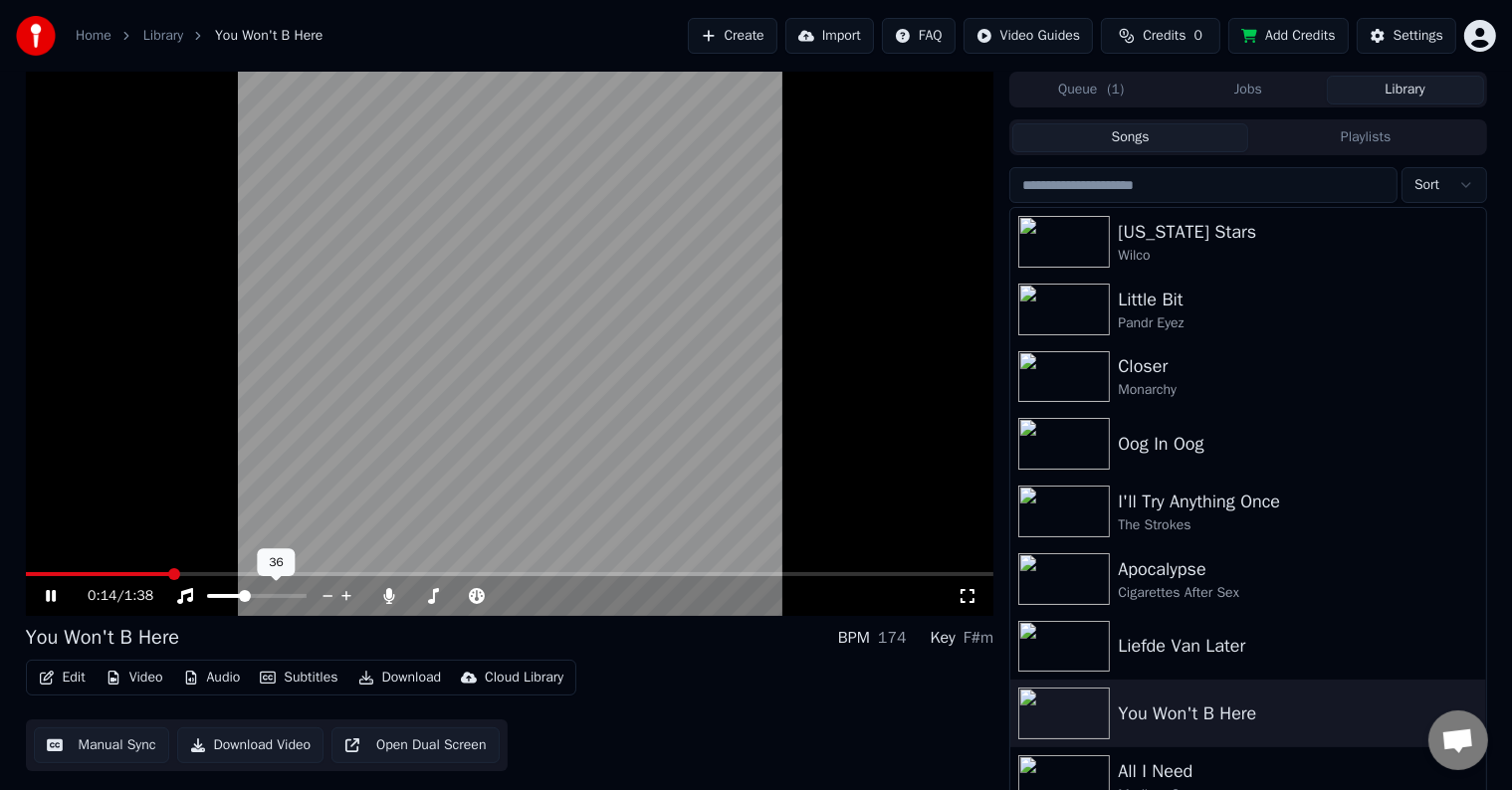 click at bounding box center [245, 596] 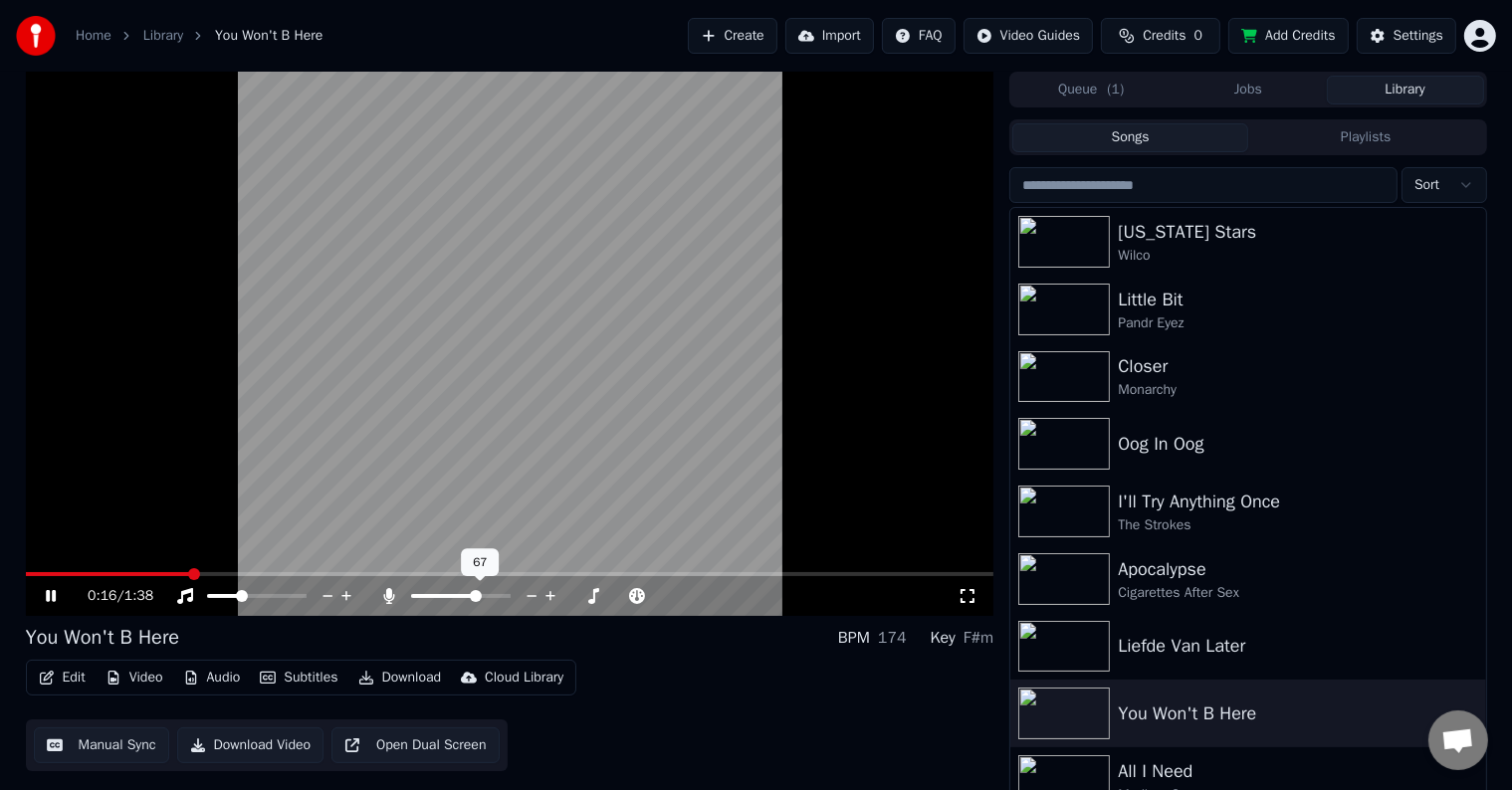 click at bounding box center (476, 596) 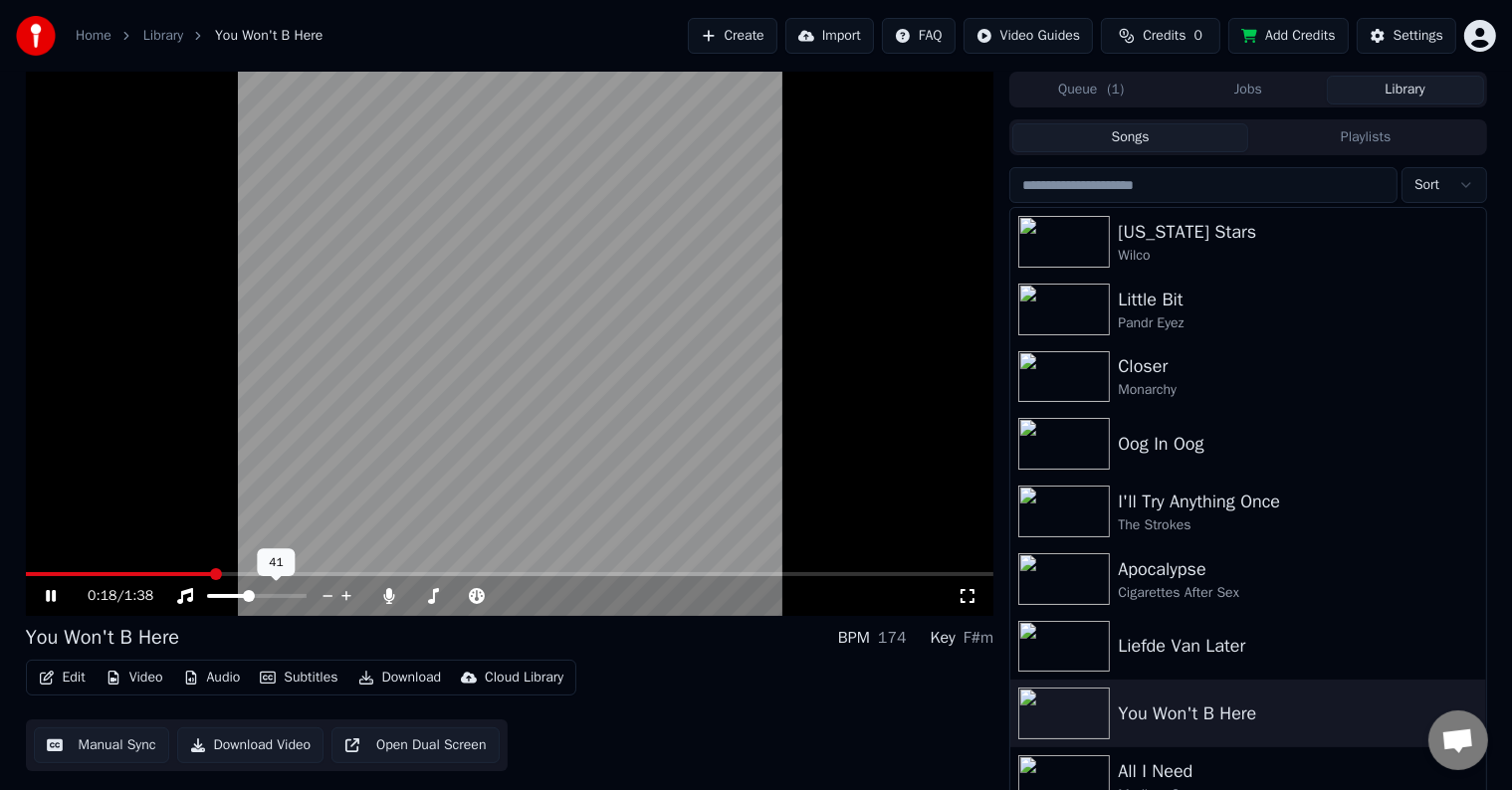 click at bounding box center (249, 596) 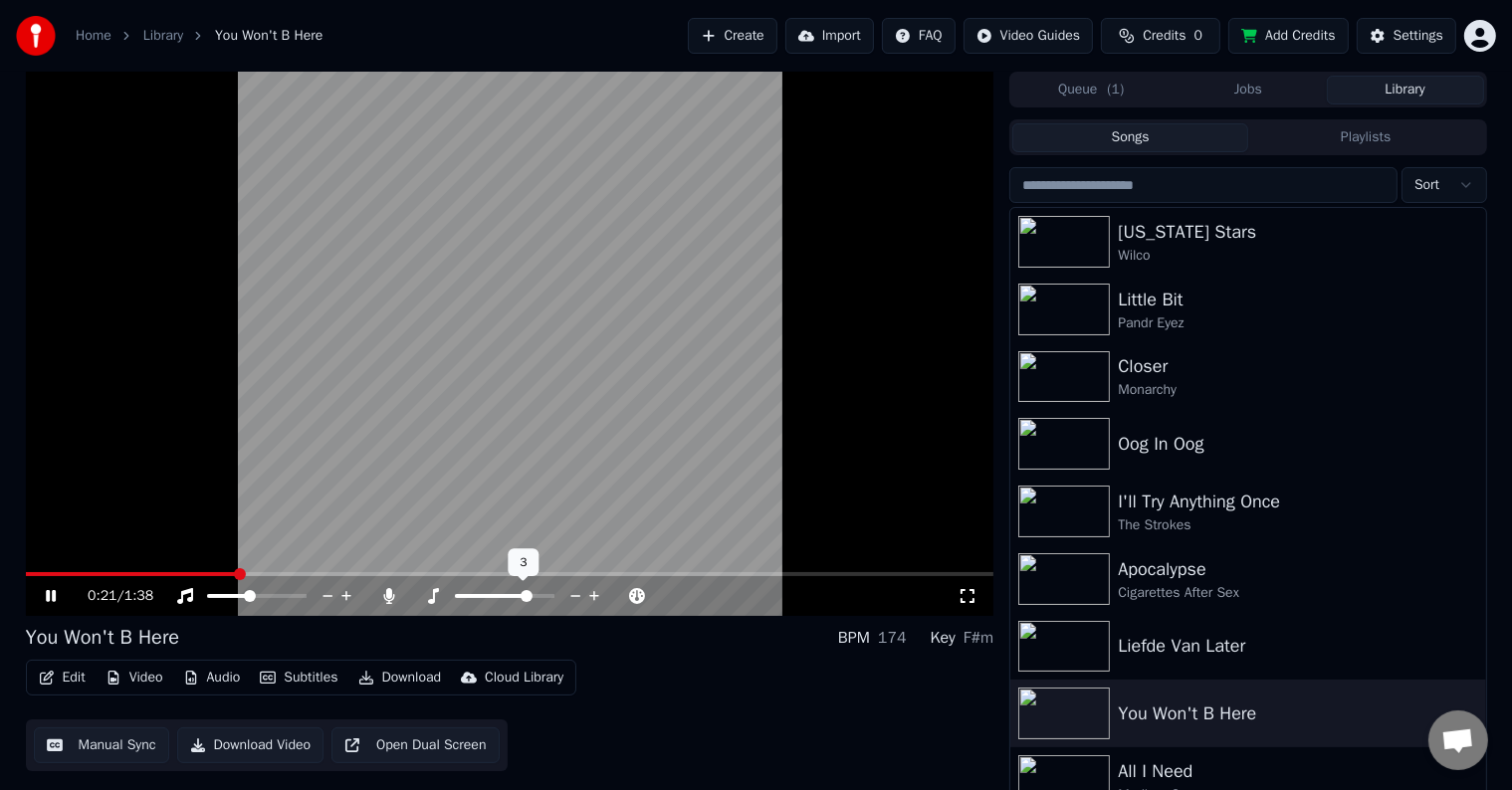 click 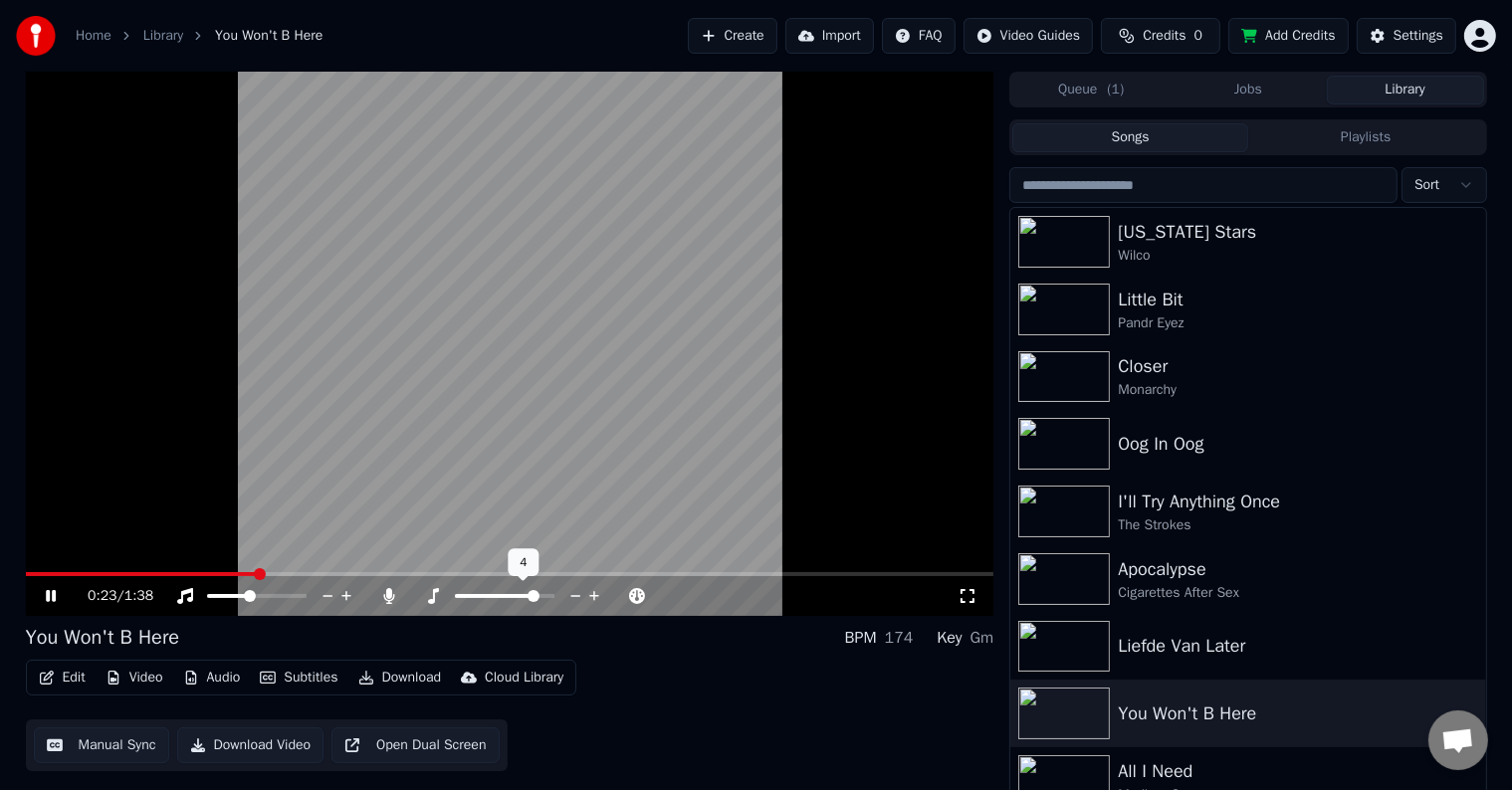 click 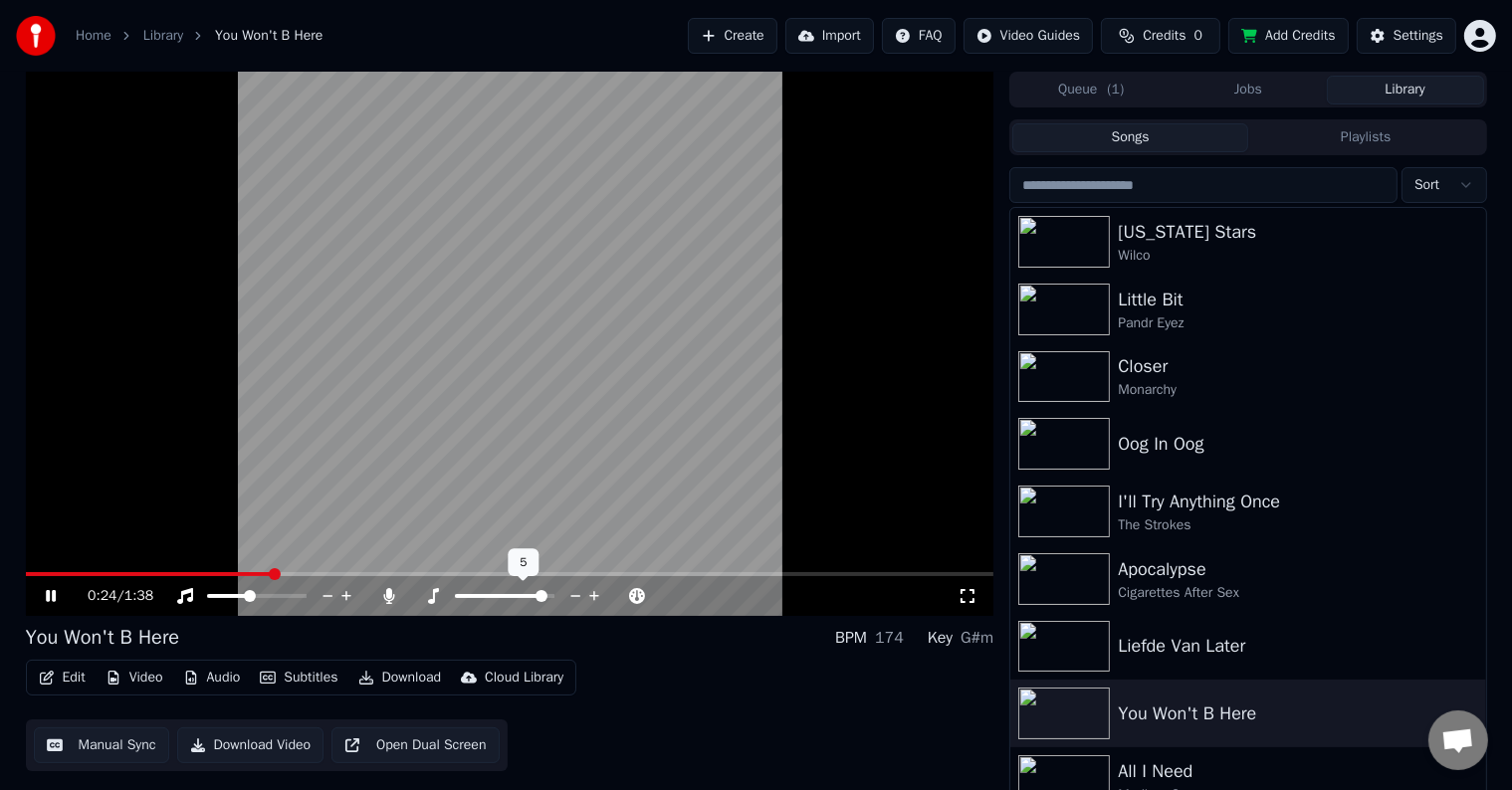 click 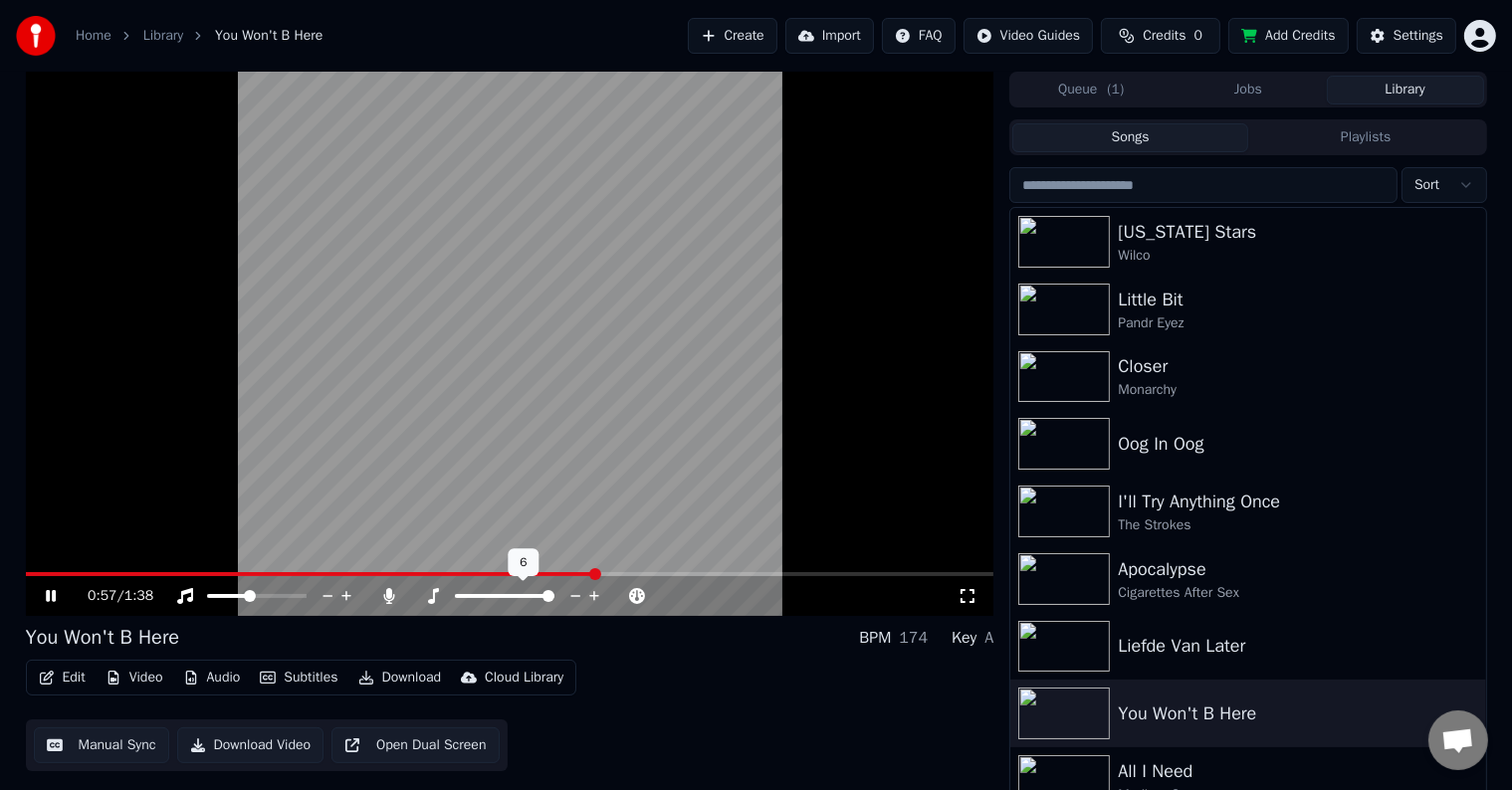 click at bounding box center [505, 596] 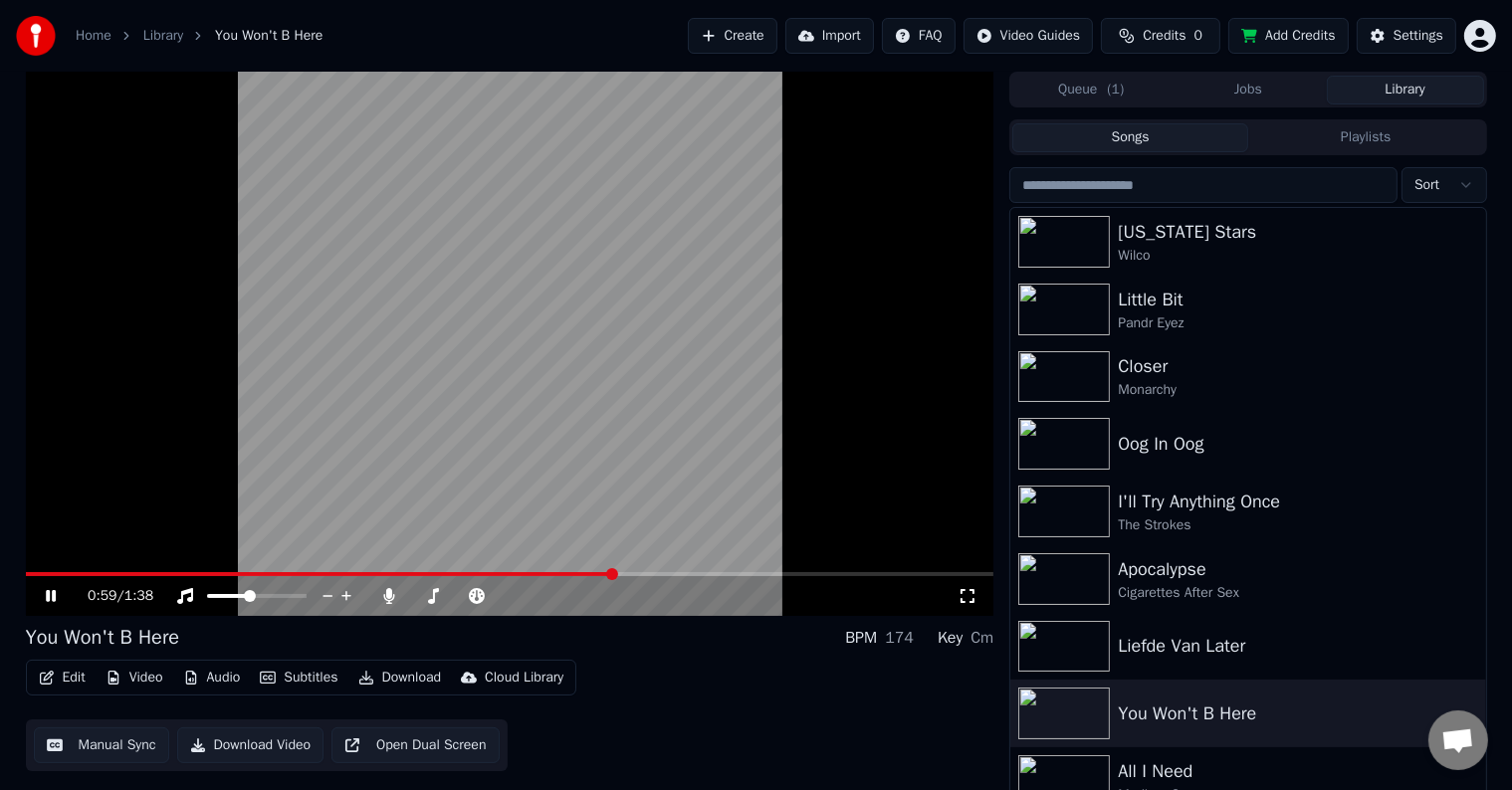 click on "0:59  /  1:38" at bounding box center [510, 343] 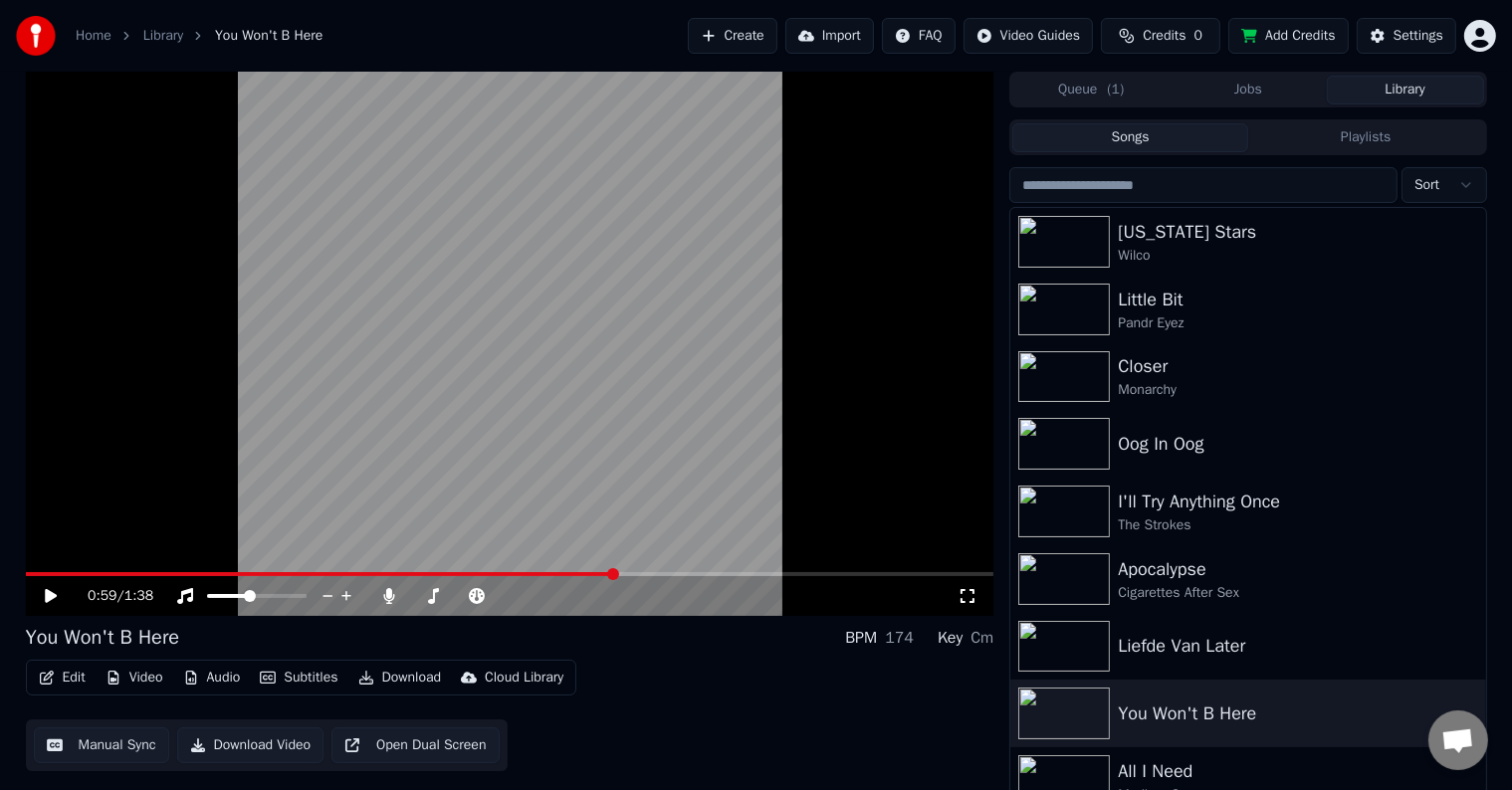 click at bounding box center (321, 574) 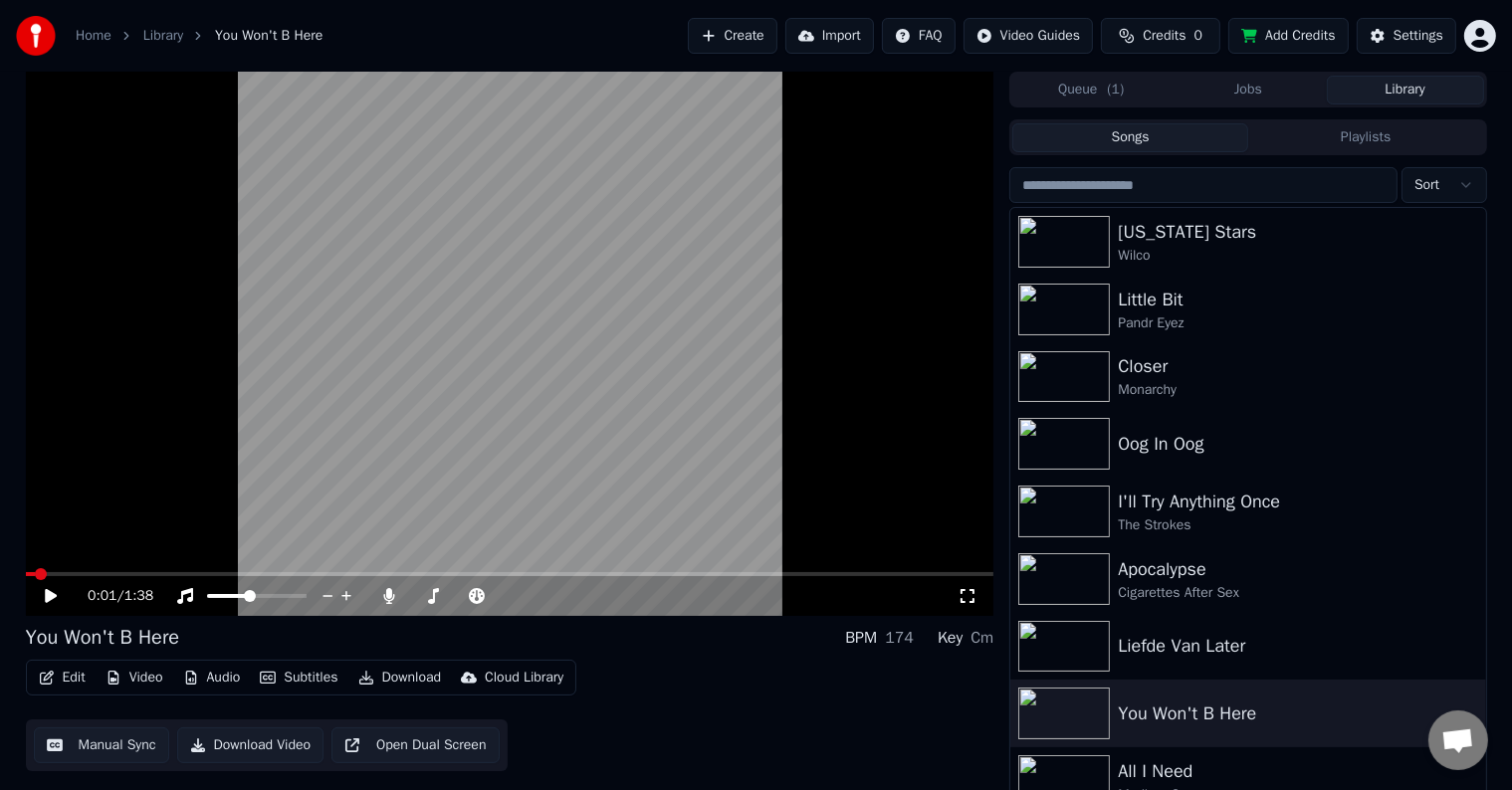 click at bounding box center (510, 343) 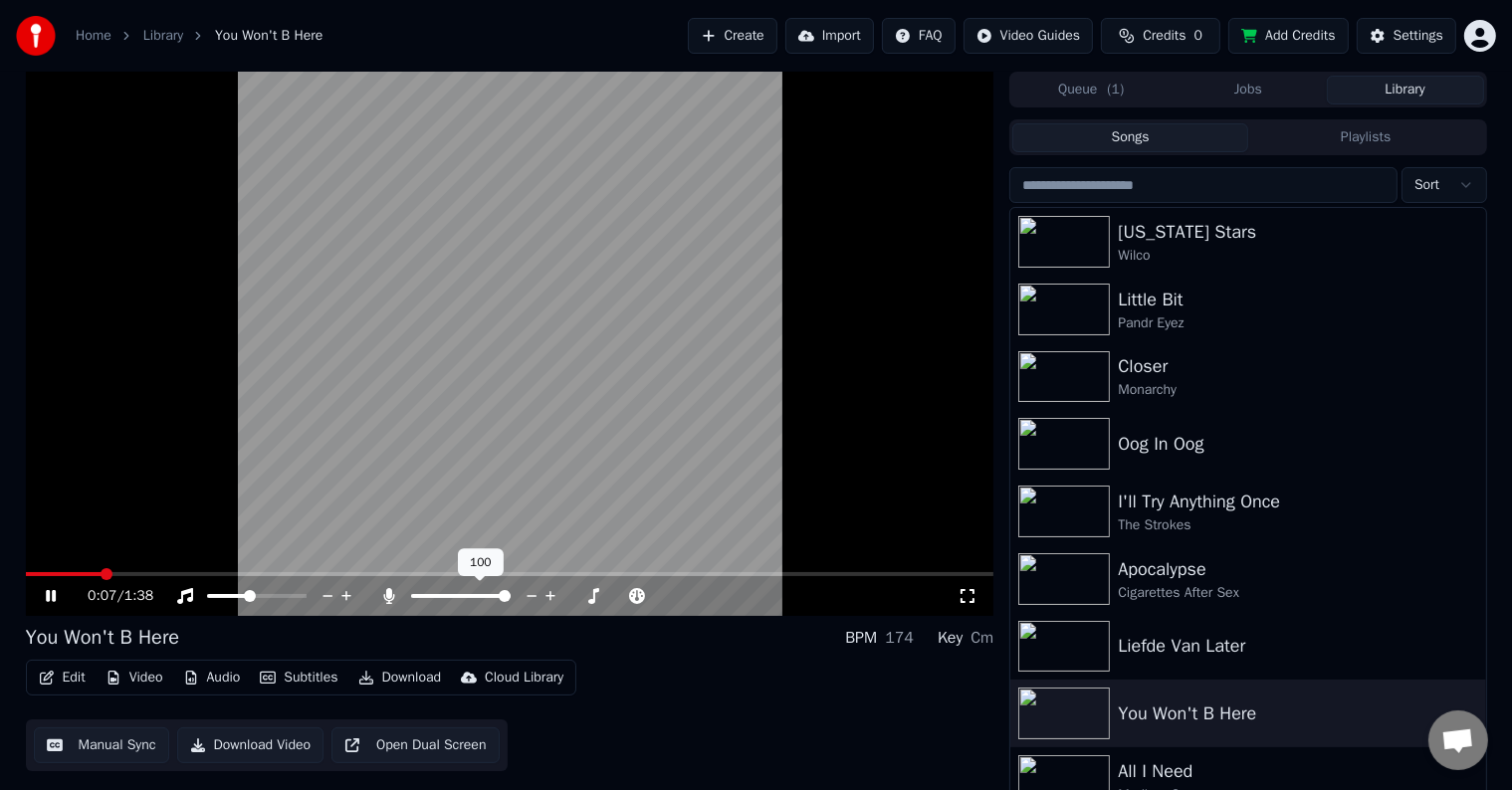 click at bounding box center (461, 596) 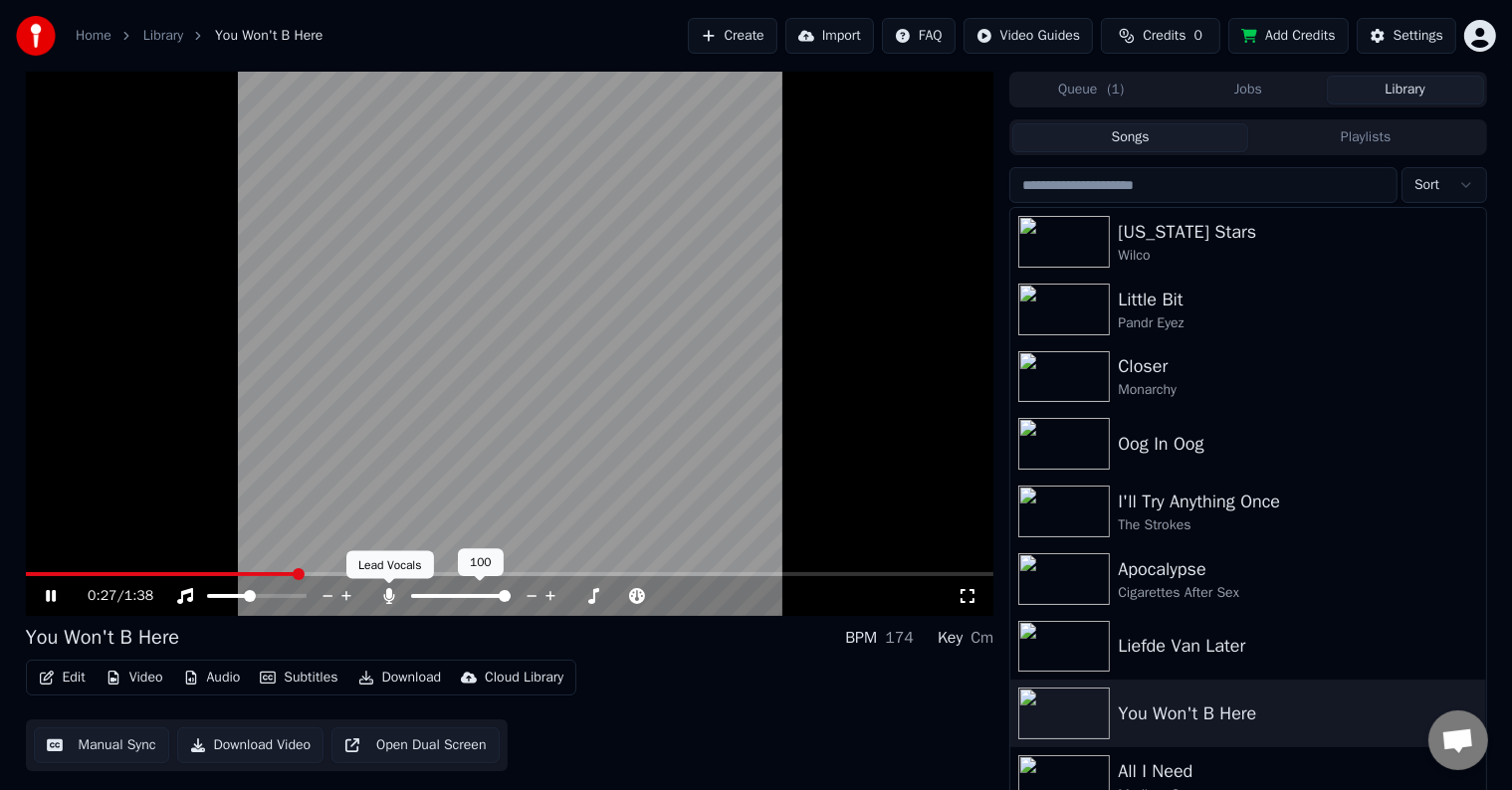 click 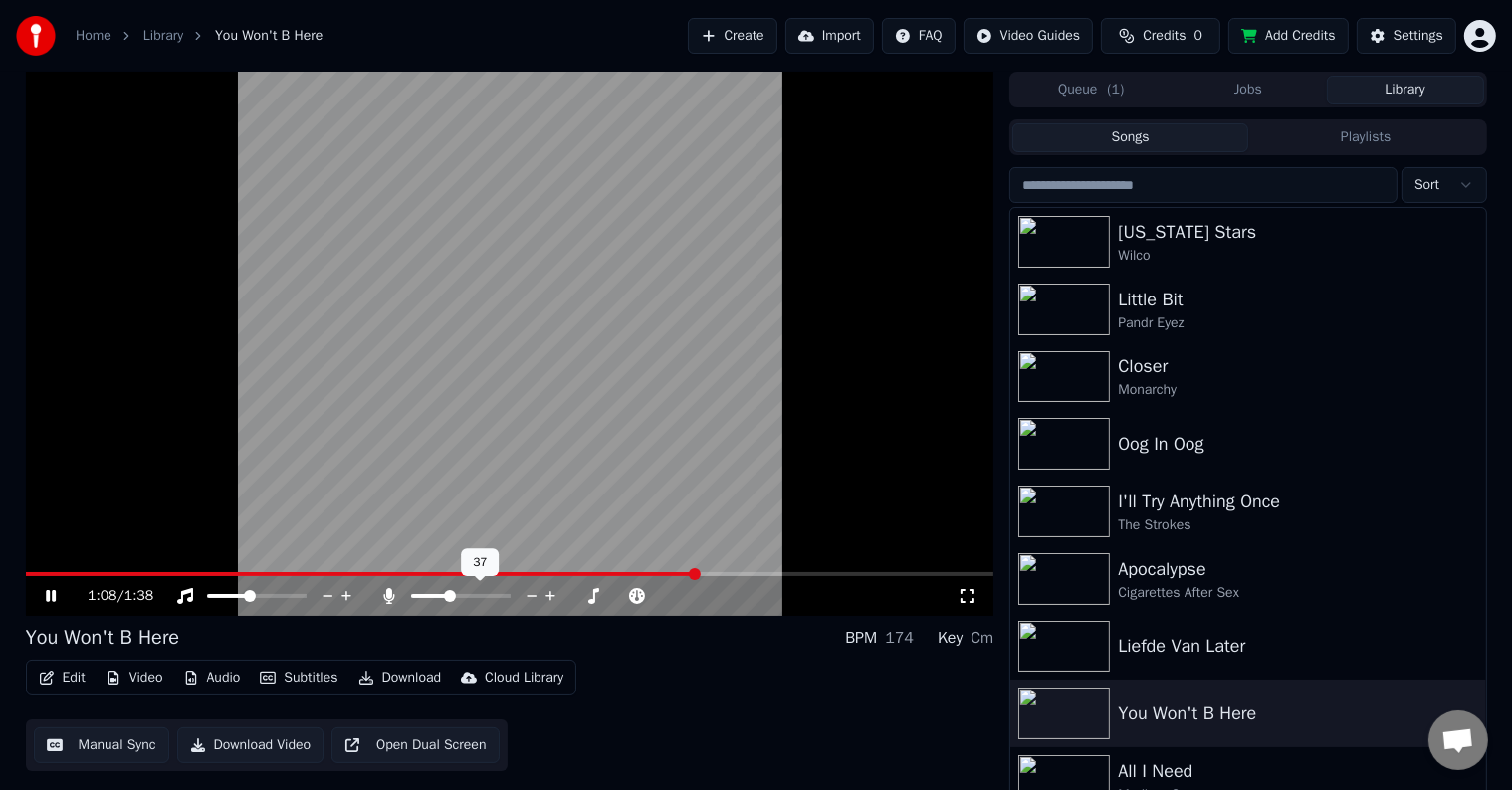 click at bounding box center [461, 596] 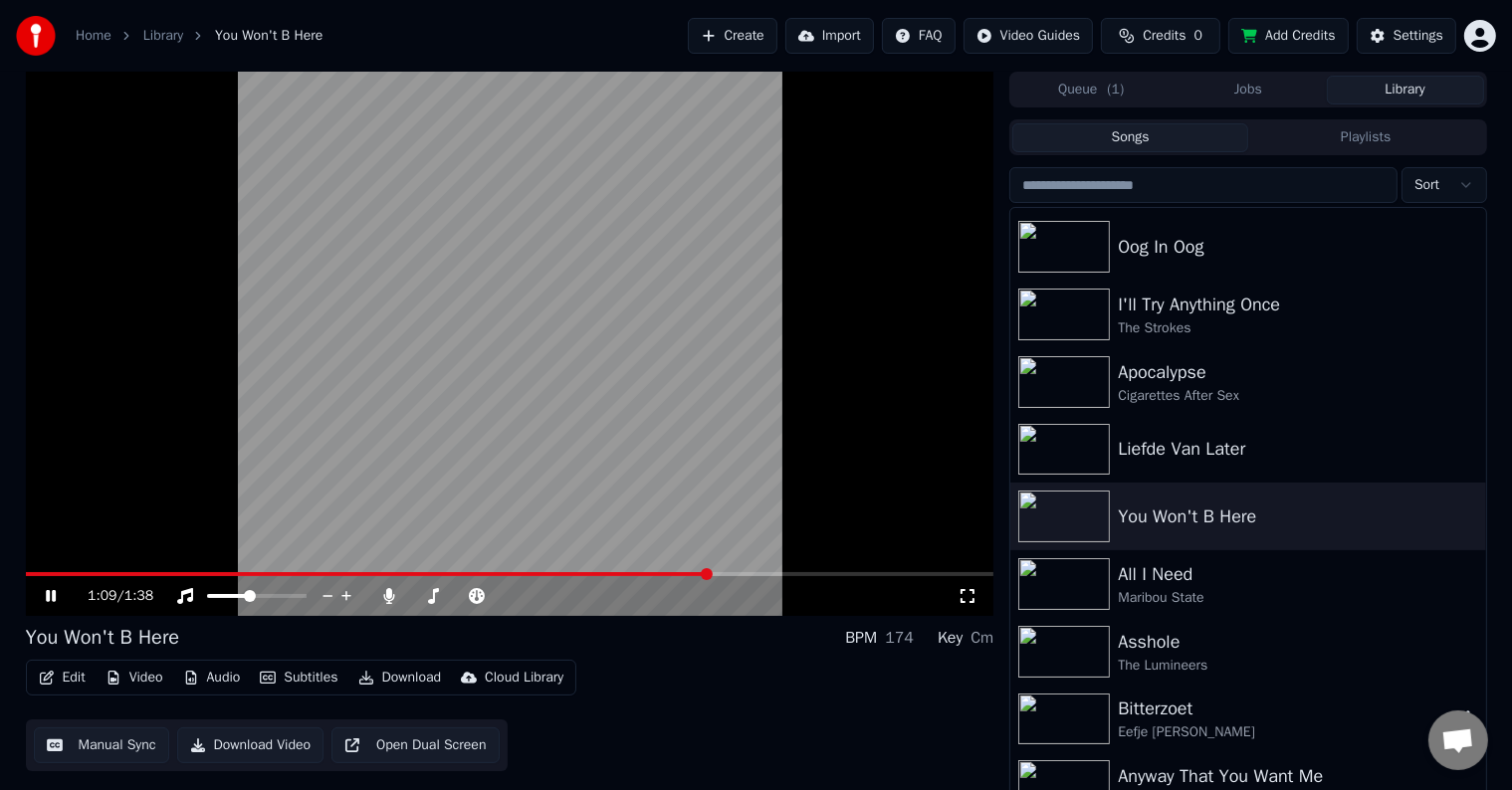 scroll, scrollTop: 199, scrollLeft: 0, axis: vertical 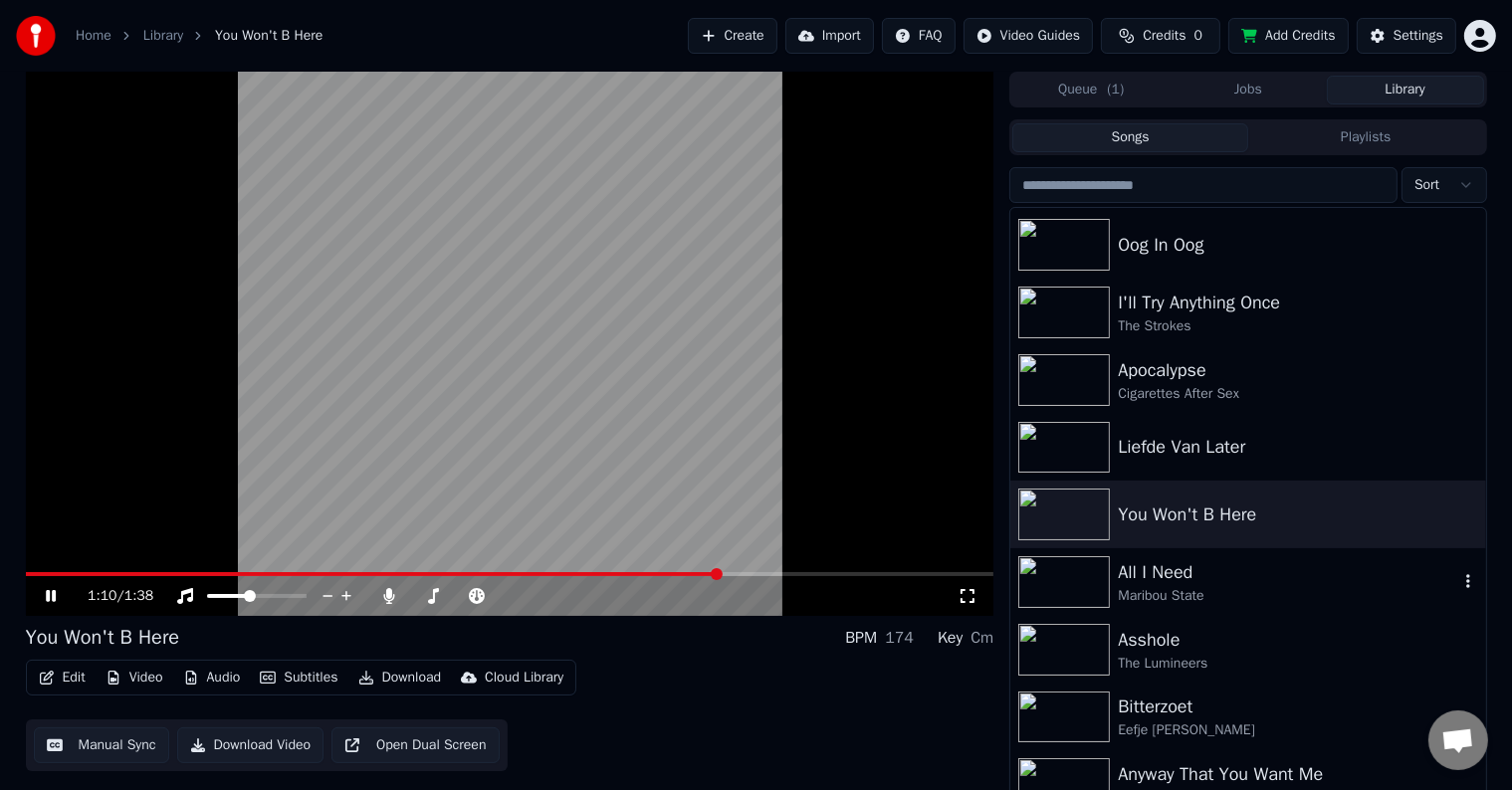 drag, startPoint x: 1169, startPoint y: 582, endPoint x: 391, endPoint y: 583, distance: 778.0006 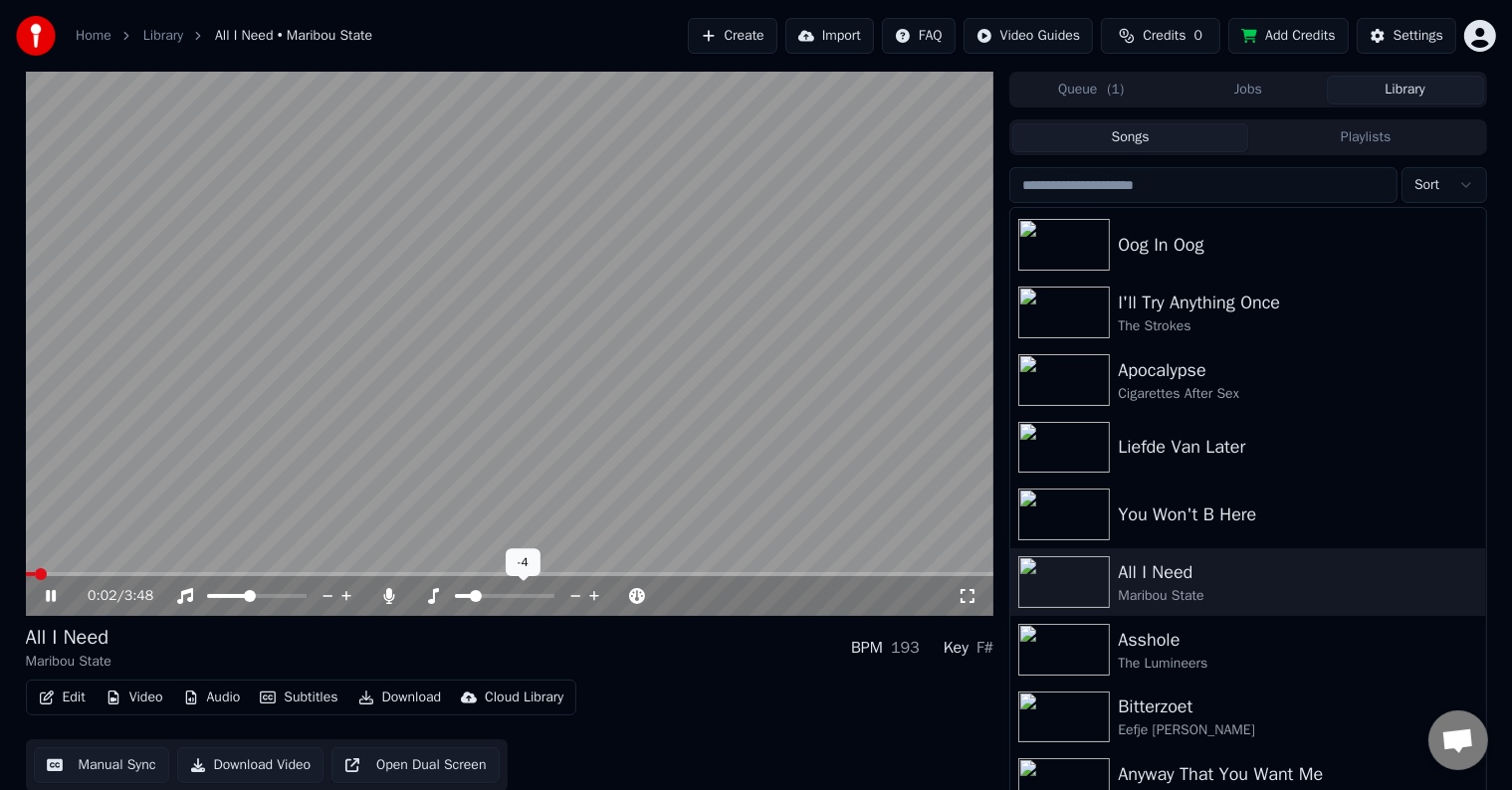 click at bounding box center [476, 596] 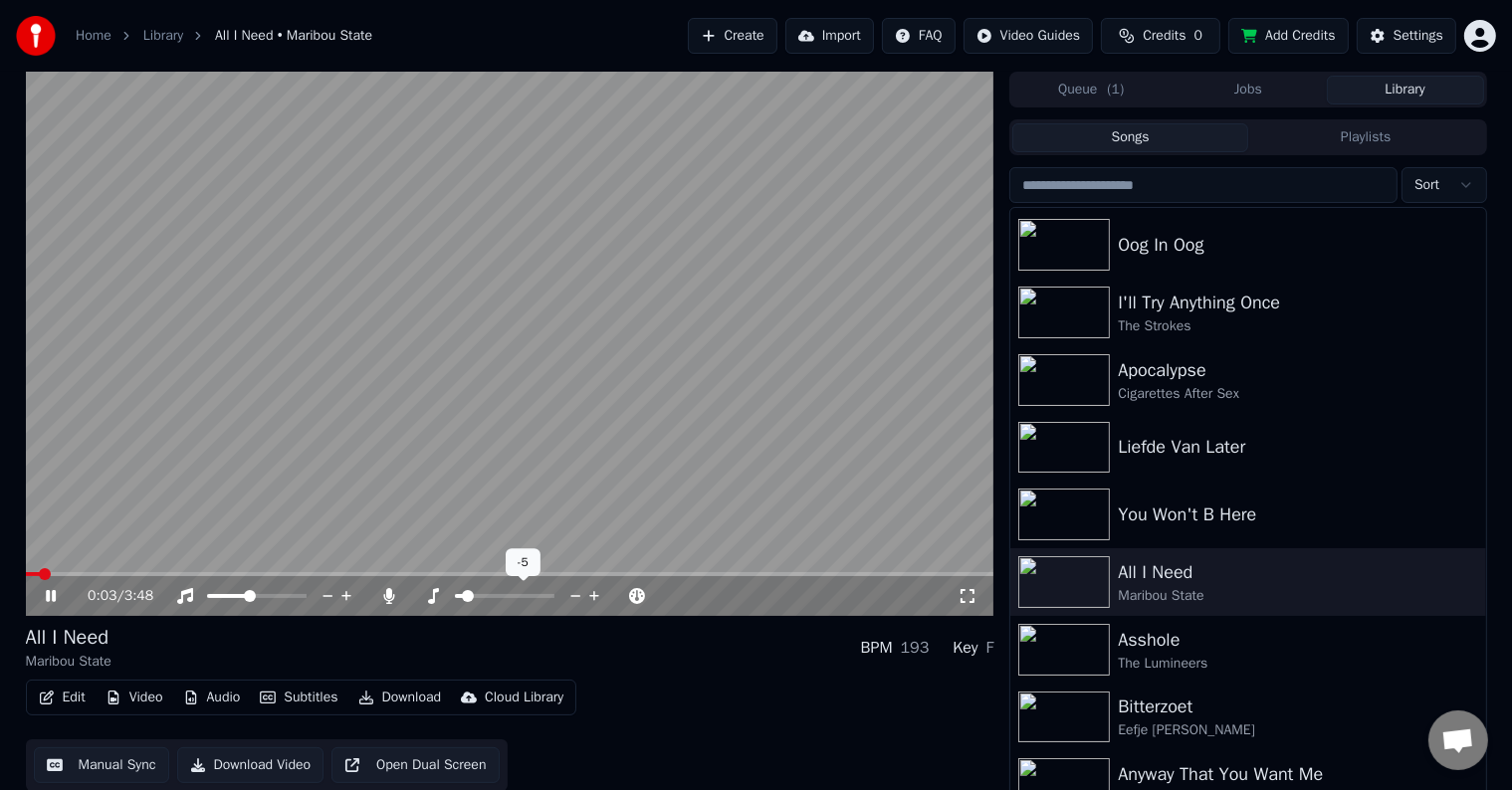 click at bounding box center (468, 596) 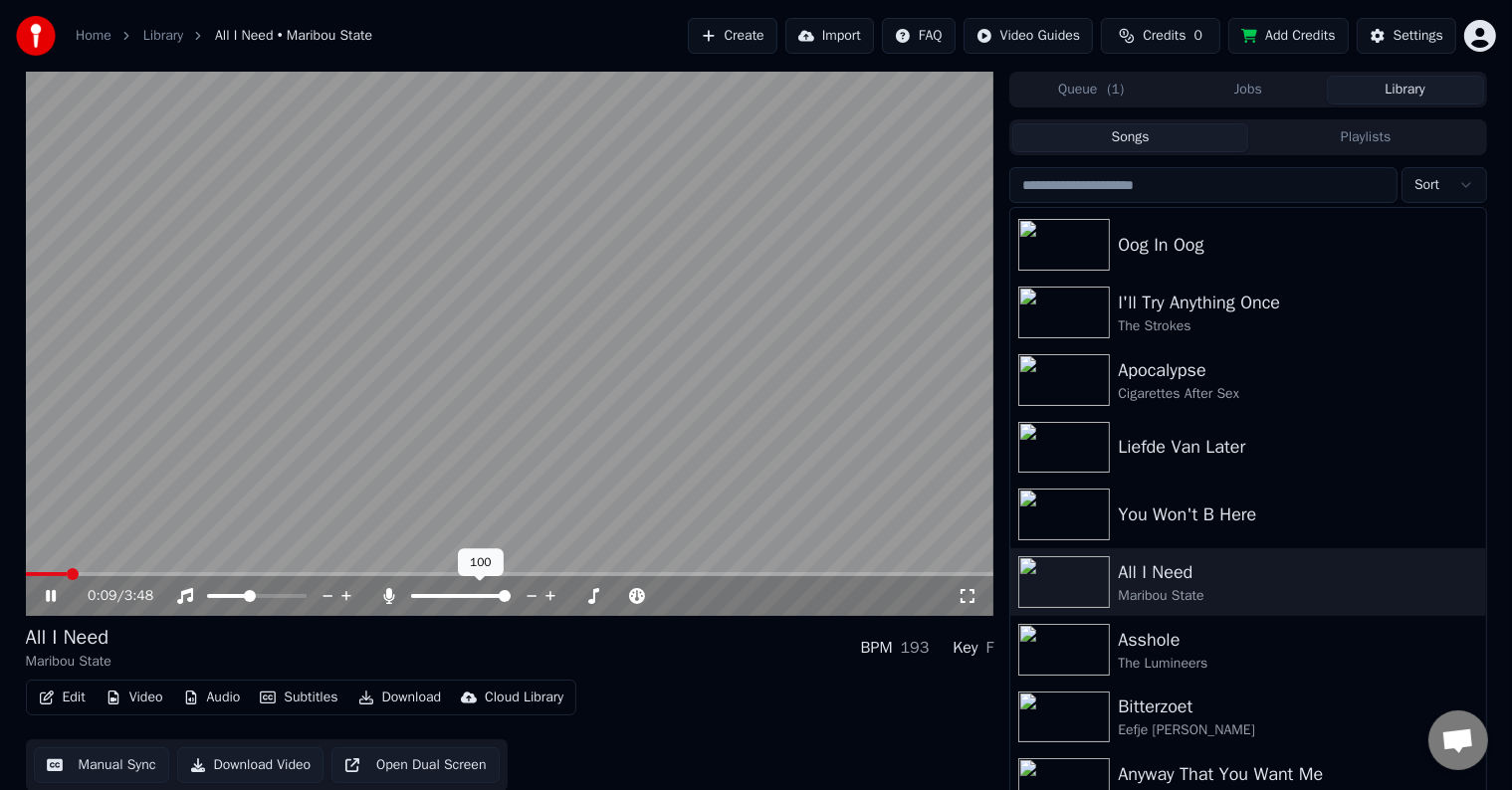 click at bounding box center [505, 596] 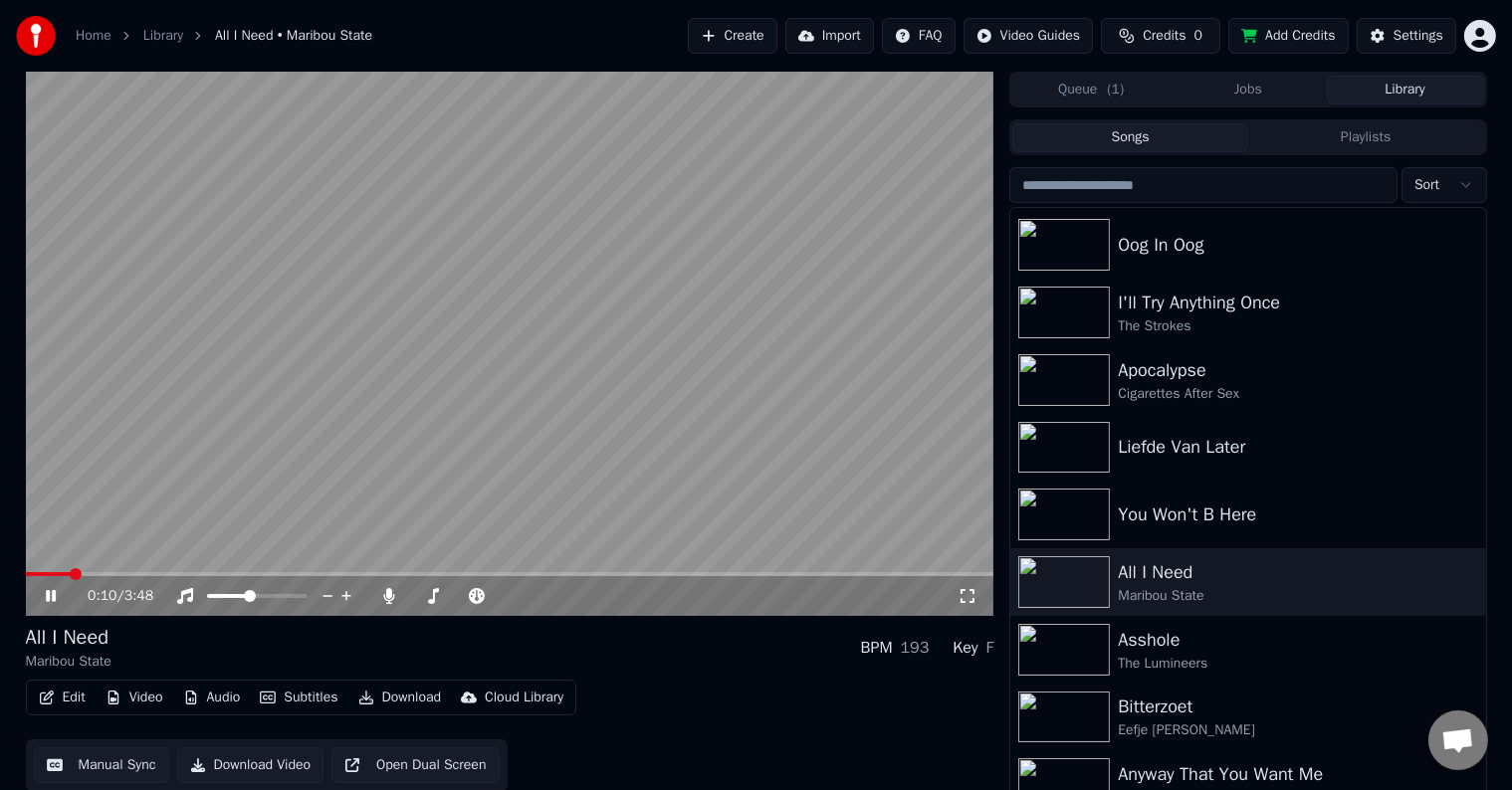 scroll, scrollTop: 9, scrollLeft: 0, axis: vertical 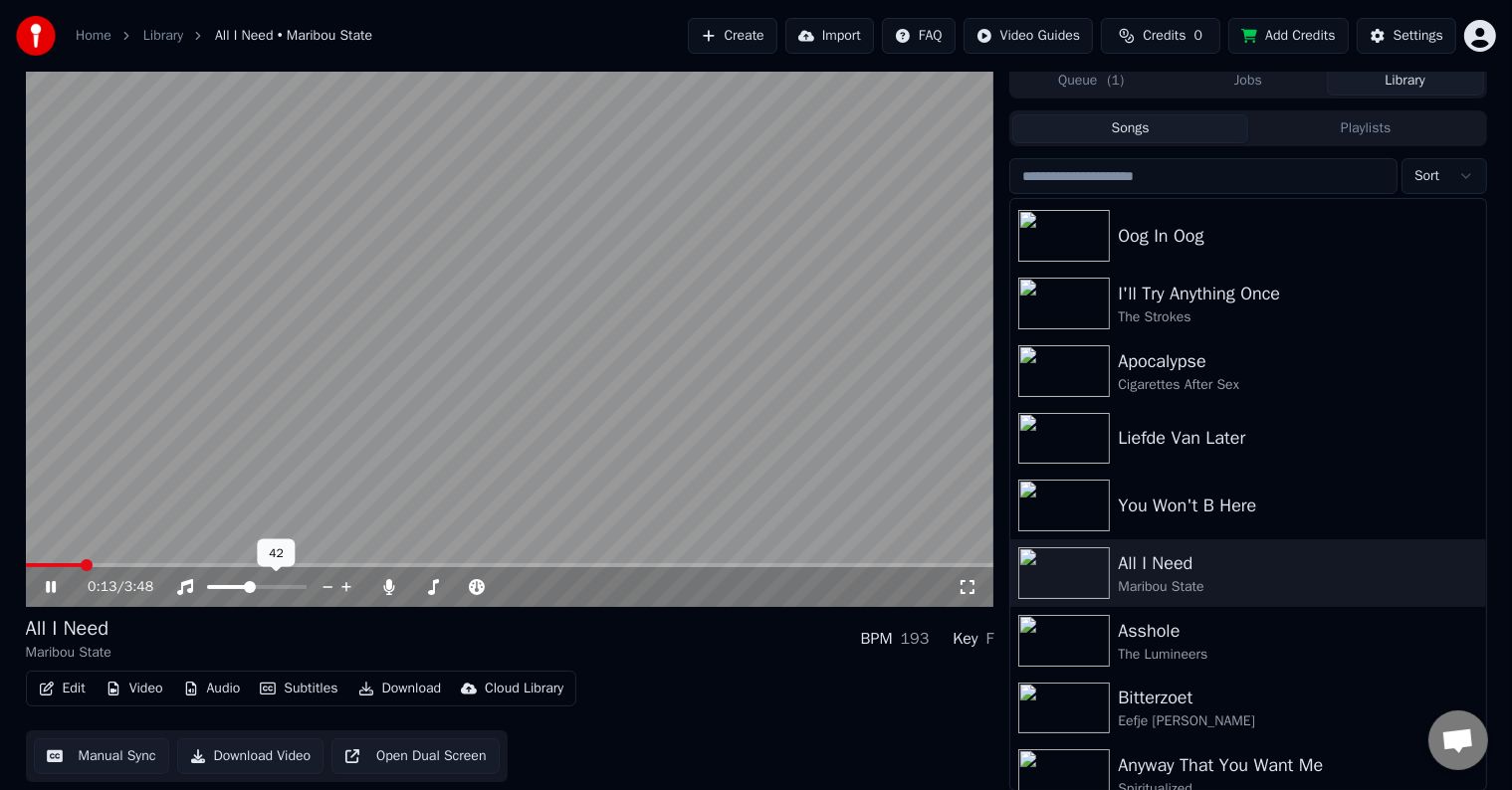 click at bounding box center (250, 587) 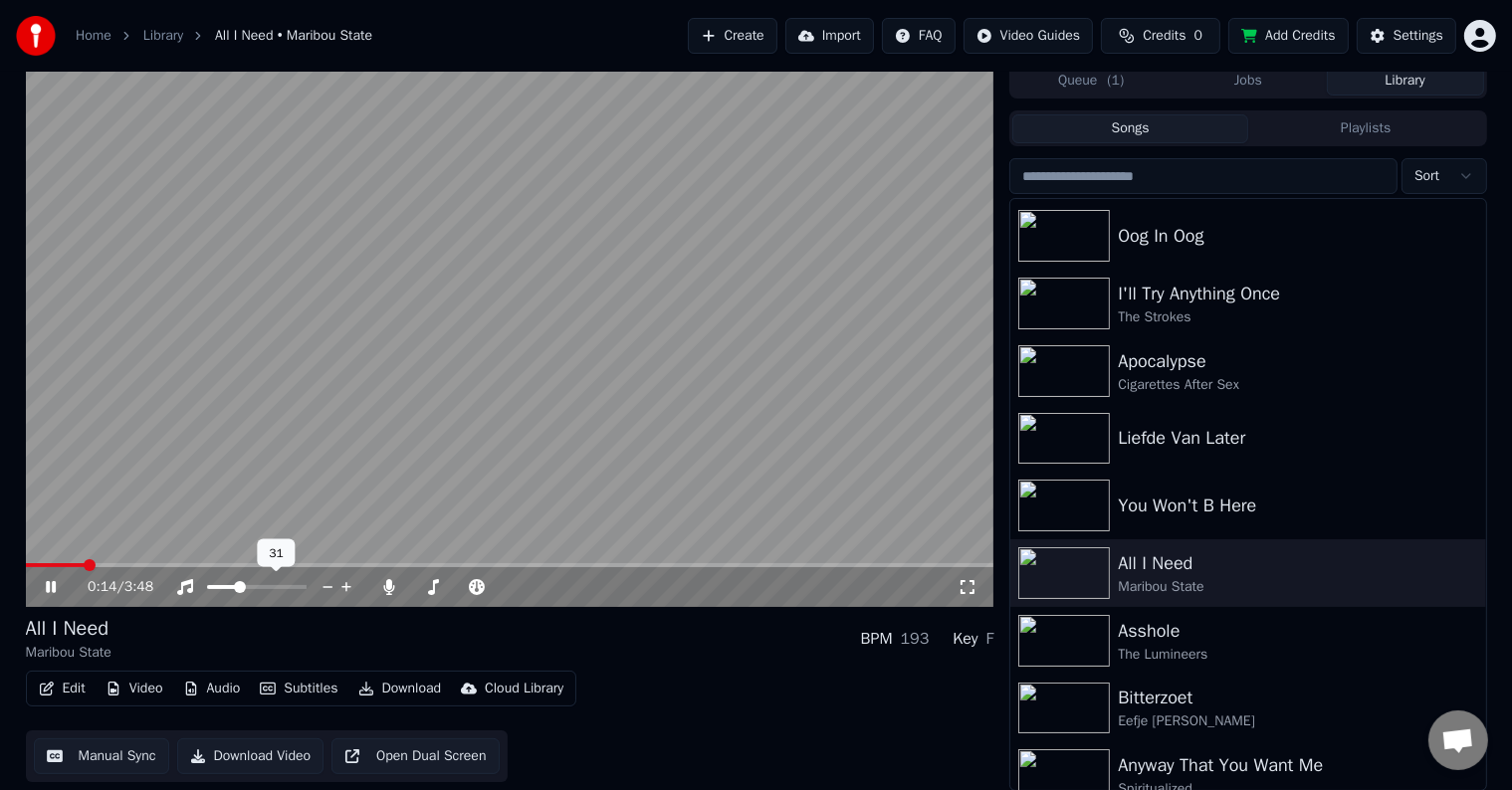click at bounding box center [240, 587] 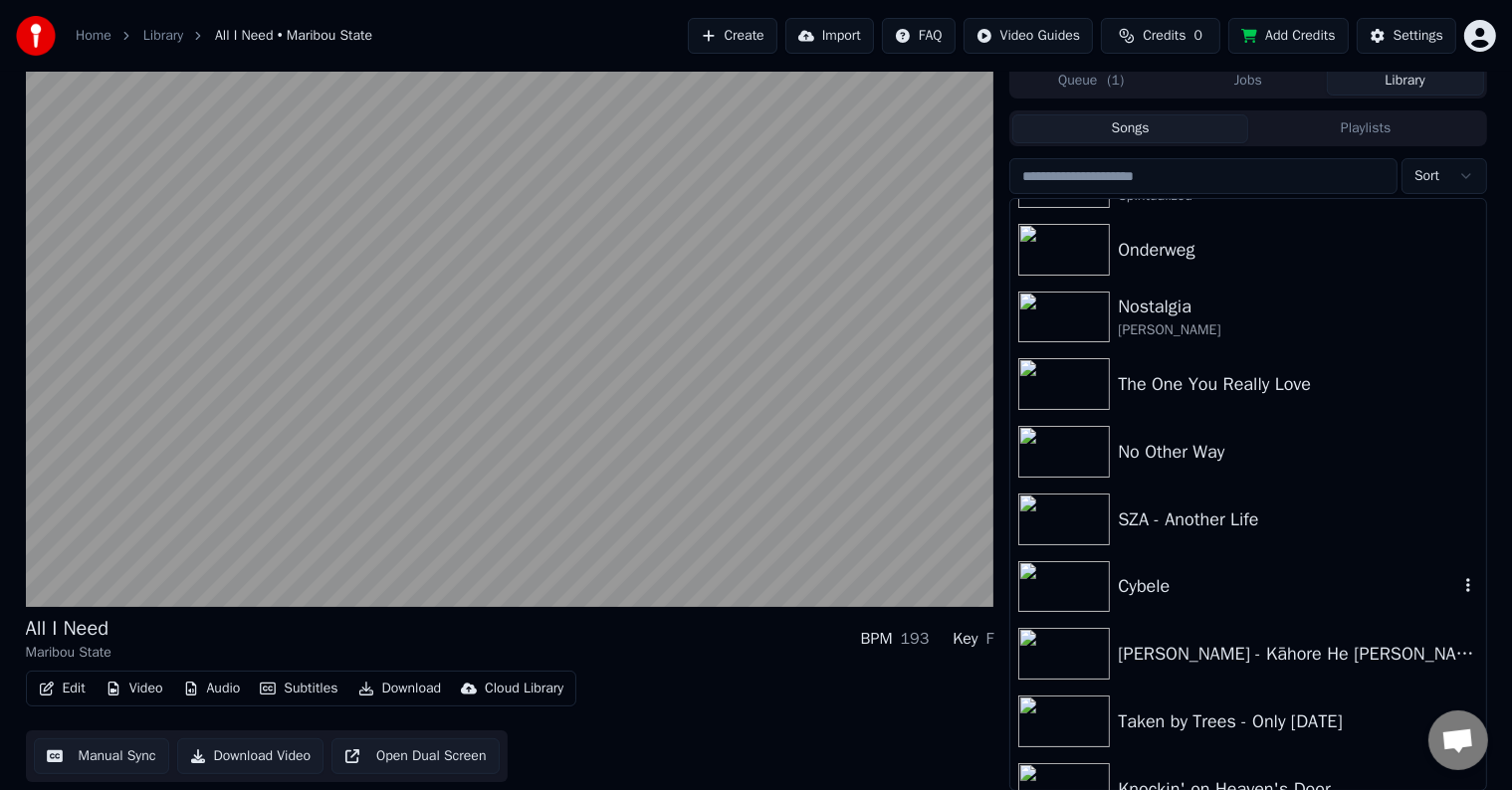 scroll, scrollTop: 796, scrollLeft: 0, axis: vertical 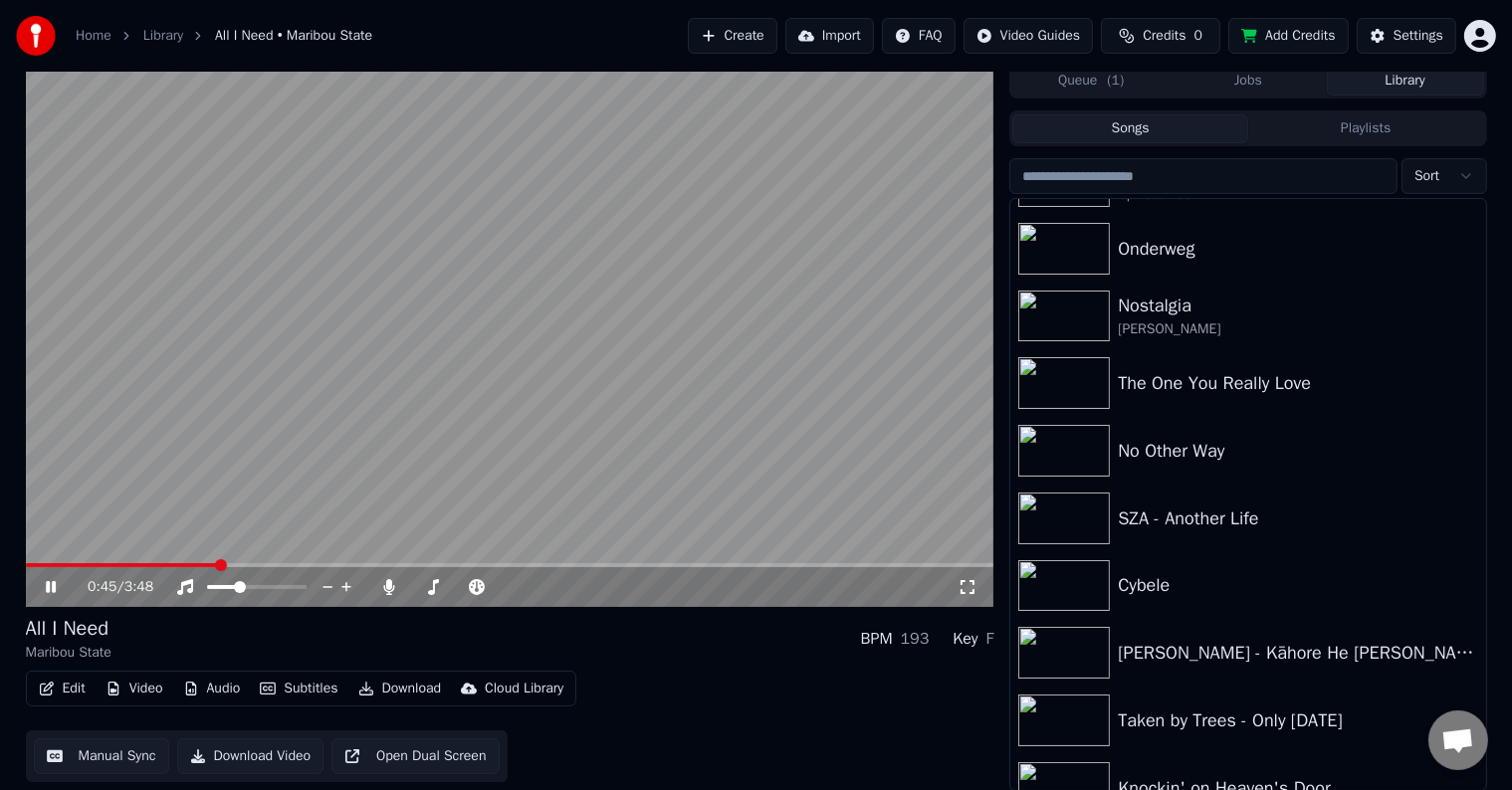click at bounding box center [510, 334] 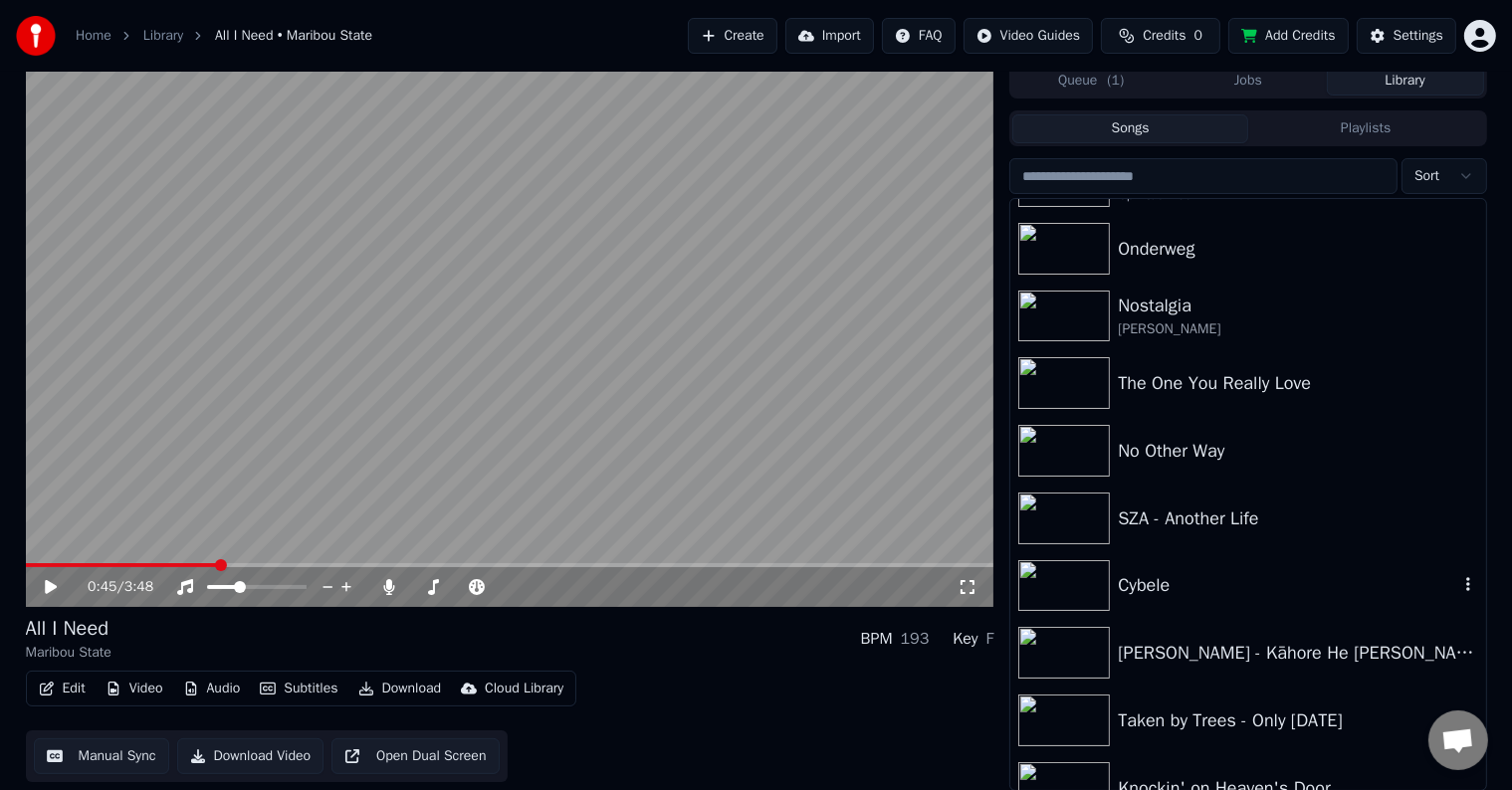 drag, startPoint x: 1069, startPoint y: 586, endPoint x: 581, endPoint y: 565, distance: 488.4516 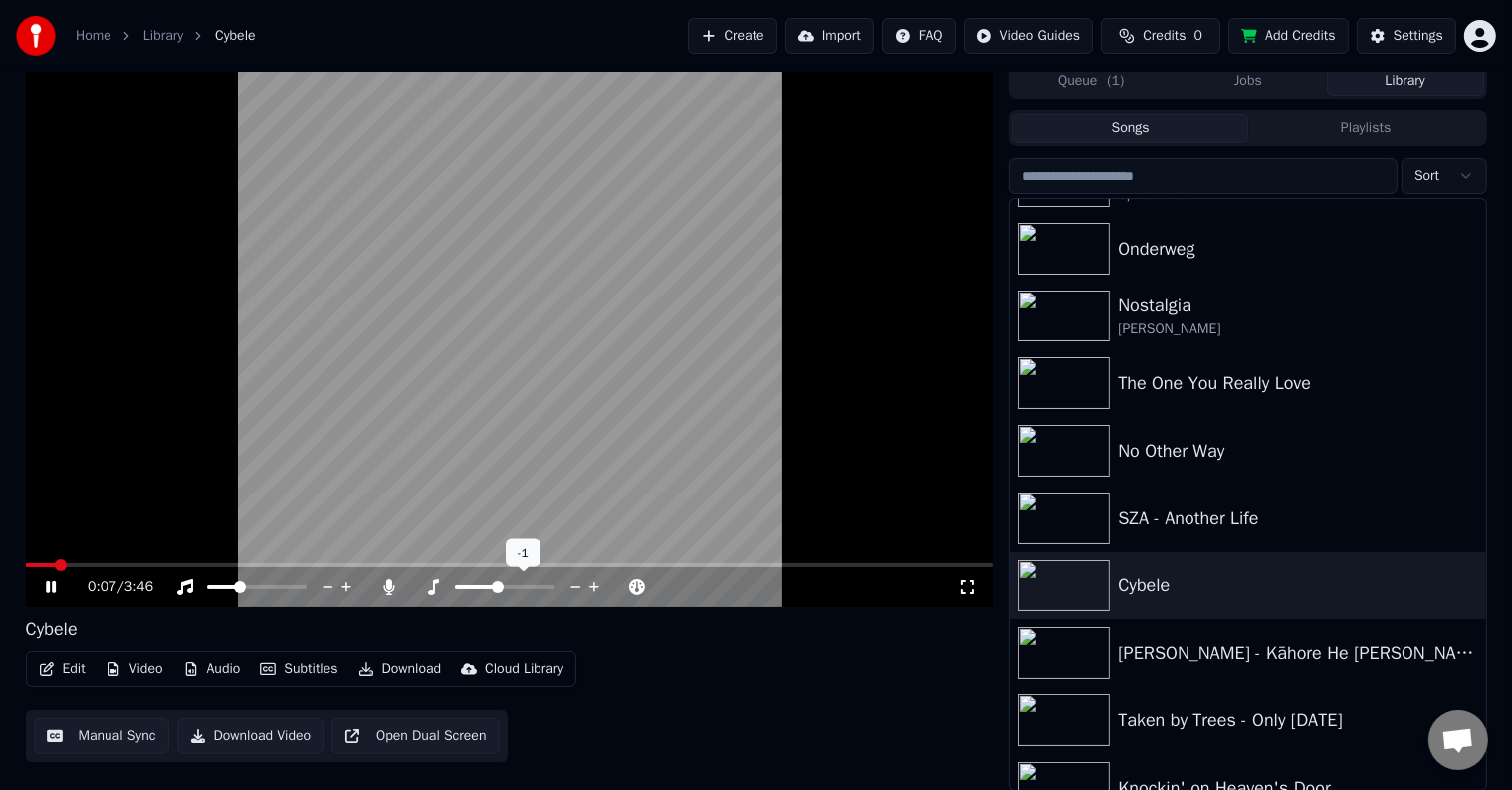 click at bounding box center (498, 587) 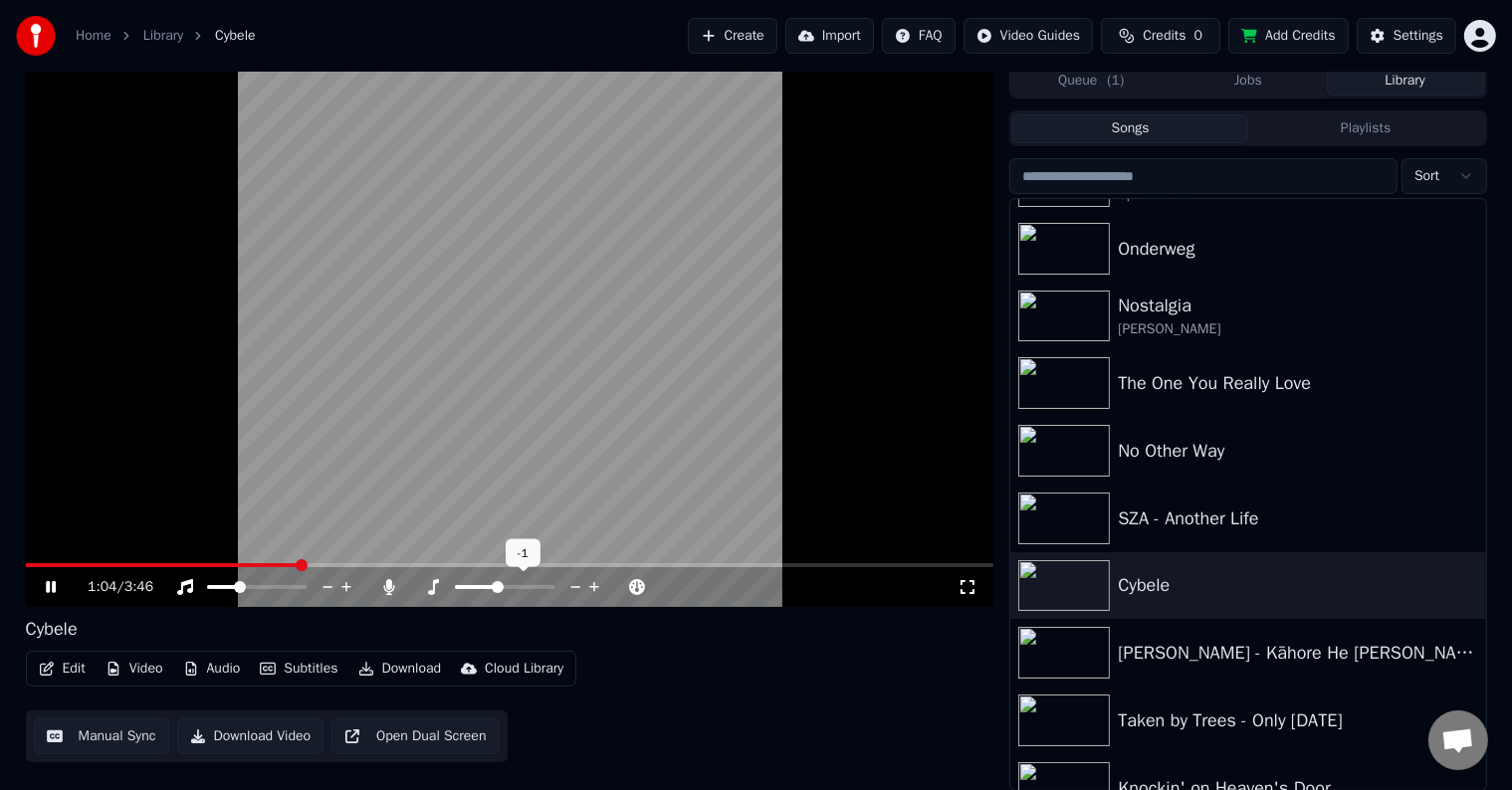 click 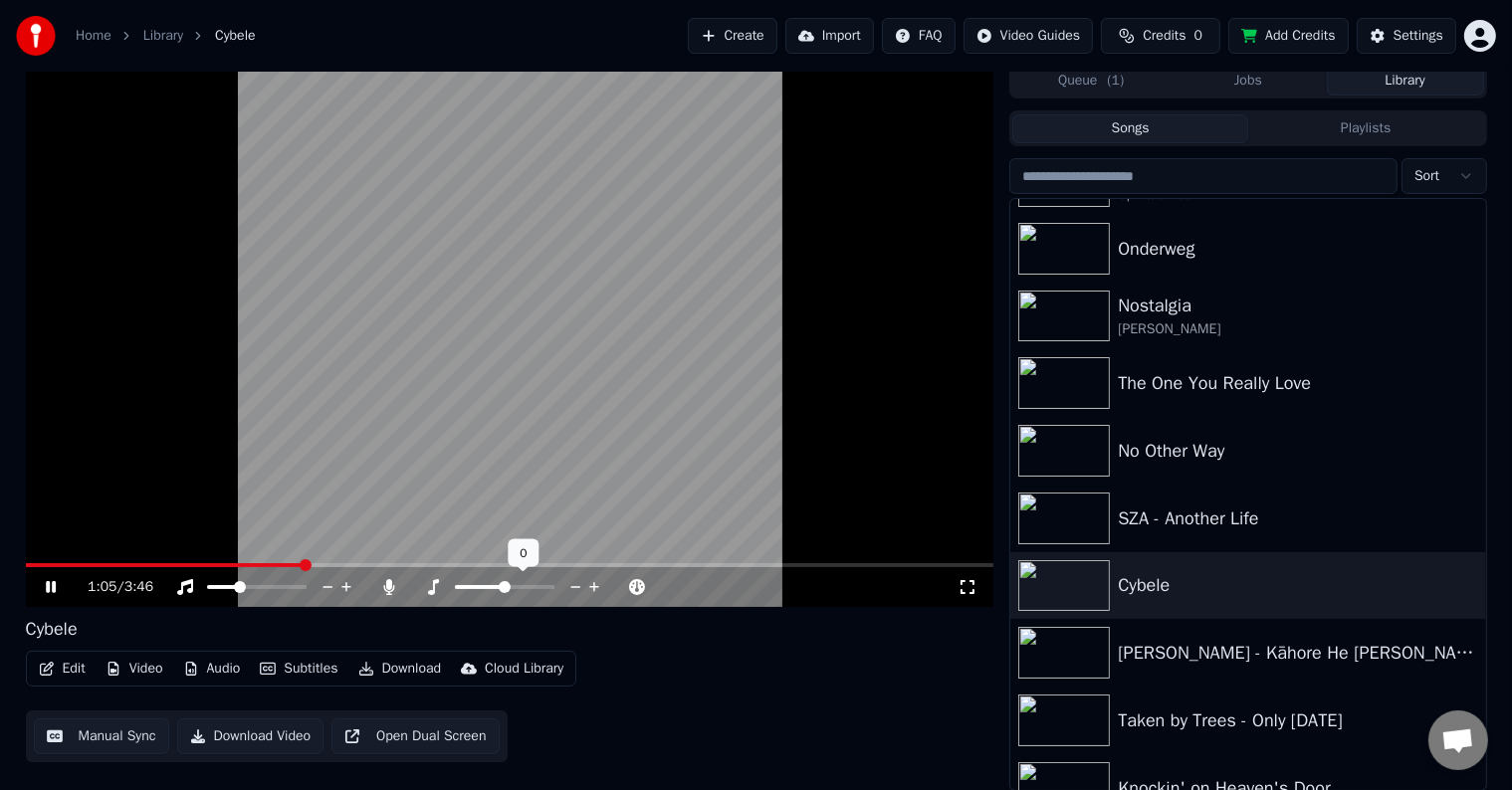 click 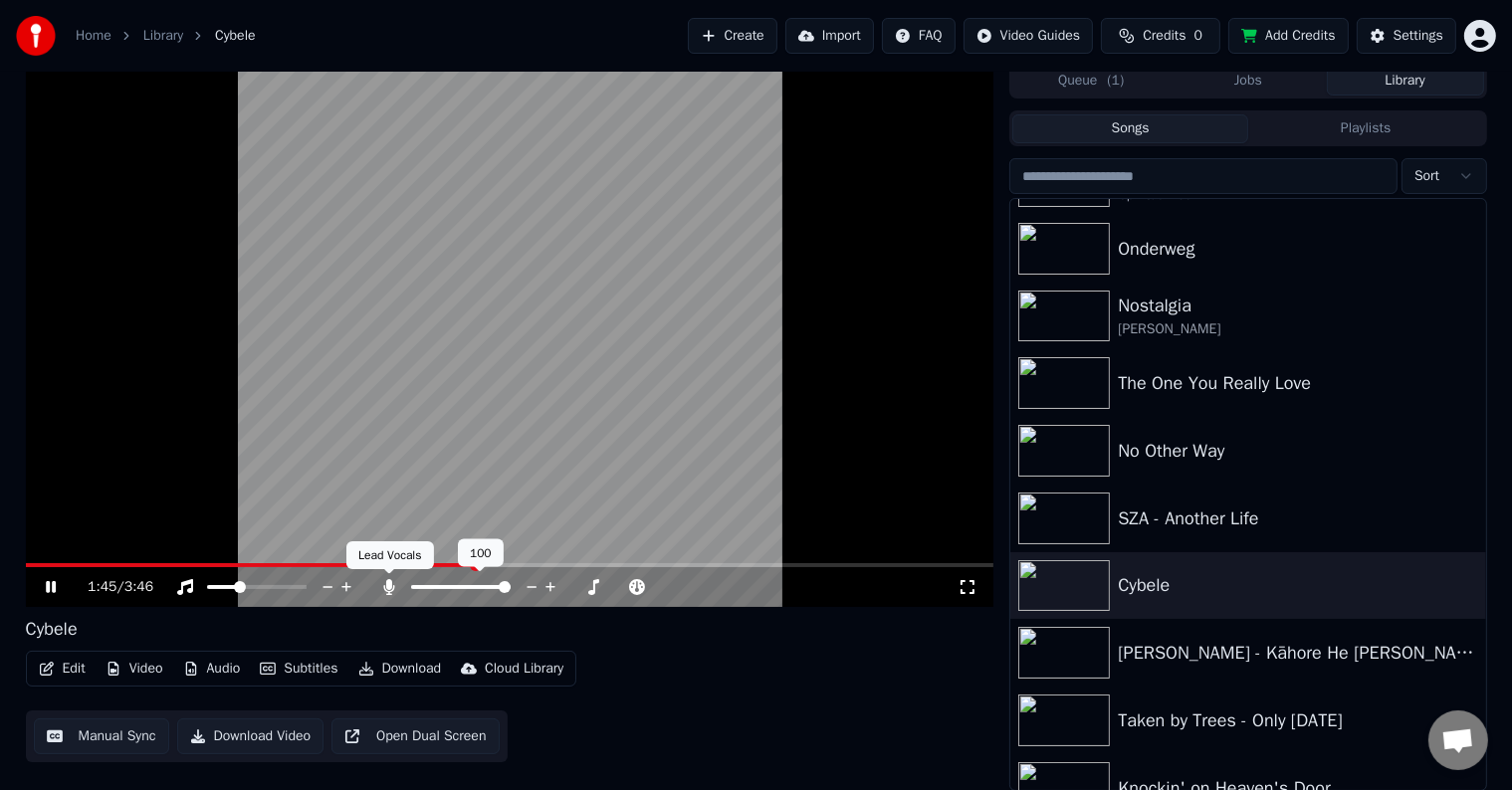 click 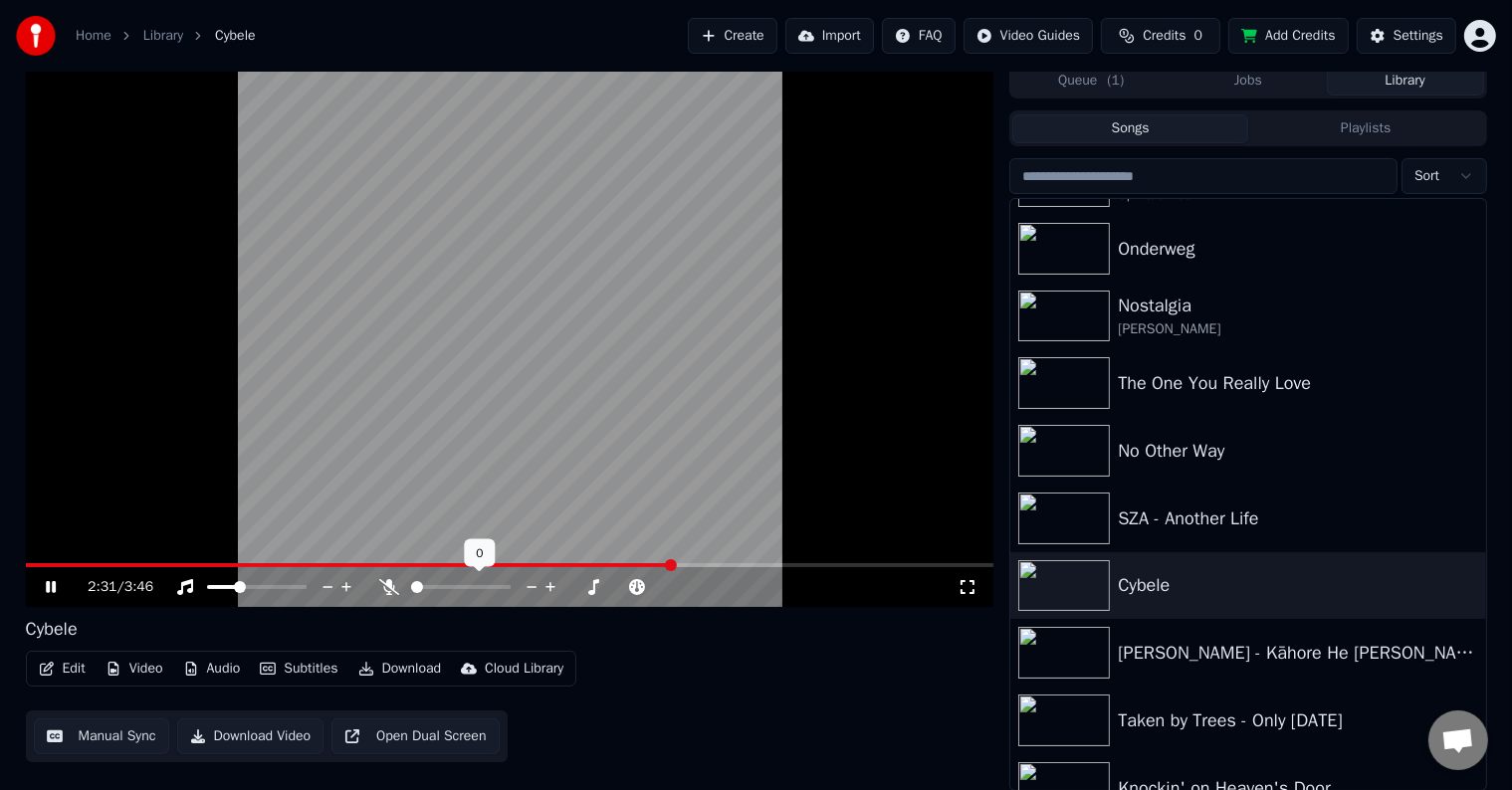 drag, startPoint x: 31, startPoint y: 561, endPoint x: -11, endPoint y: 556, distance: 42.296572 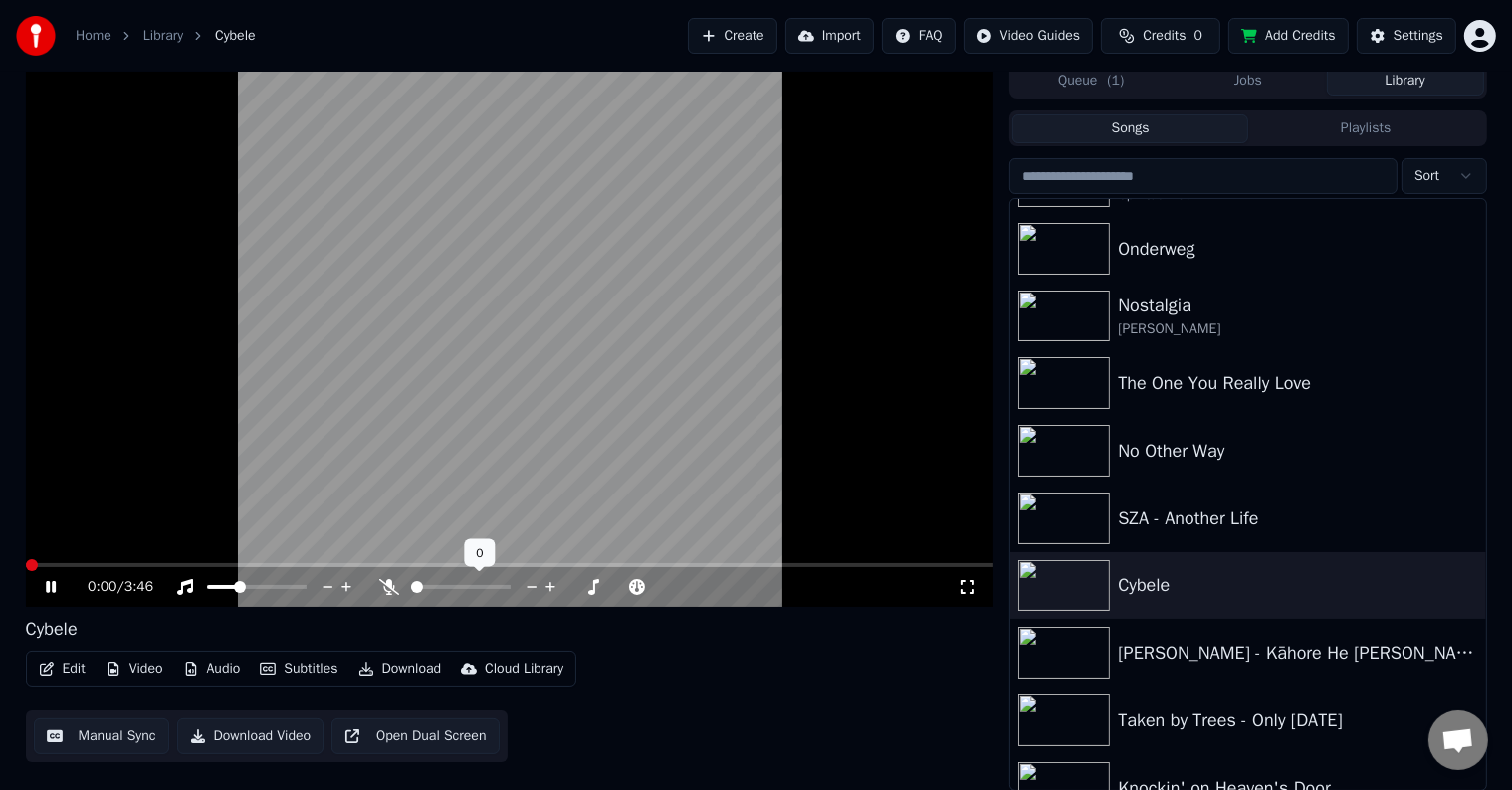 click at bounding box center (26, 565) 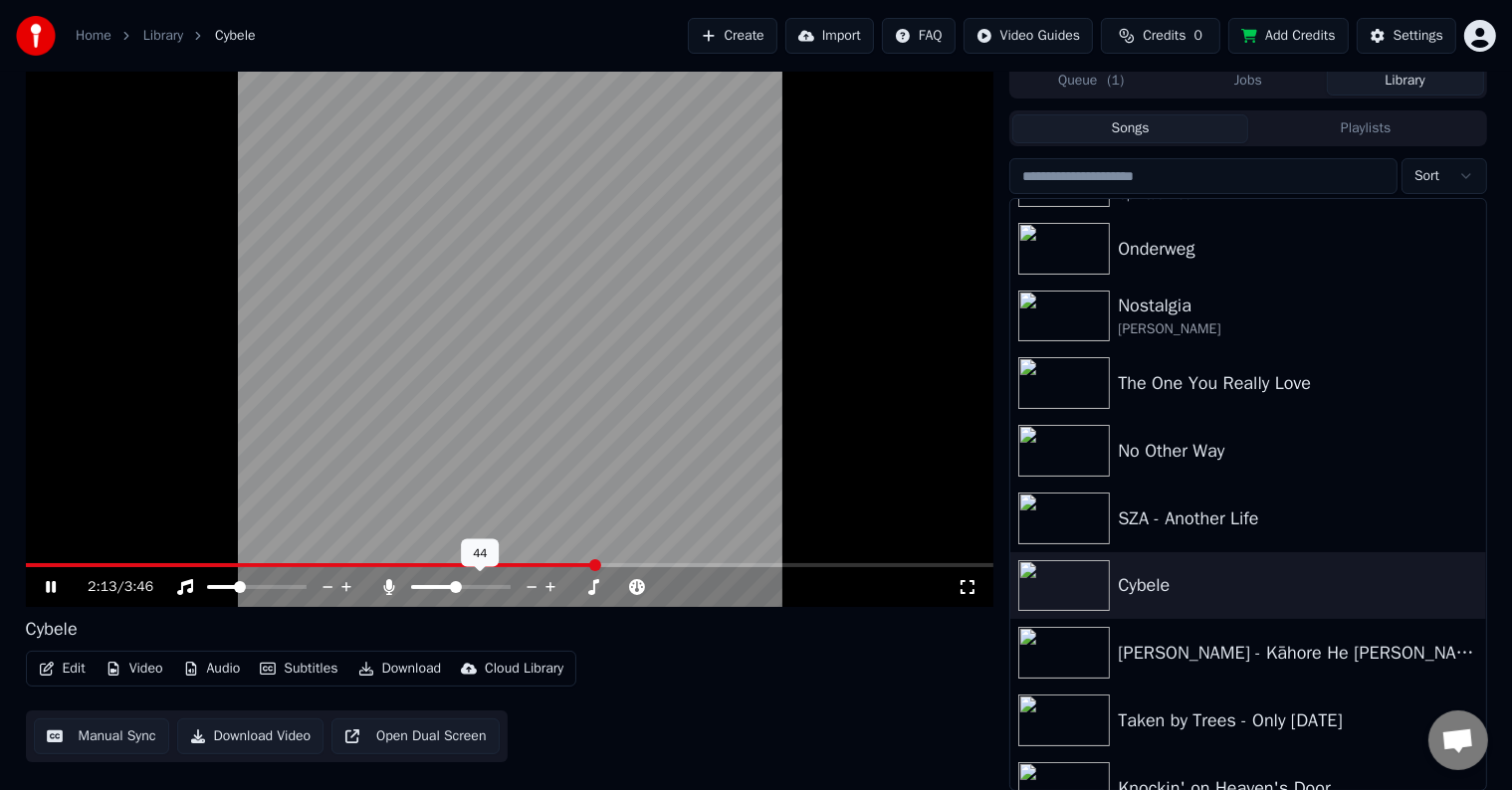 click at bounding box center [456, 587] 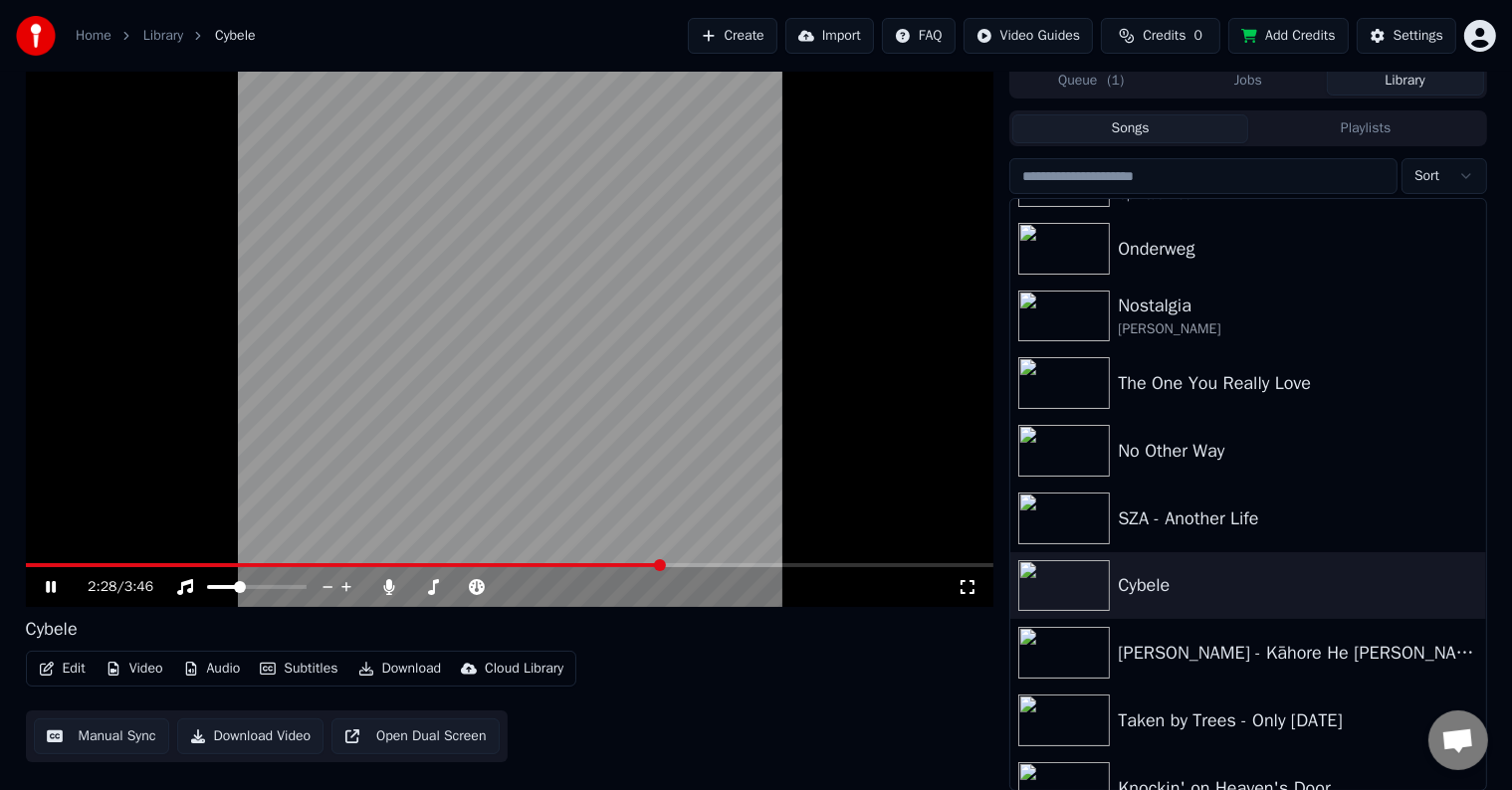 click at bounding box center (510, 334) 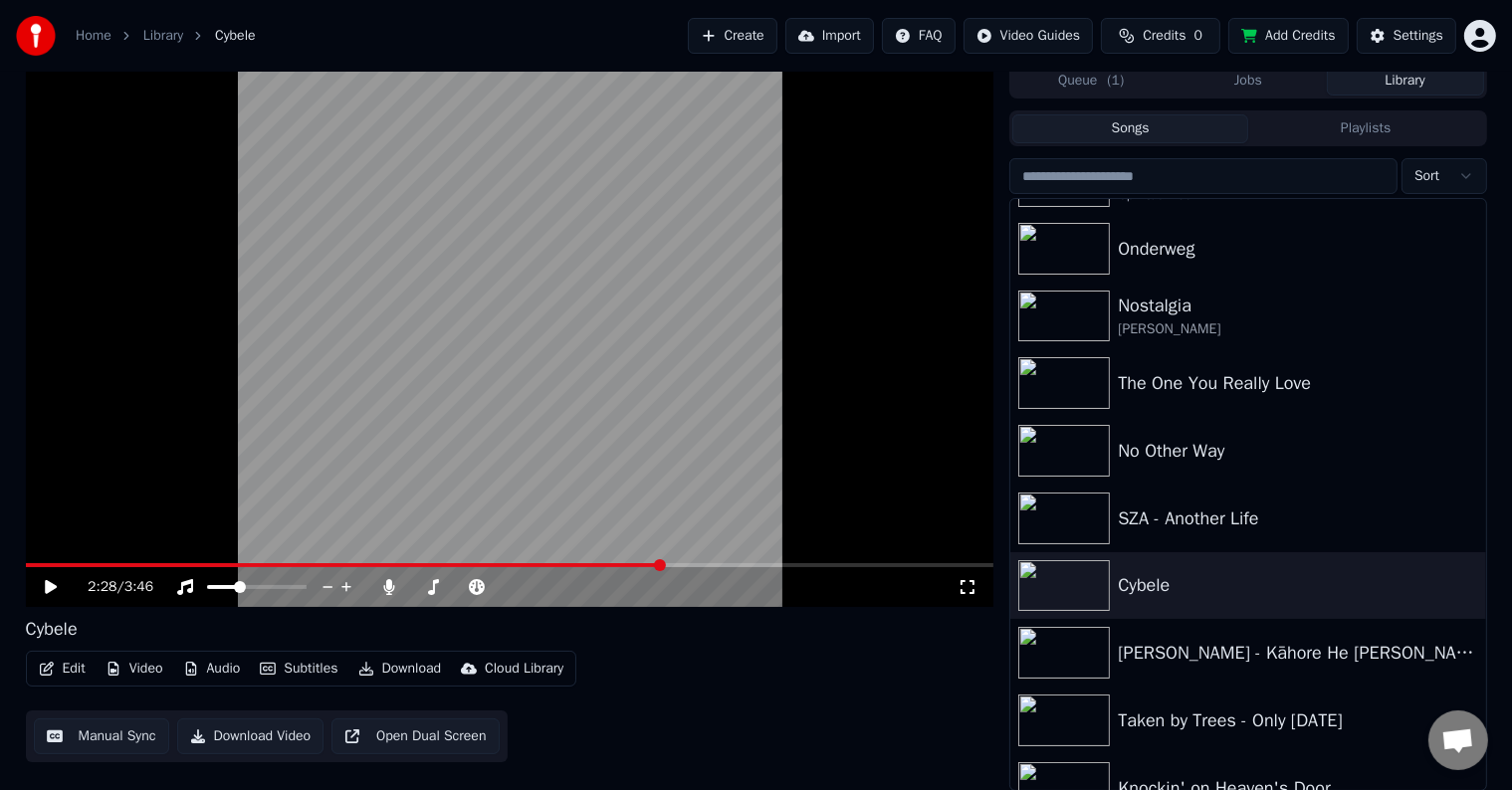 click at bounding box center [510, 565] 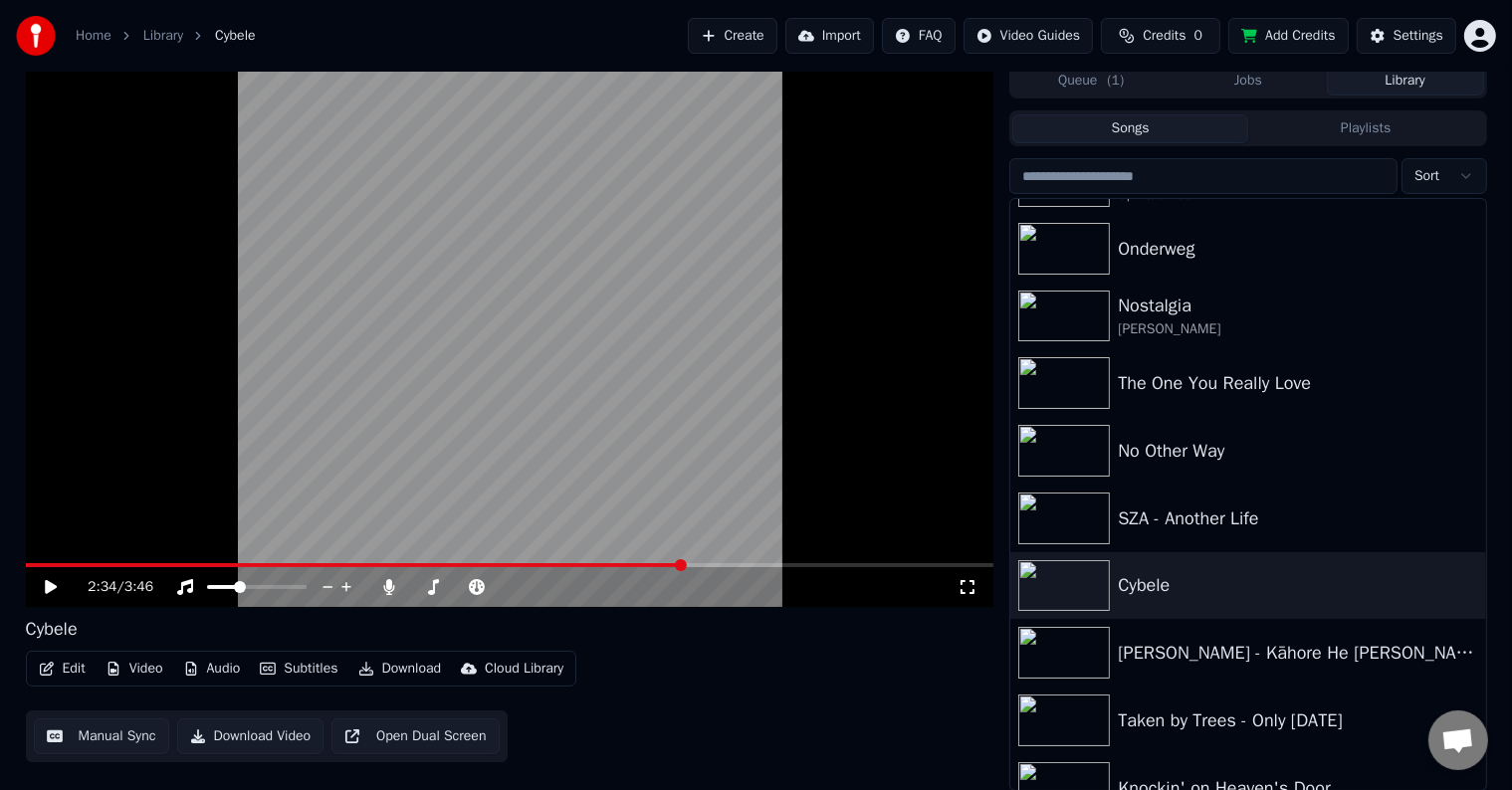 click at bounding box center [510, 334] 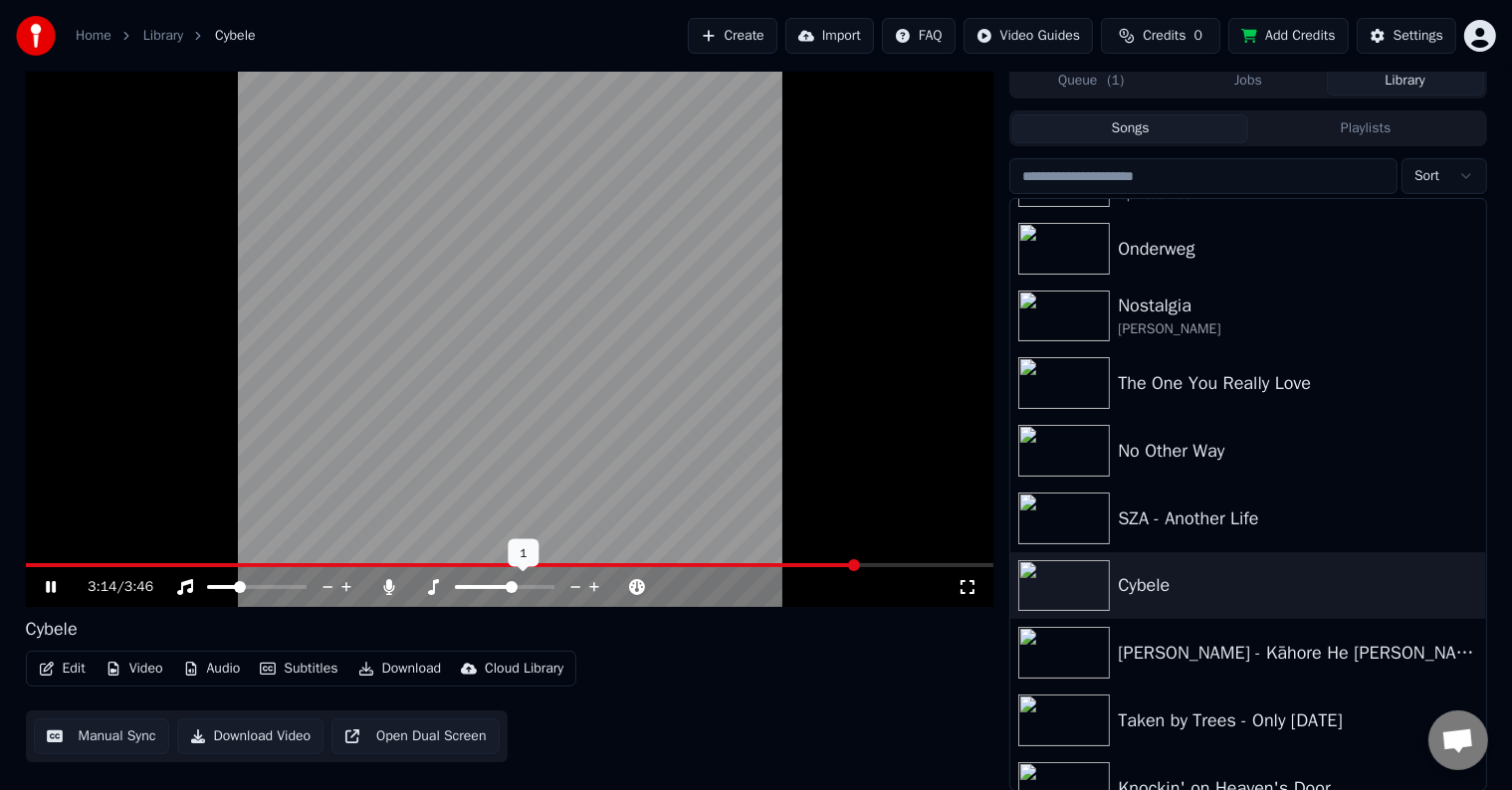 click 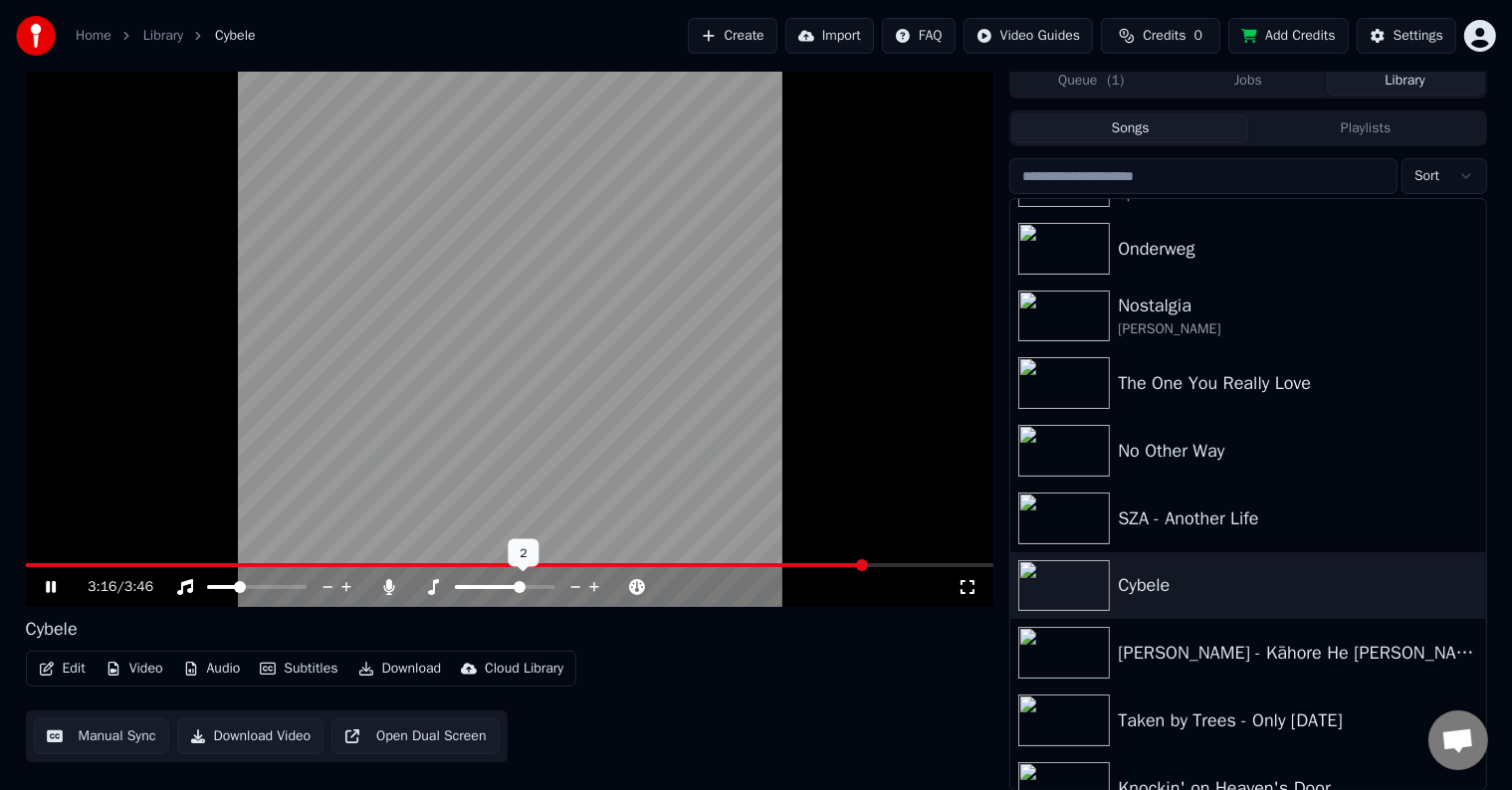 click 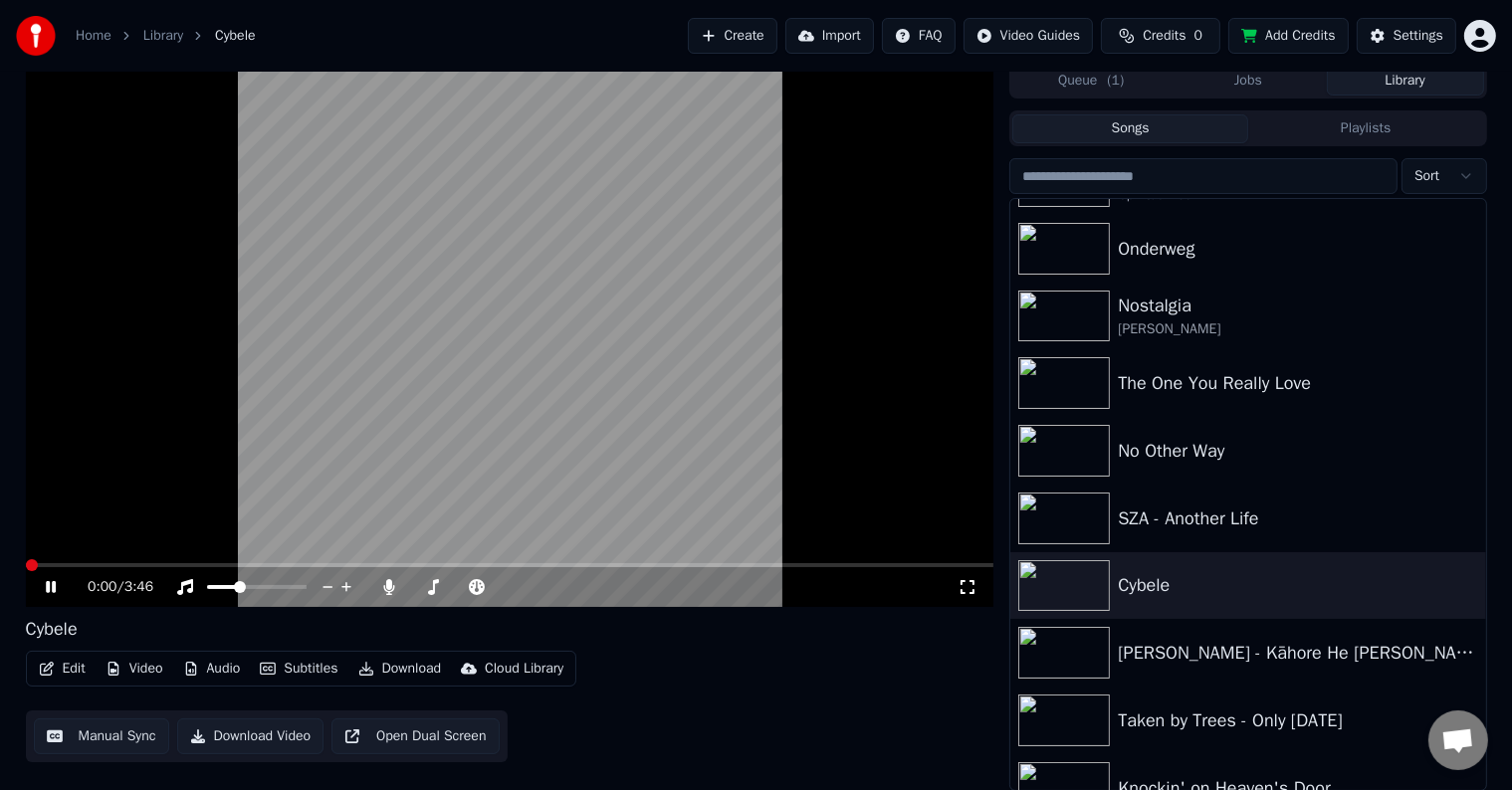 click at bounding box center (26, 565) 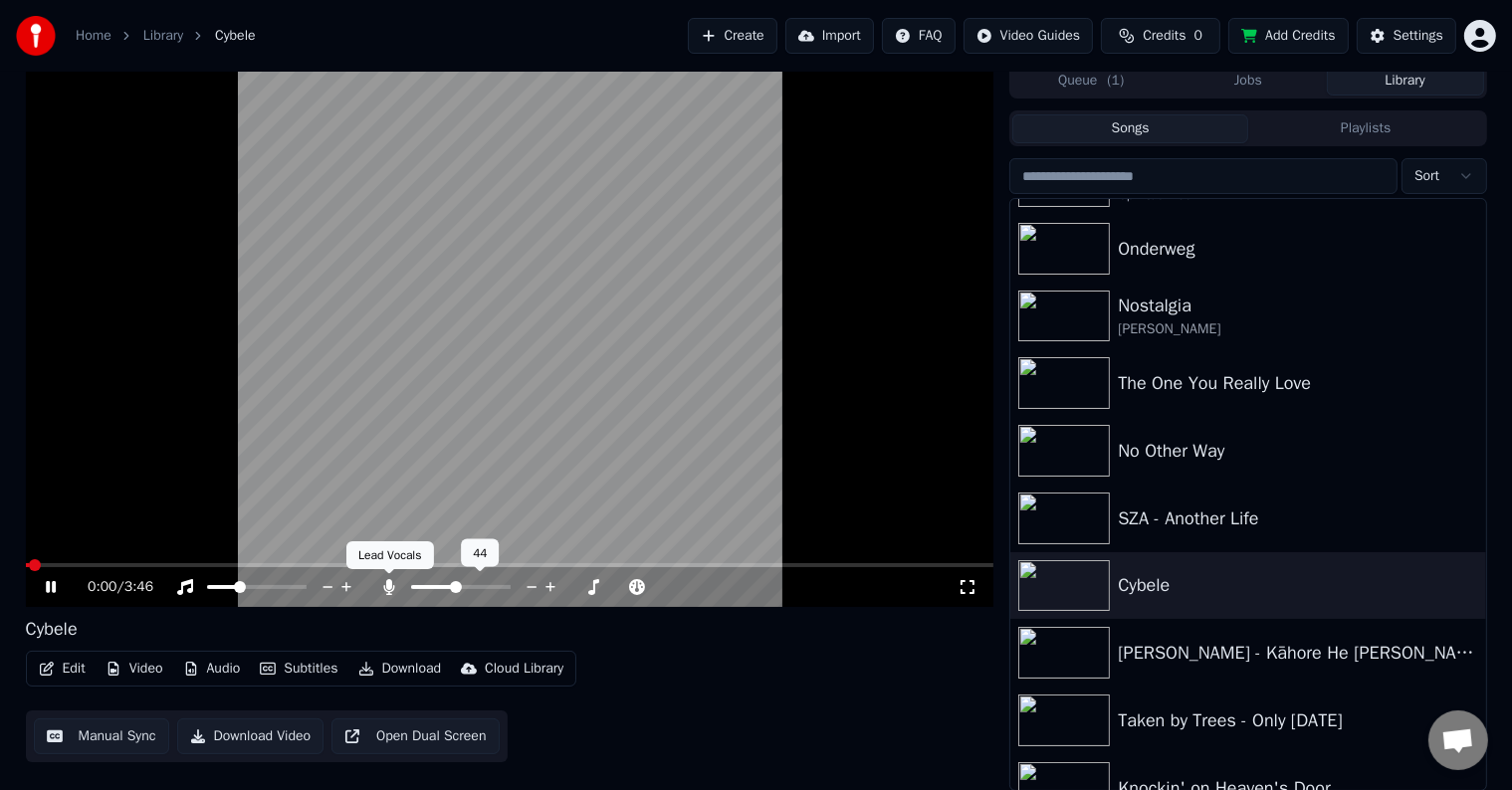 click 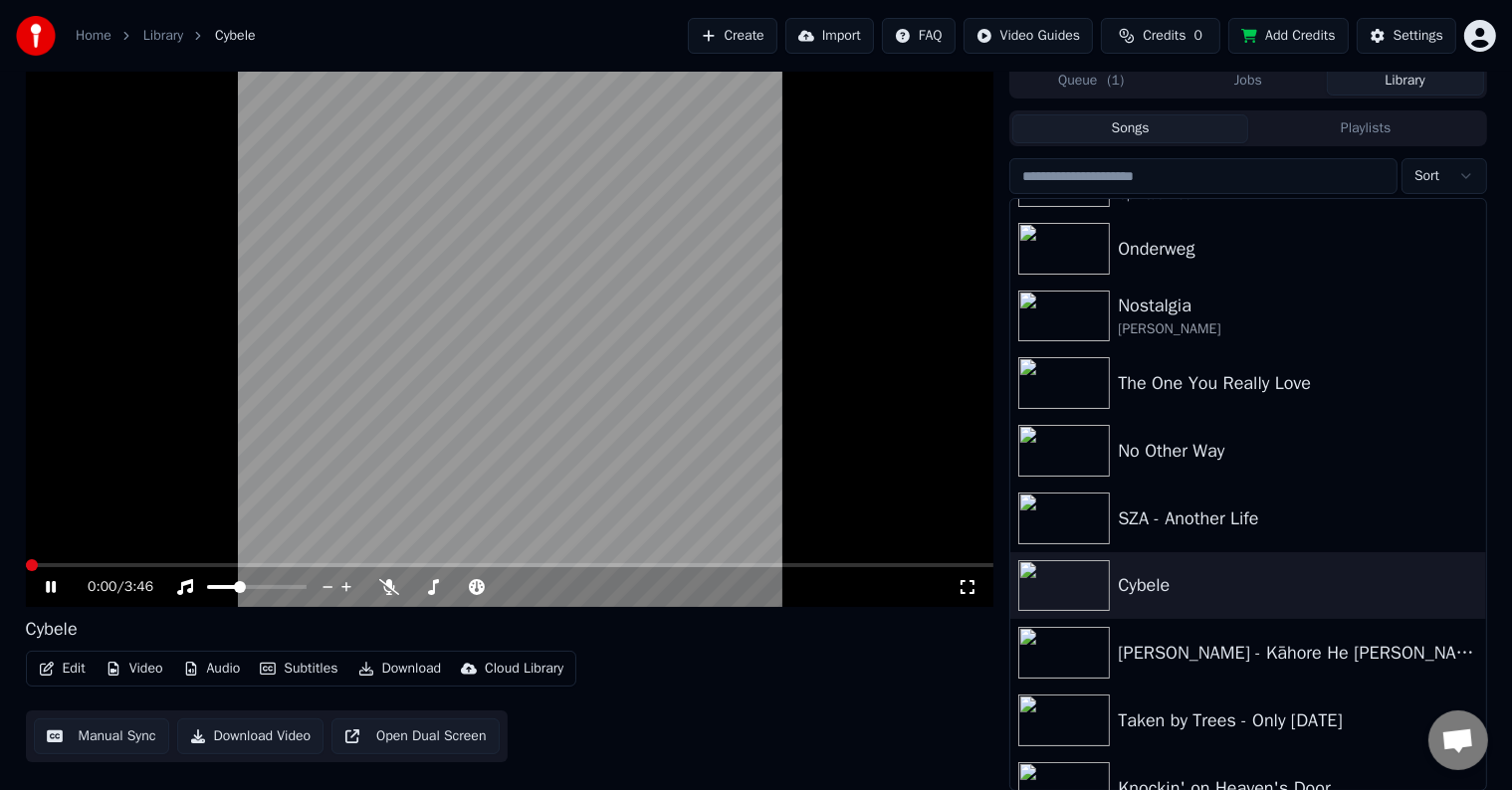 click at bounding box center [32, 565] 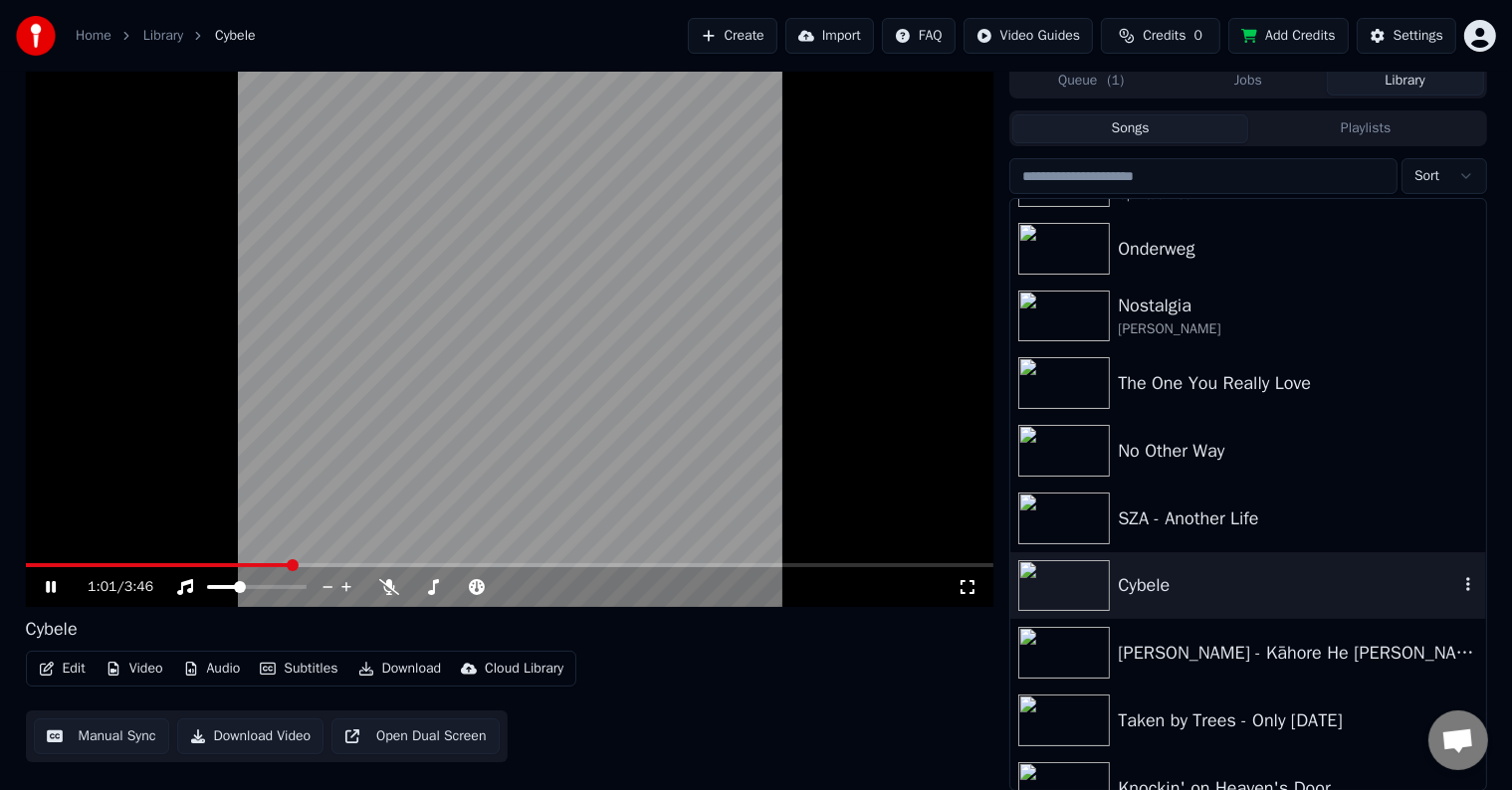 scroll, scrollTop: 1094, scrollLeft: 0, axis: vertical 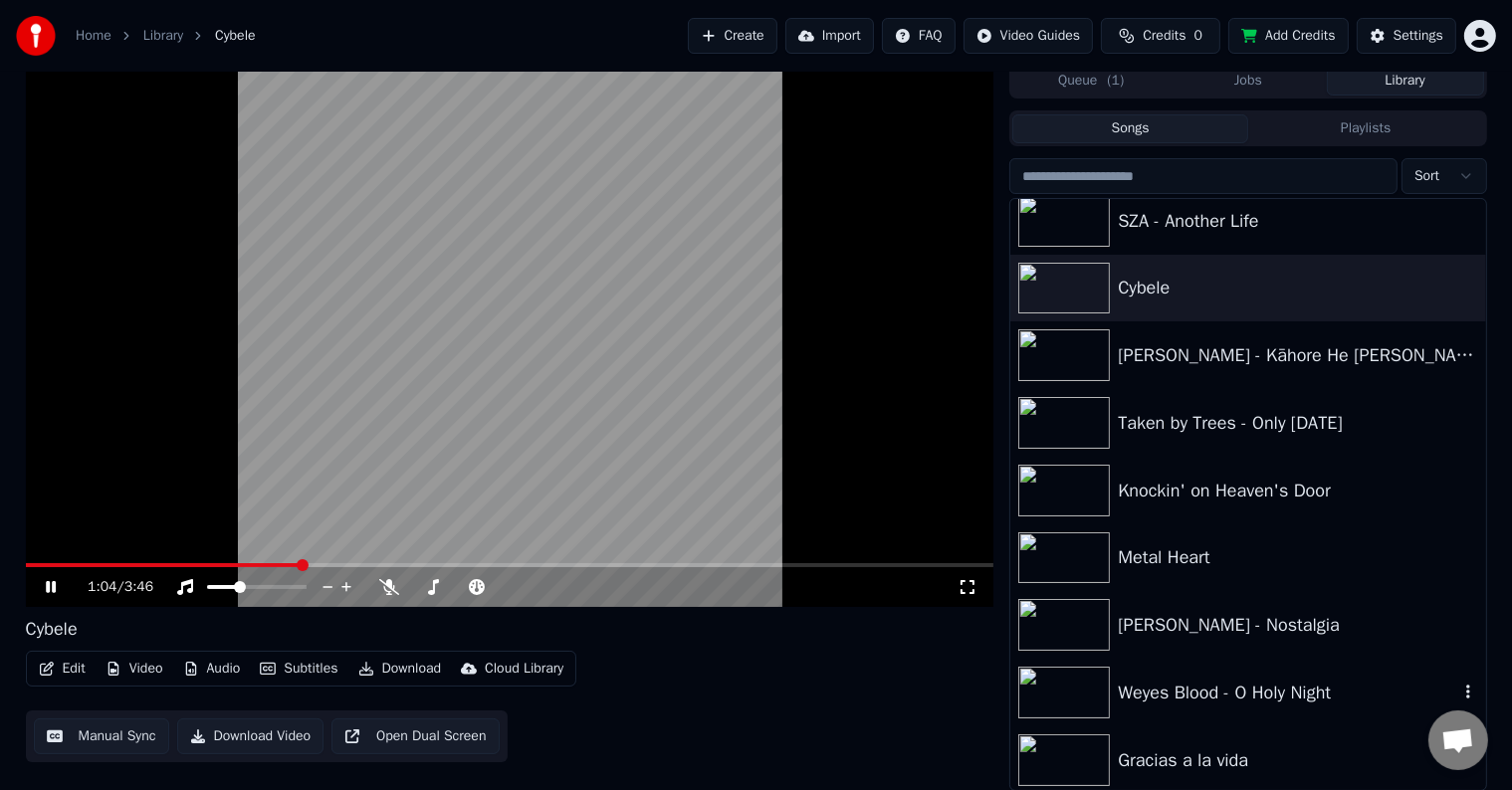 click on "Weyes Blood - O Holy Night" at bounding box center (1287, 692) 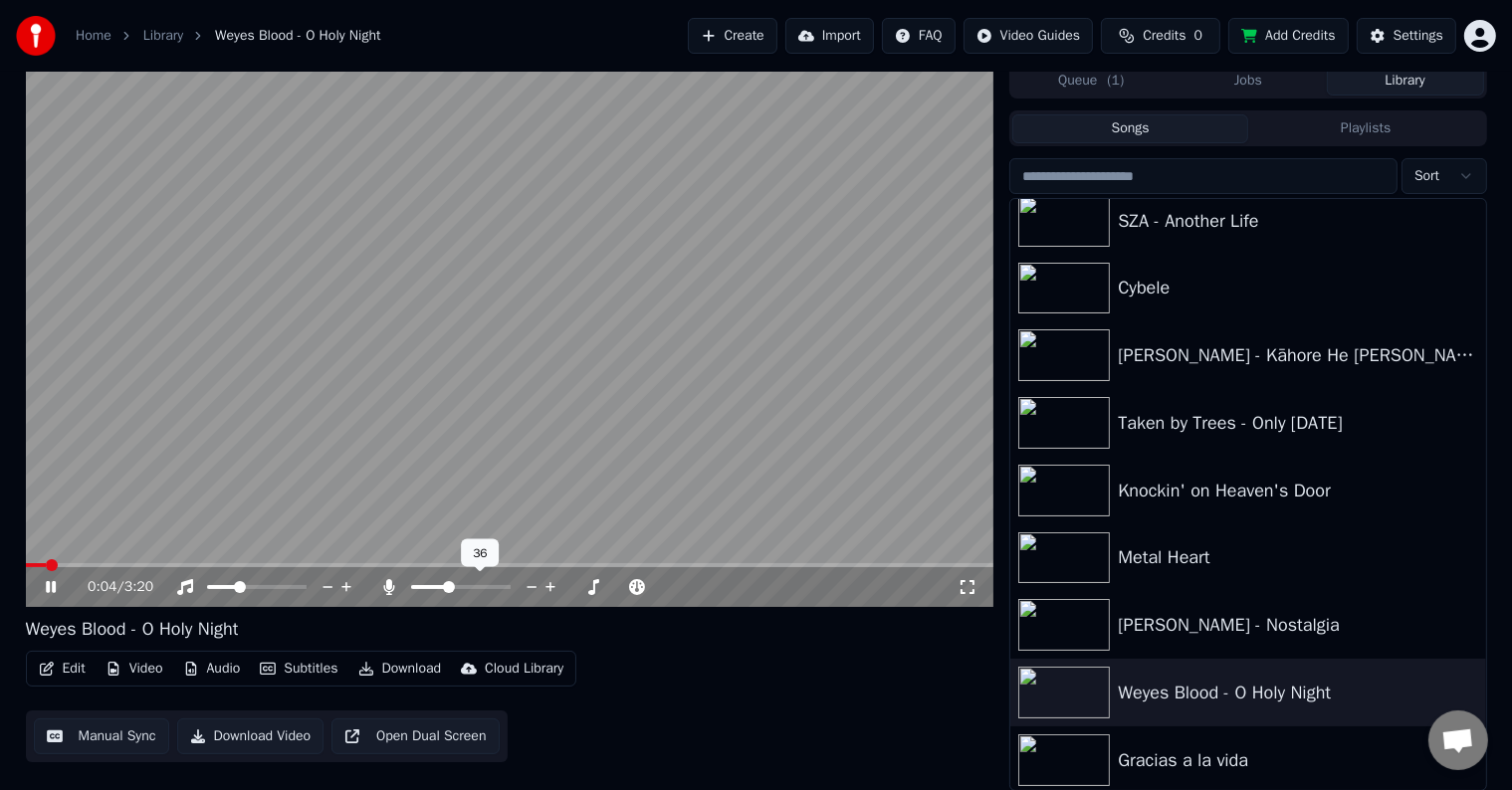 click at bounding box center (449, 587) 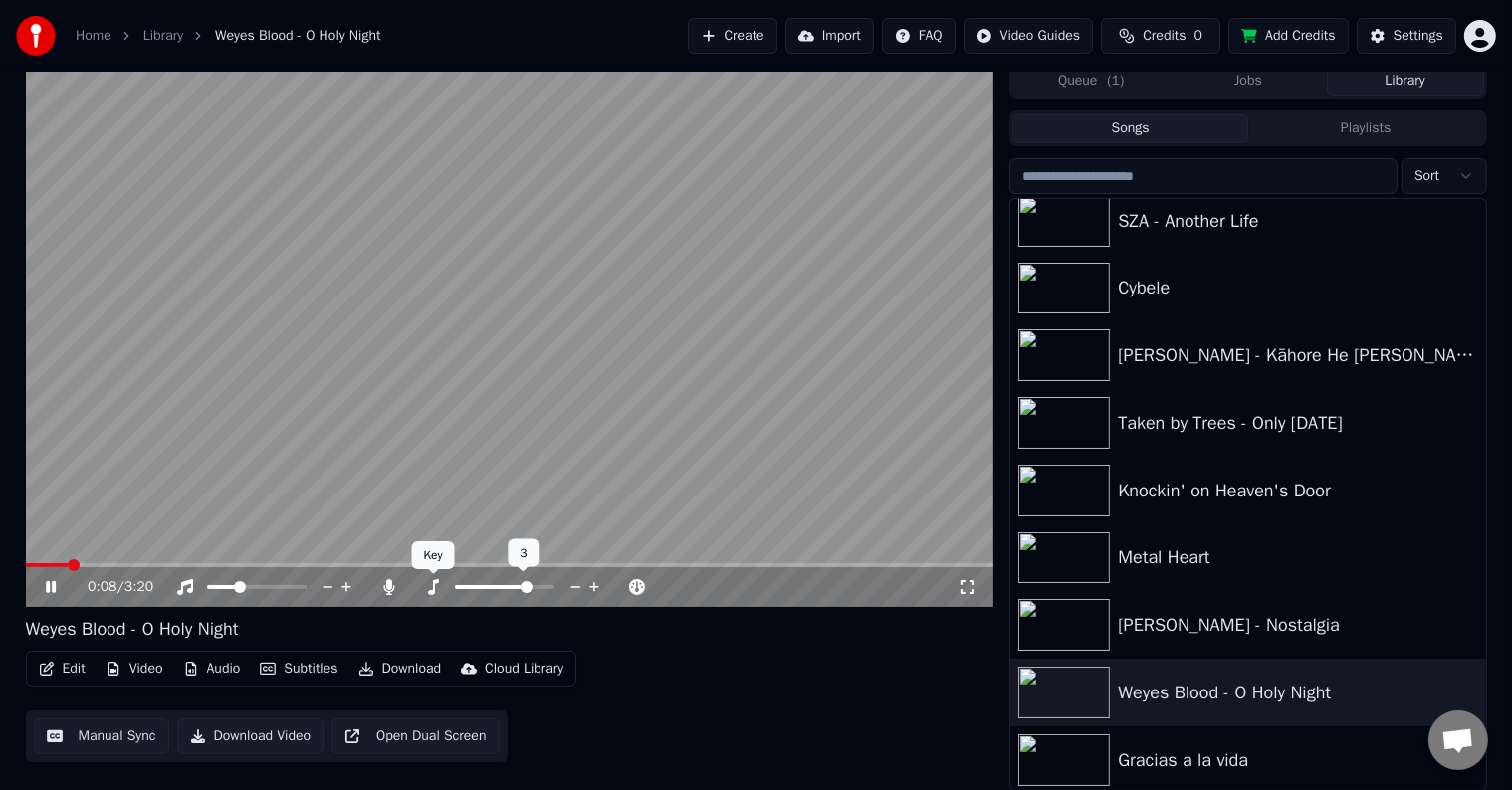 drag, startPoint x: 434, startPoint y: 584, endPoint x: 408, endPoint y: 591, distance: 26.925824 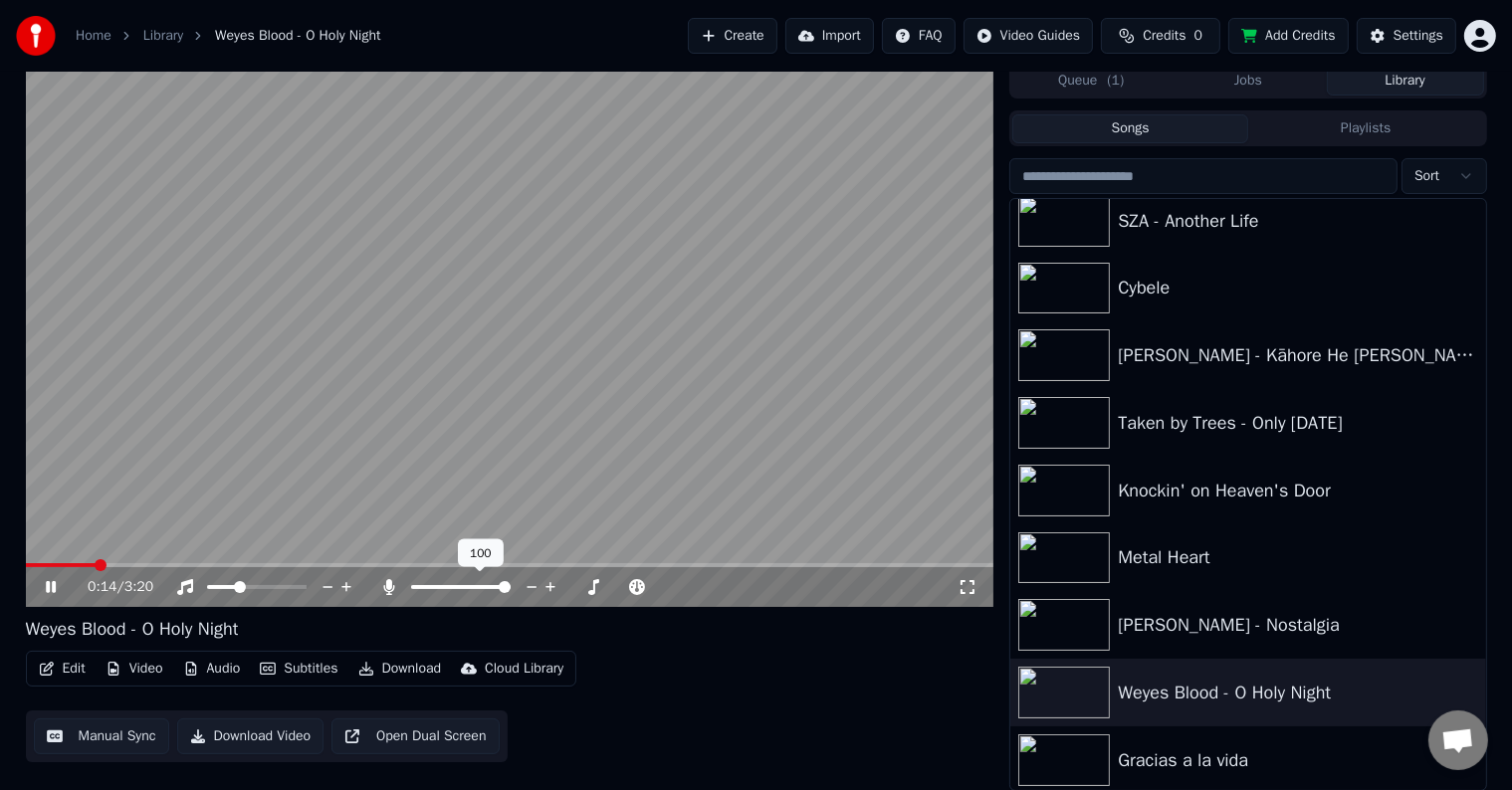 click at bounding box center [505, 587] 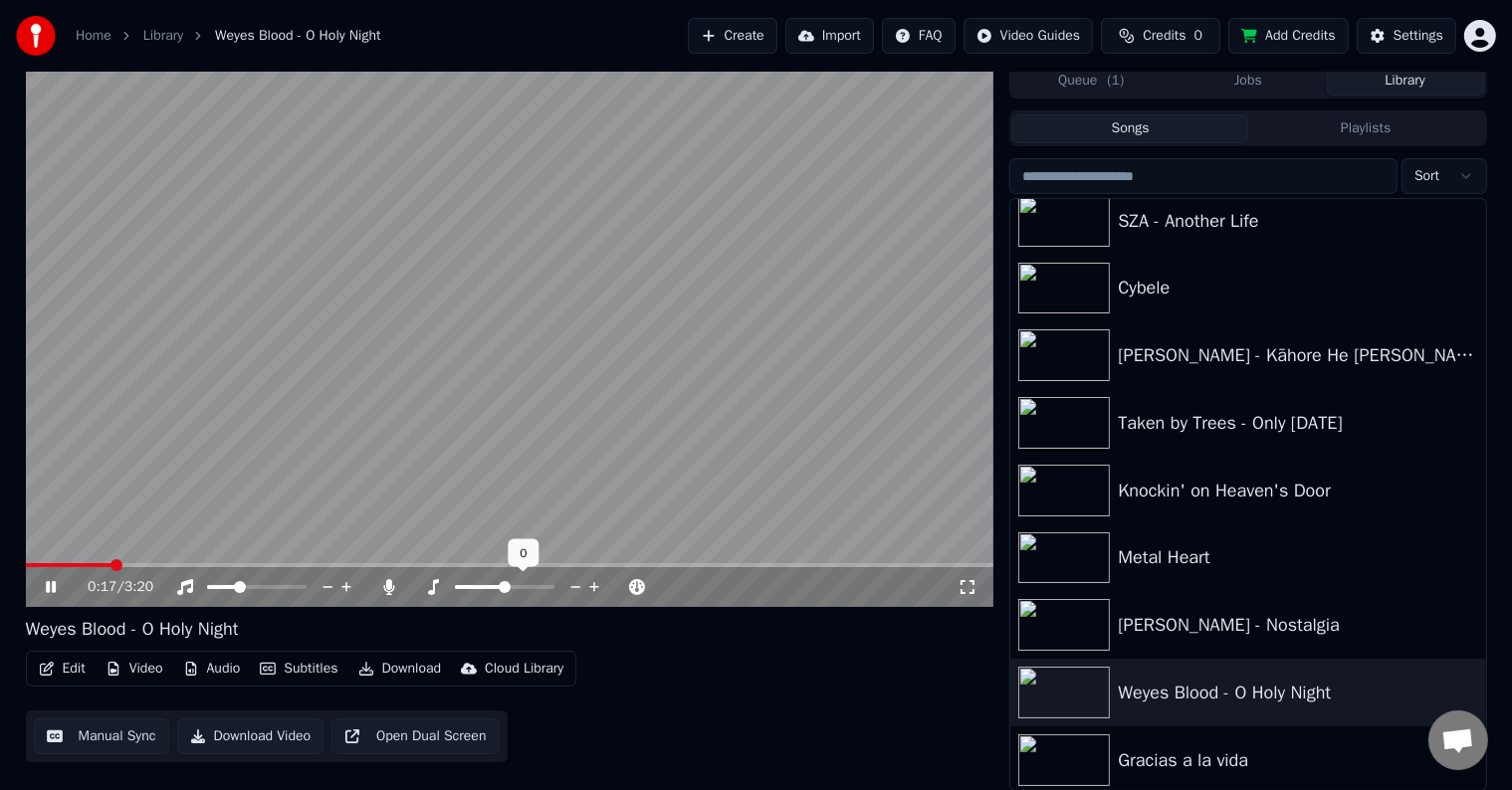 click 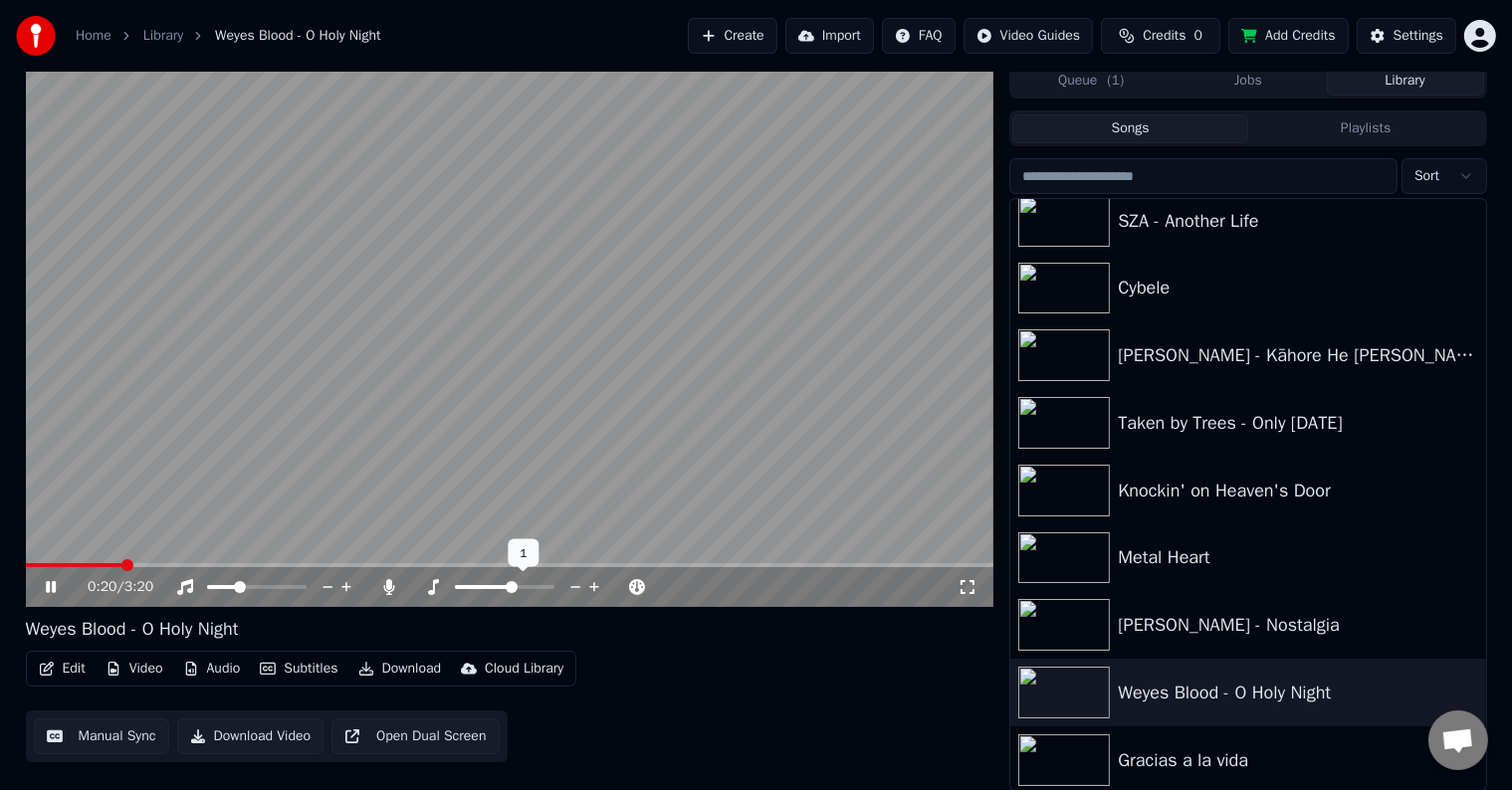 click 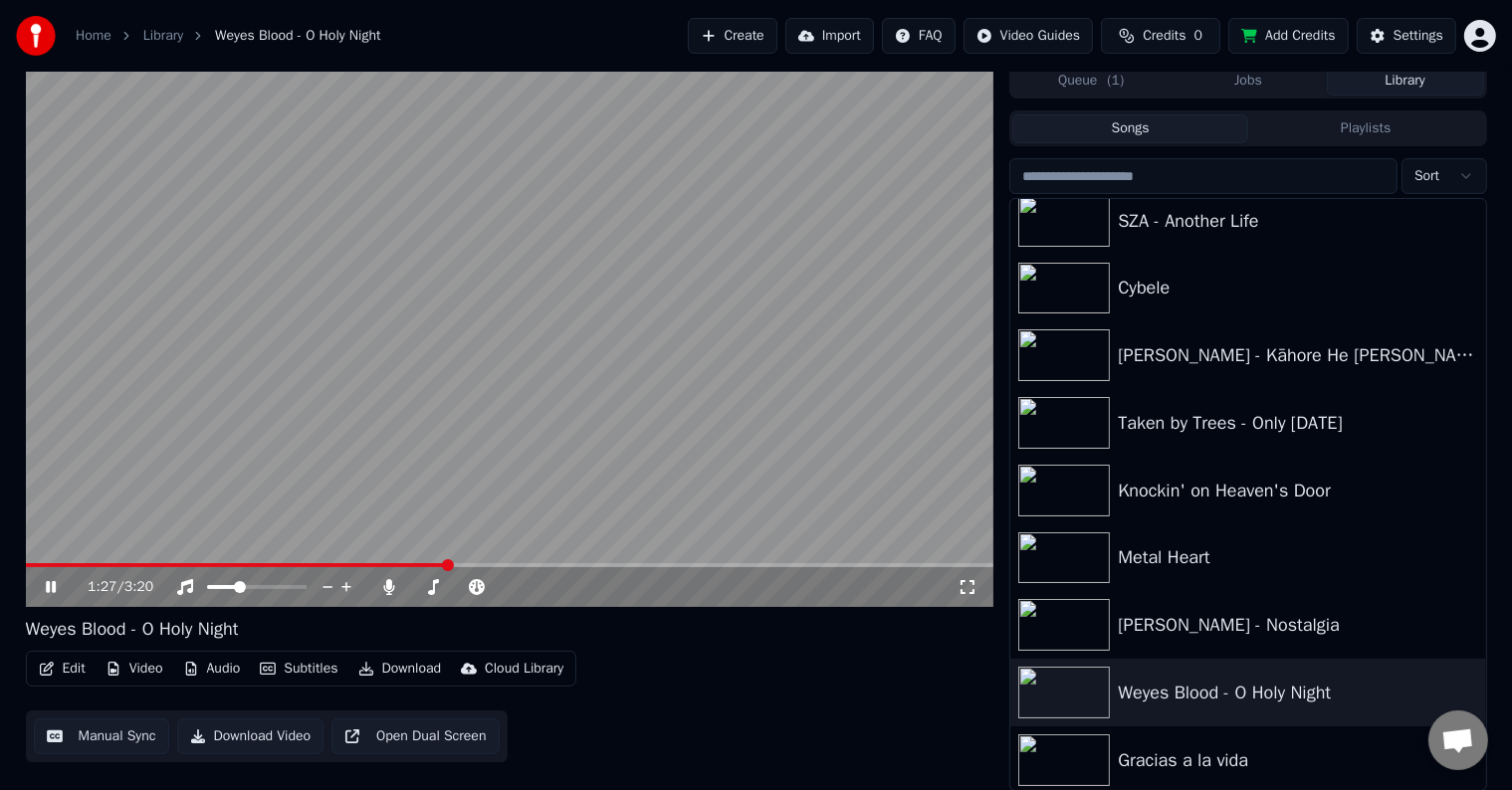 click on "1:27  /  3:20" at bounding box center (510, 587) 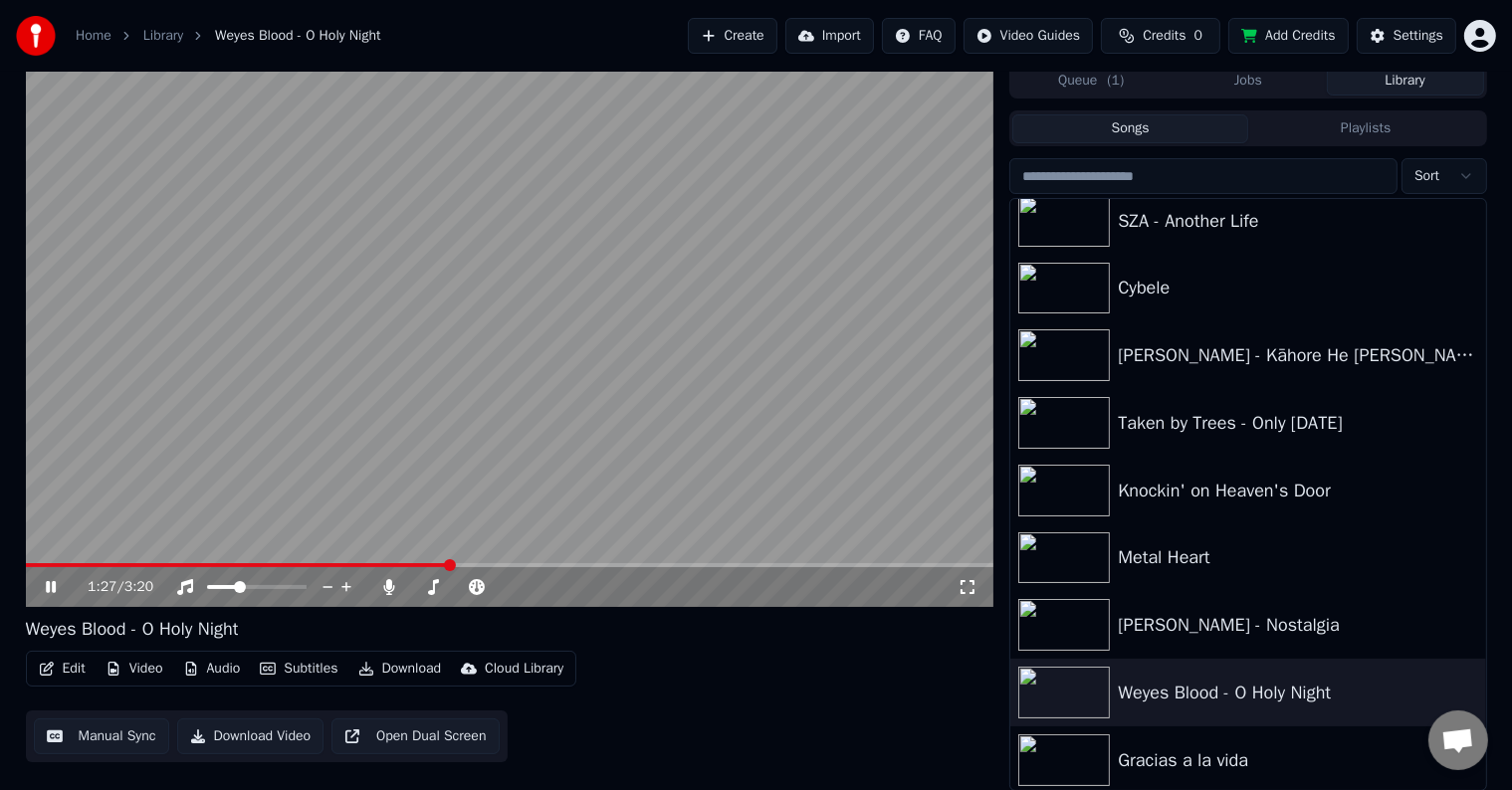 click at bounding box center [510, 334] 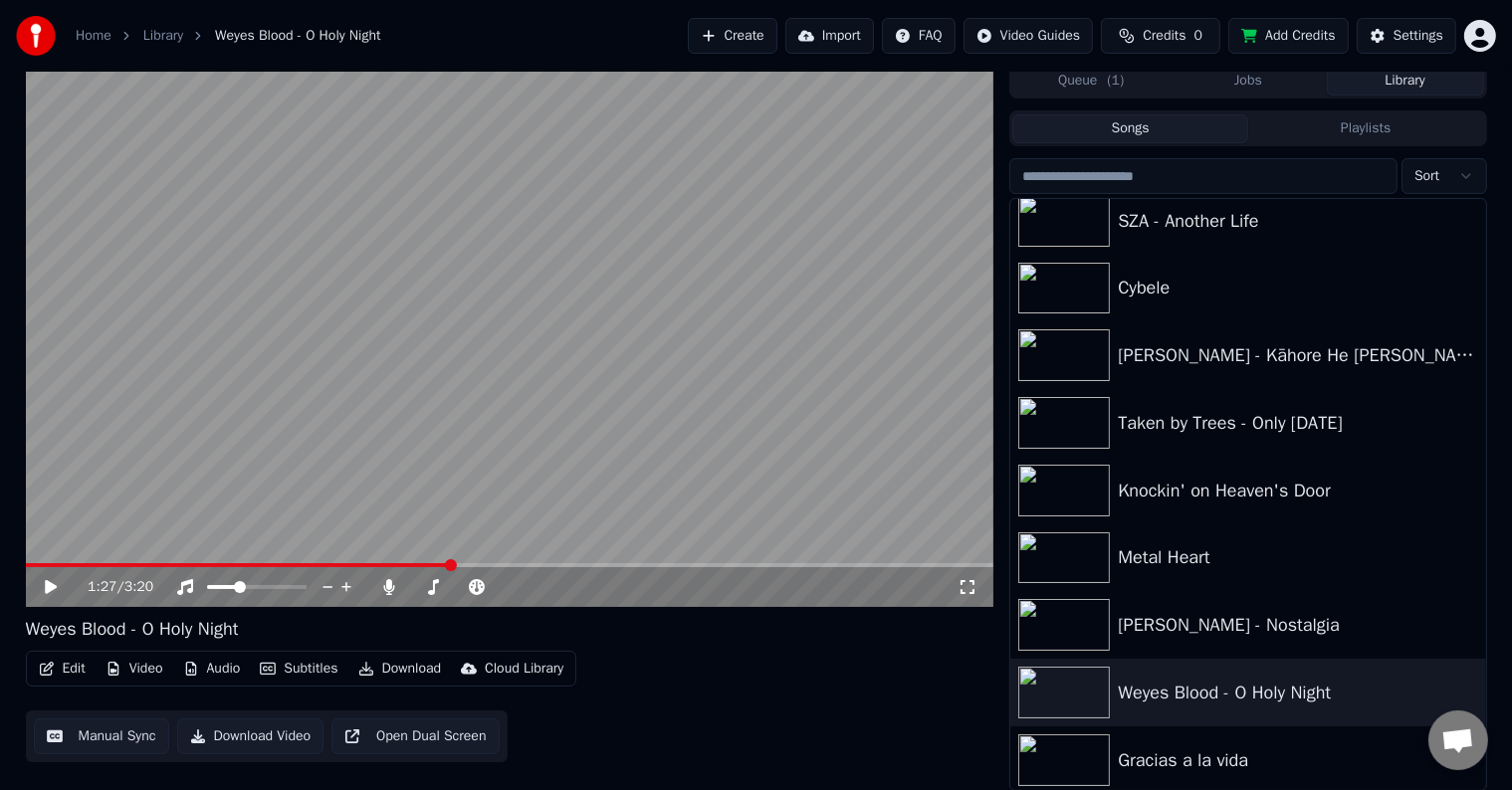 click at bounding box center (510, 334) 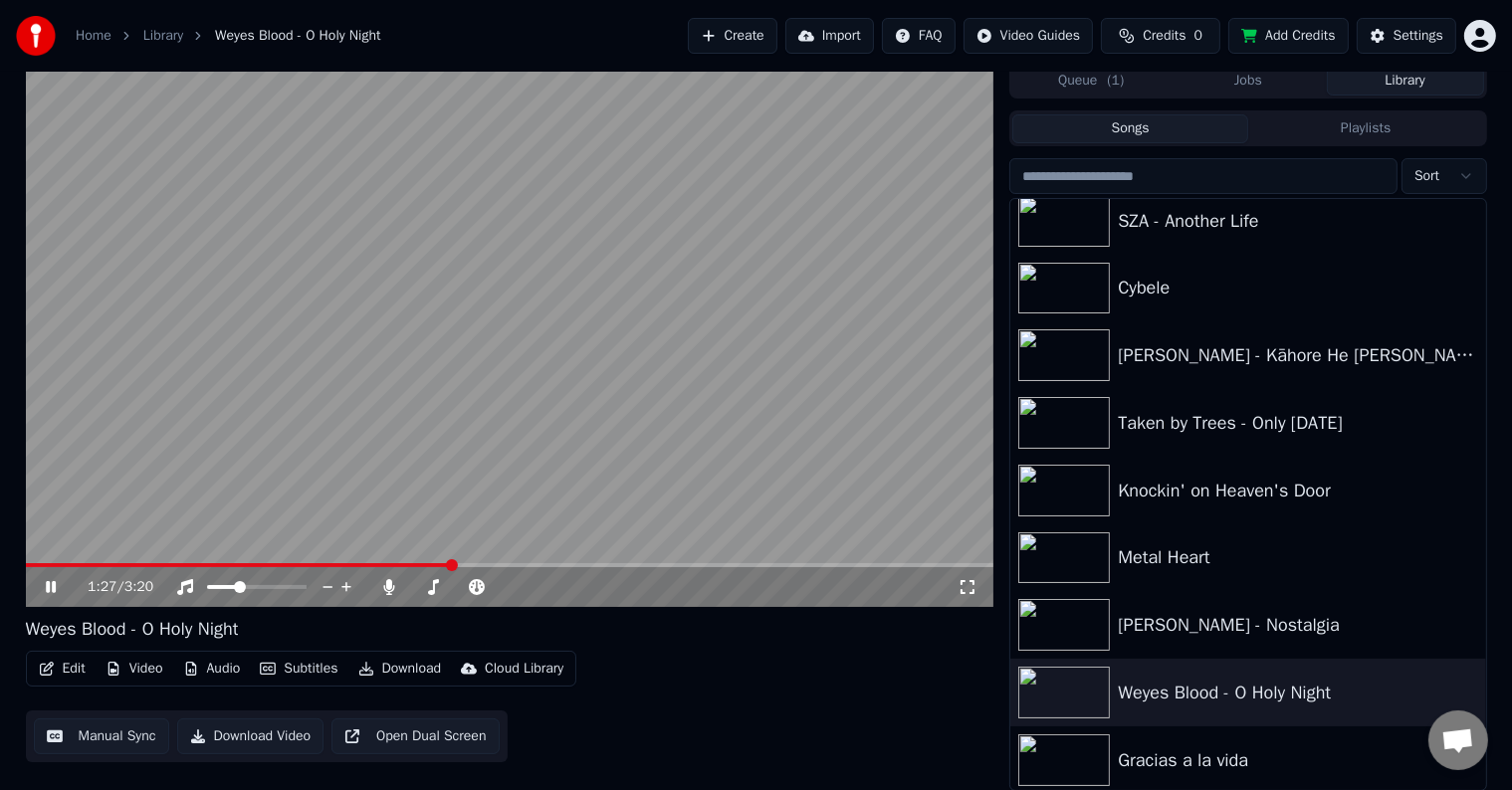 drag, startPoint x: 352, startPoint y: 561, endPoint x: 351, endPoint y: 588, distance: 27.018512 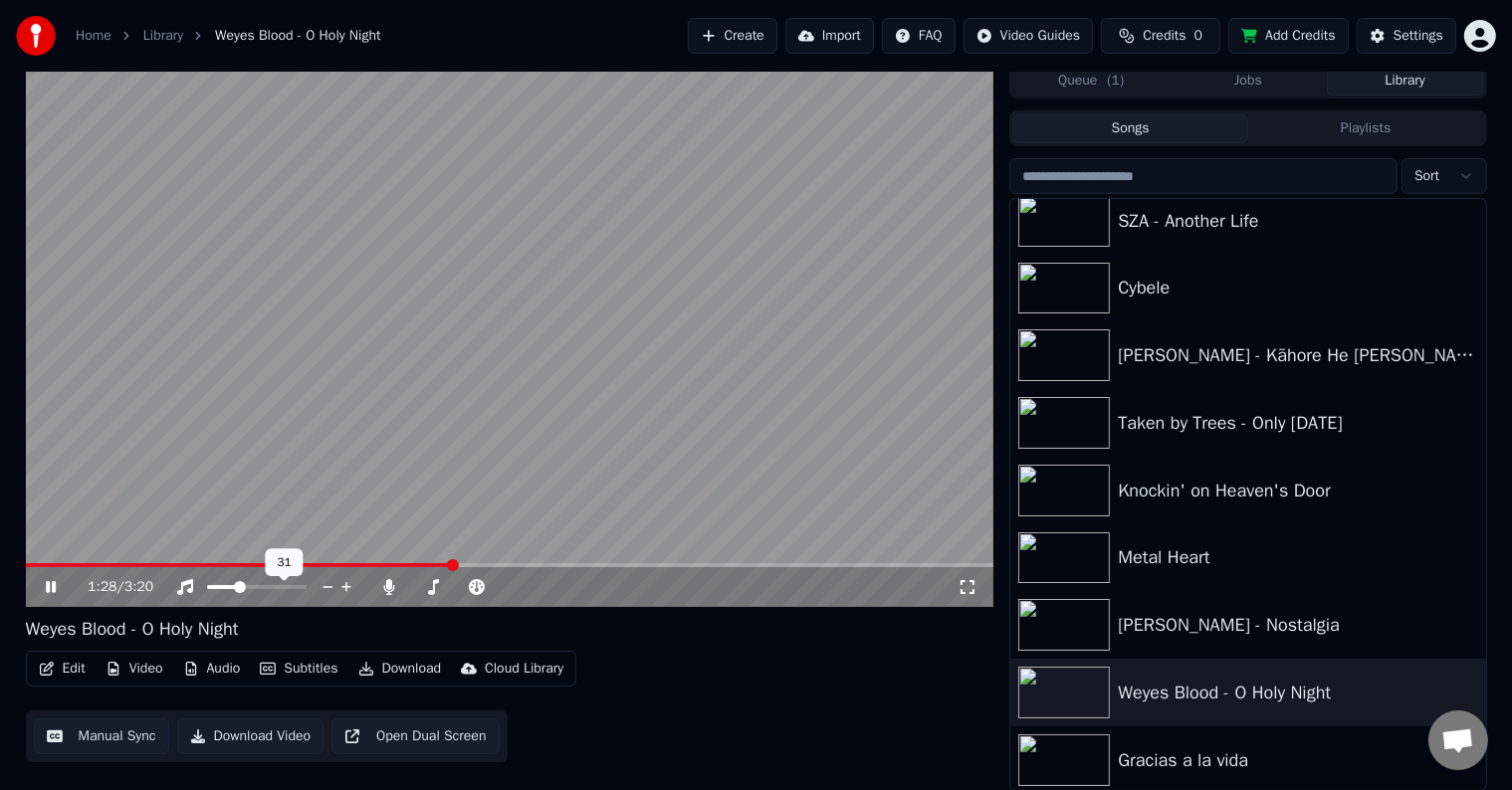 scroll, scrollTop: 0, scrollLeft: 0, axis: both 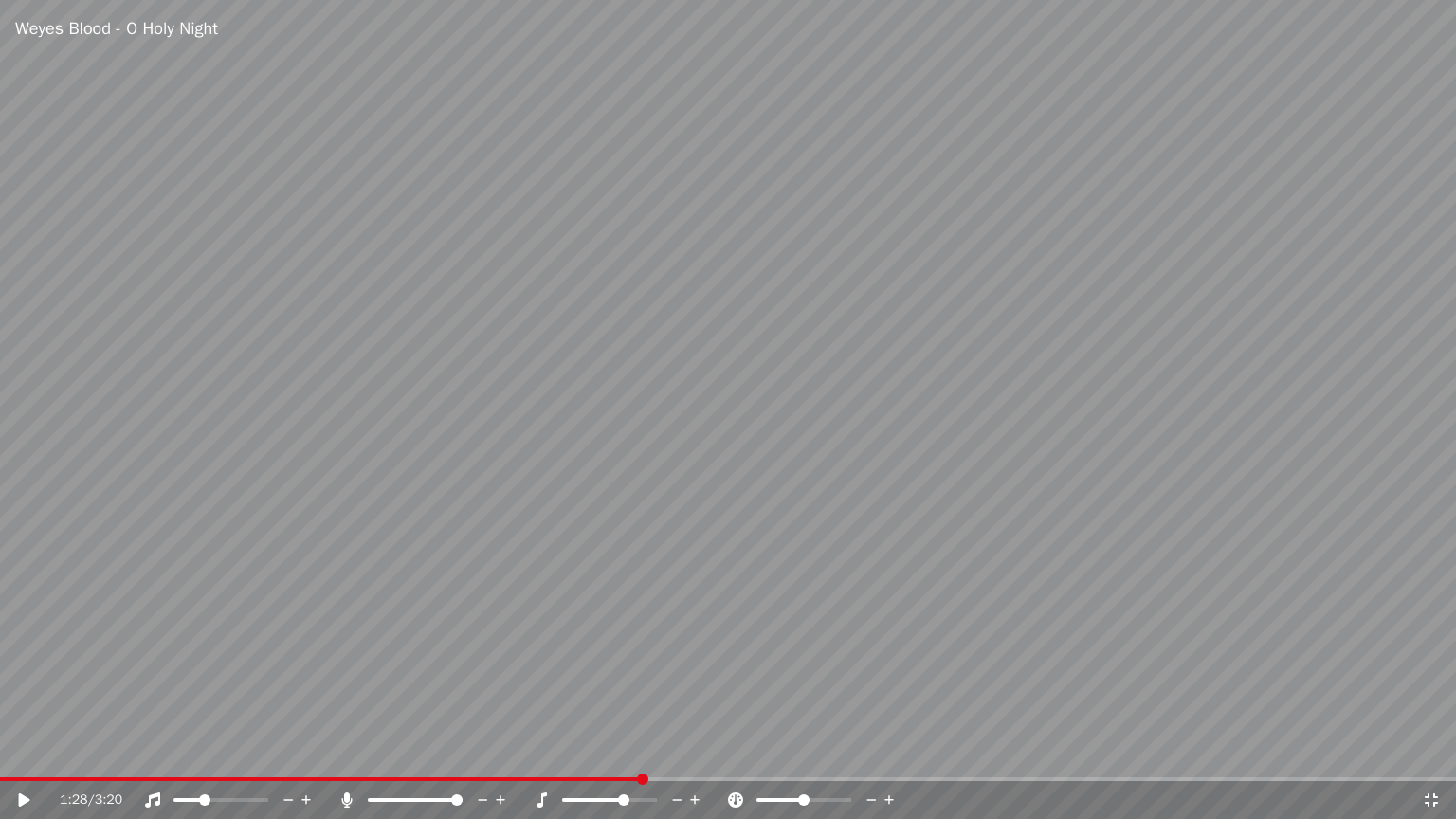 click at bounding box center [728, 410] 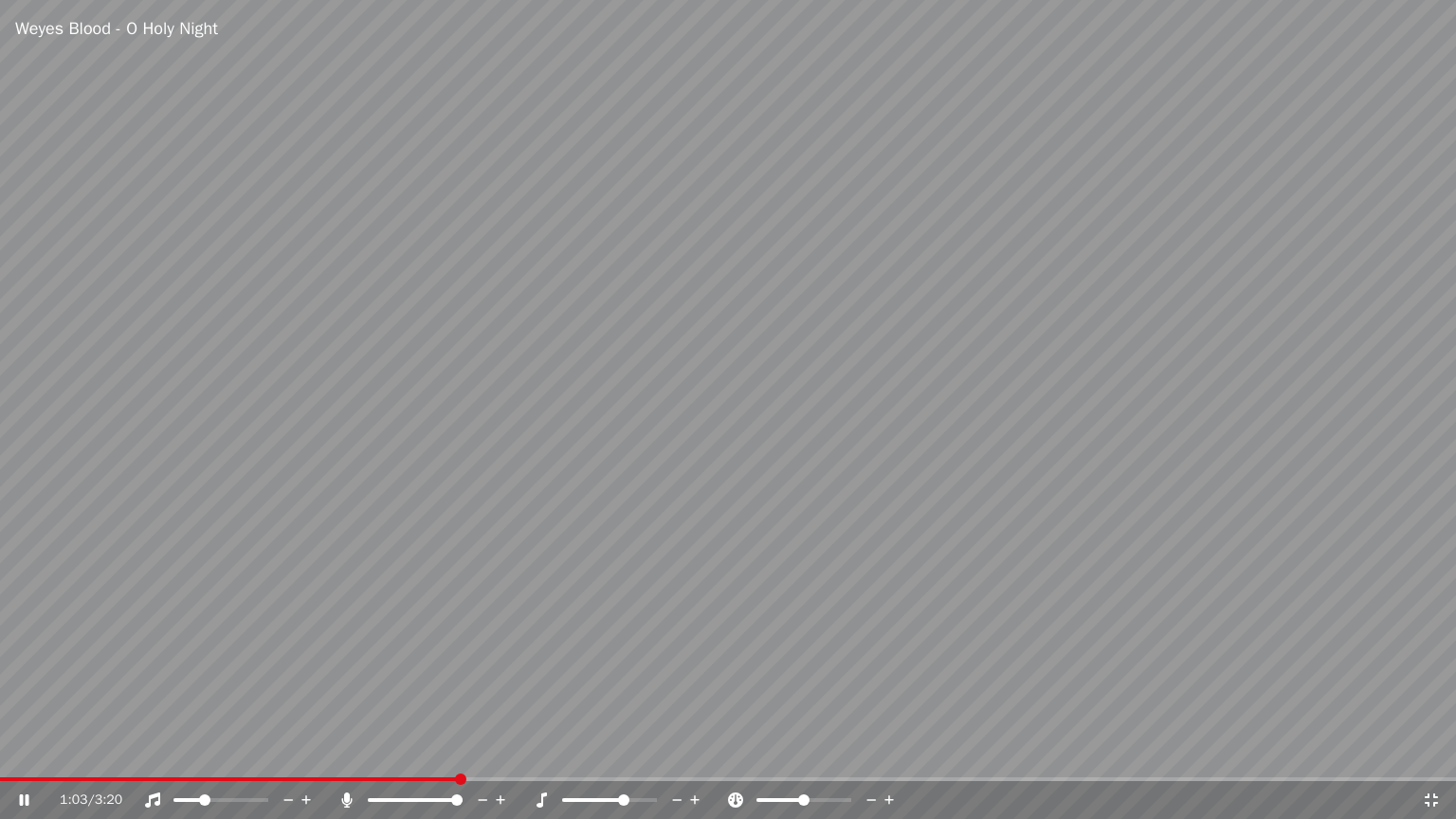 click at bounding box center [229, 779] 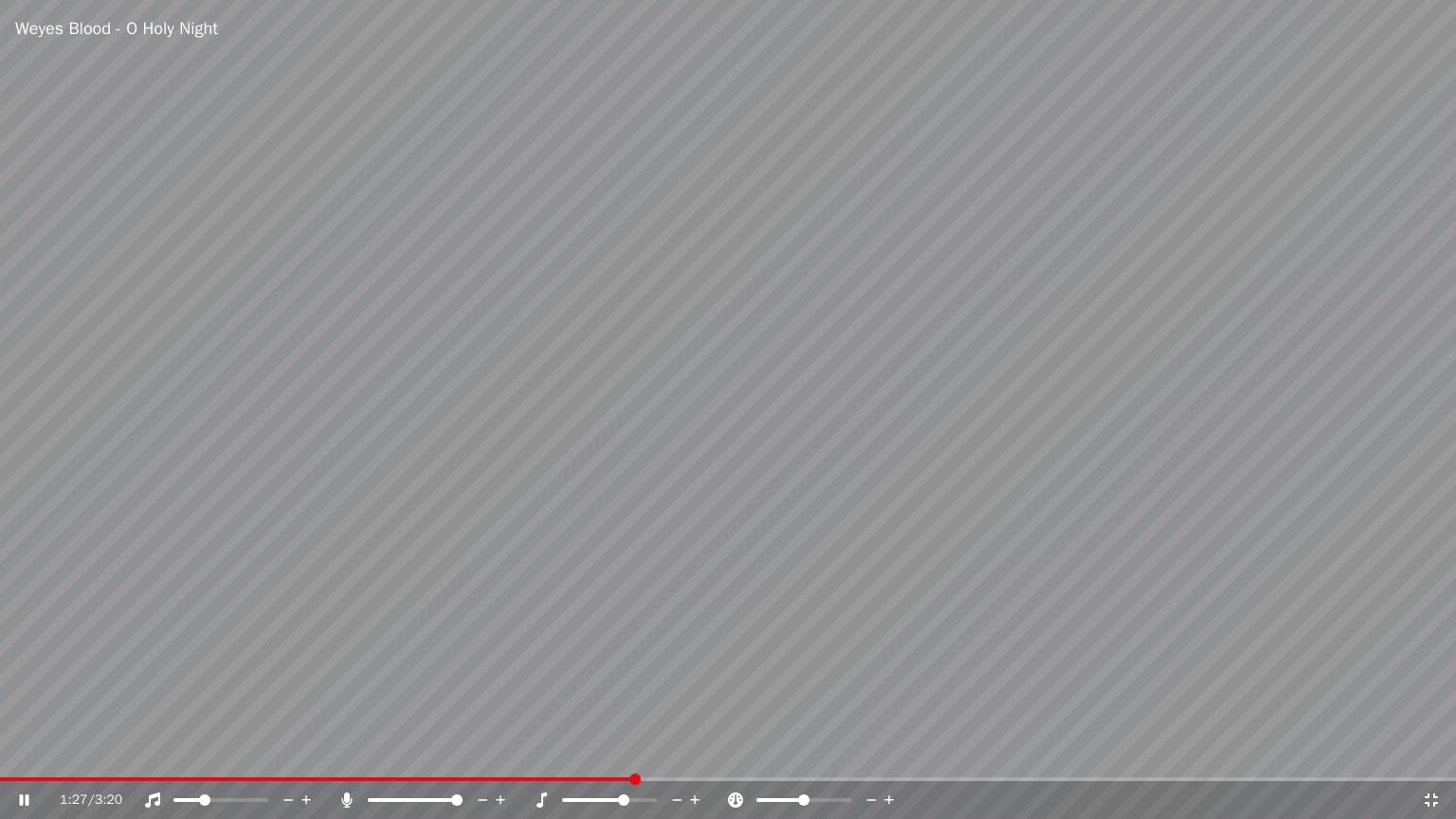 click at bounding box center (728, 410) 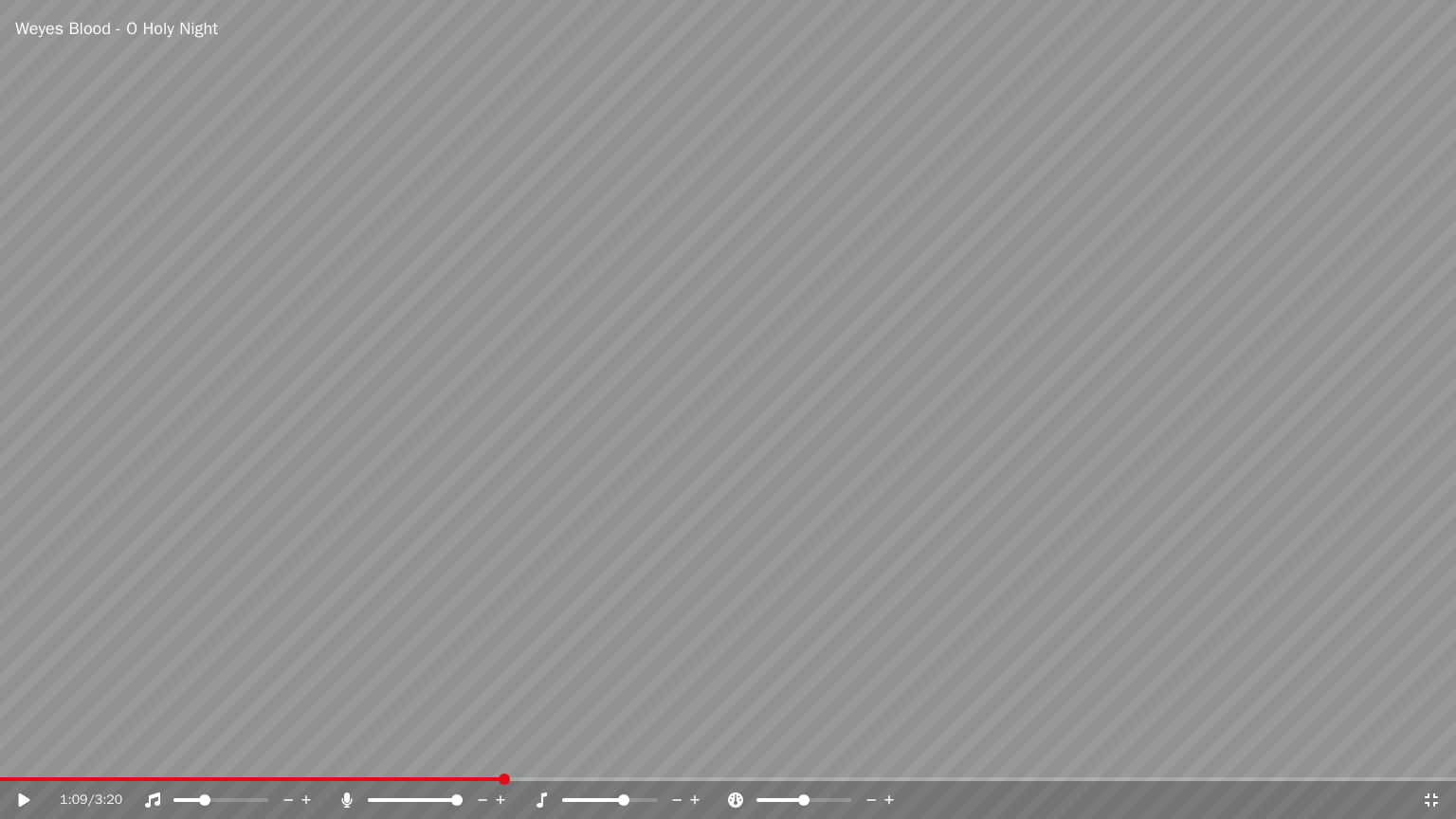 click at bounding box center [251, 779] 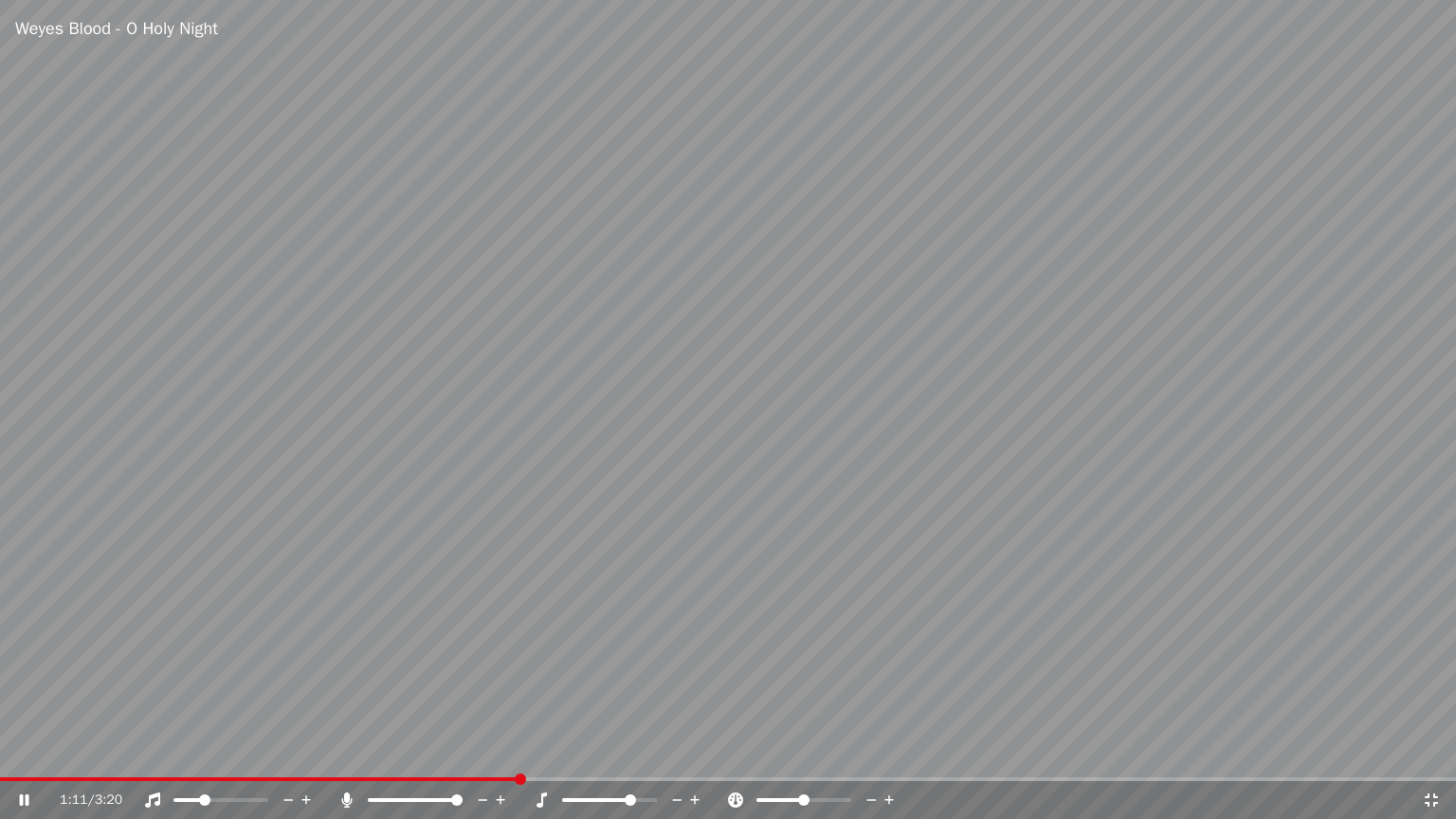 click at bounding box center (610, 800) 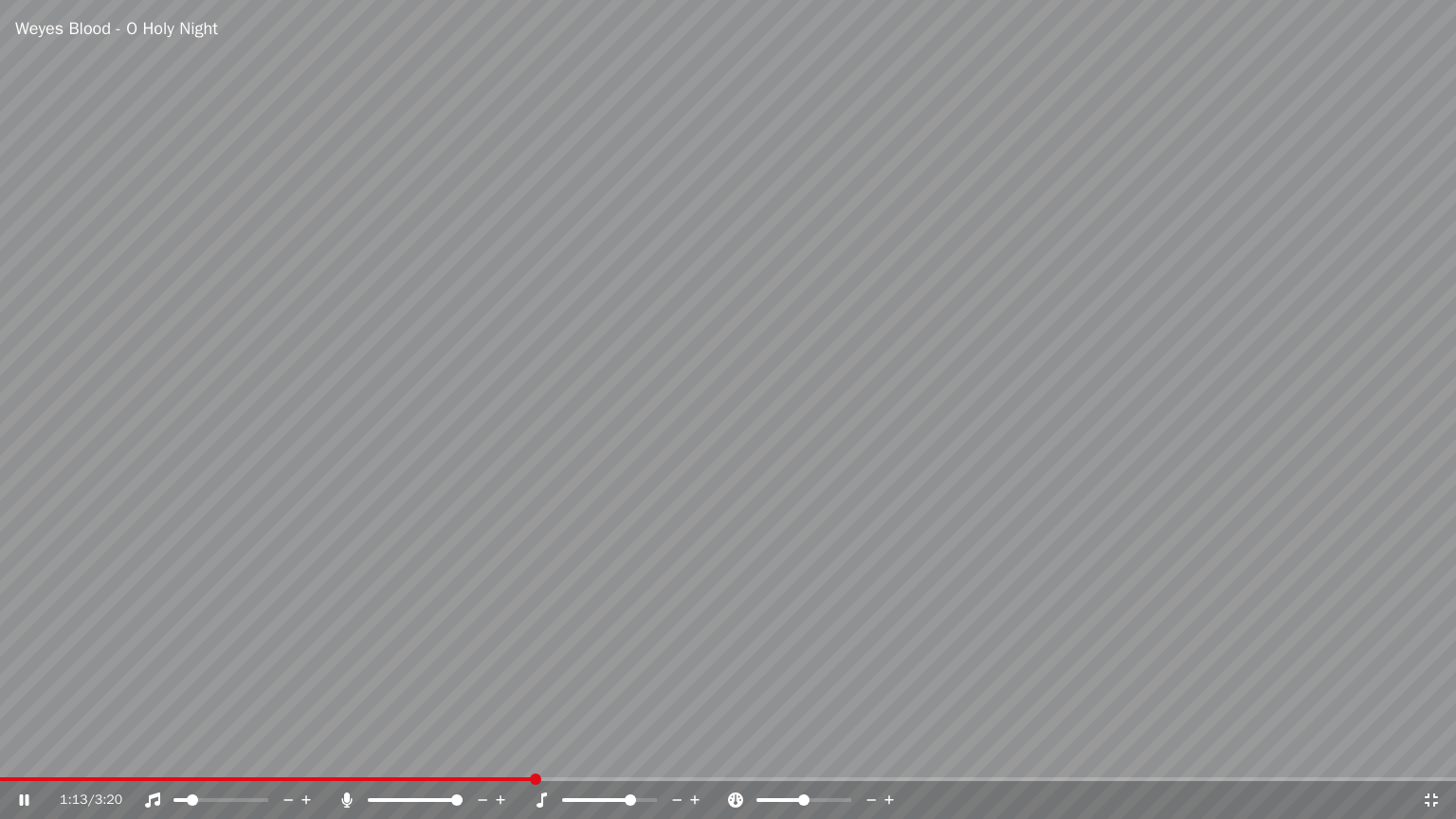 click at bounding box center (192, 800) 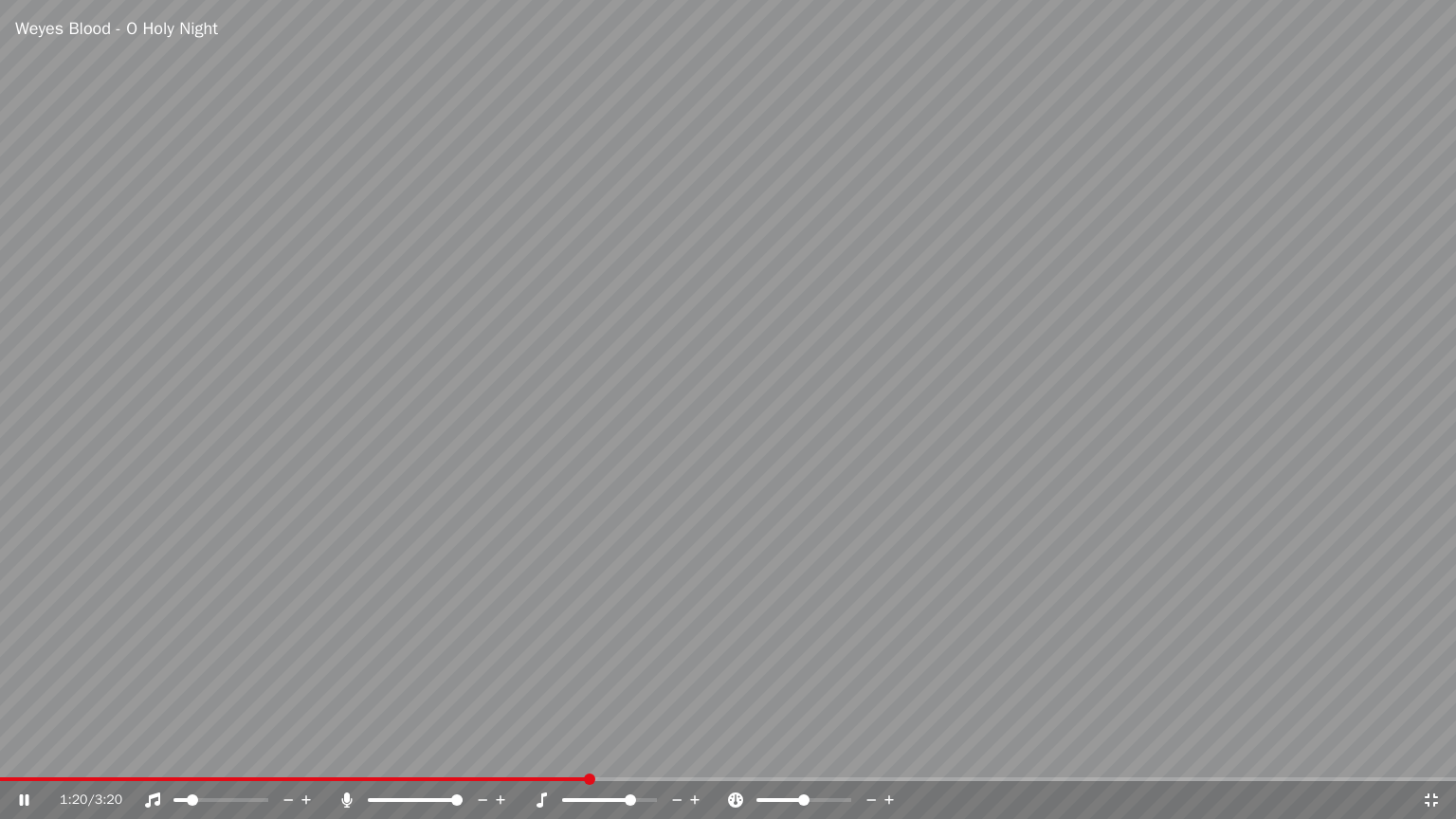 click on "1:20  /  3:20" at bounding box center [728, 800] 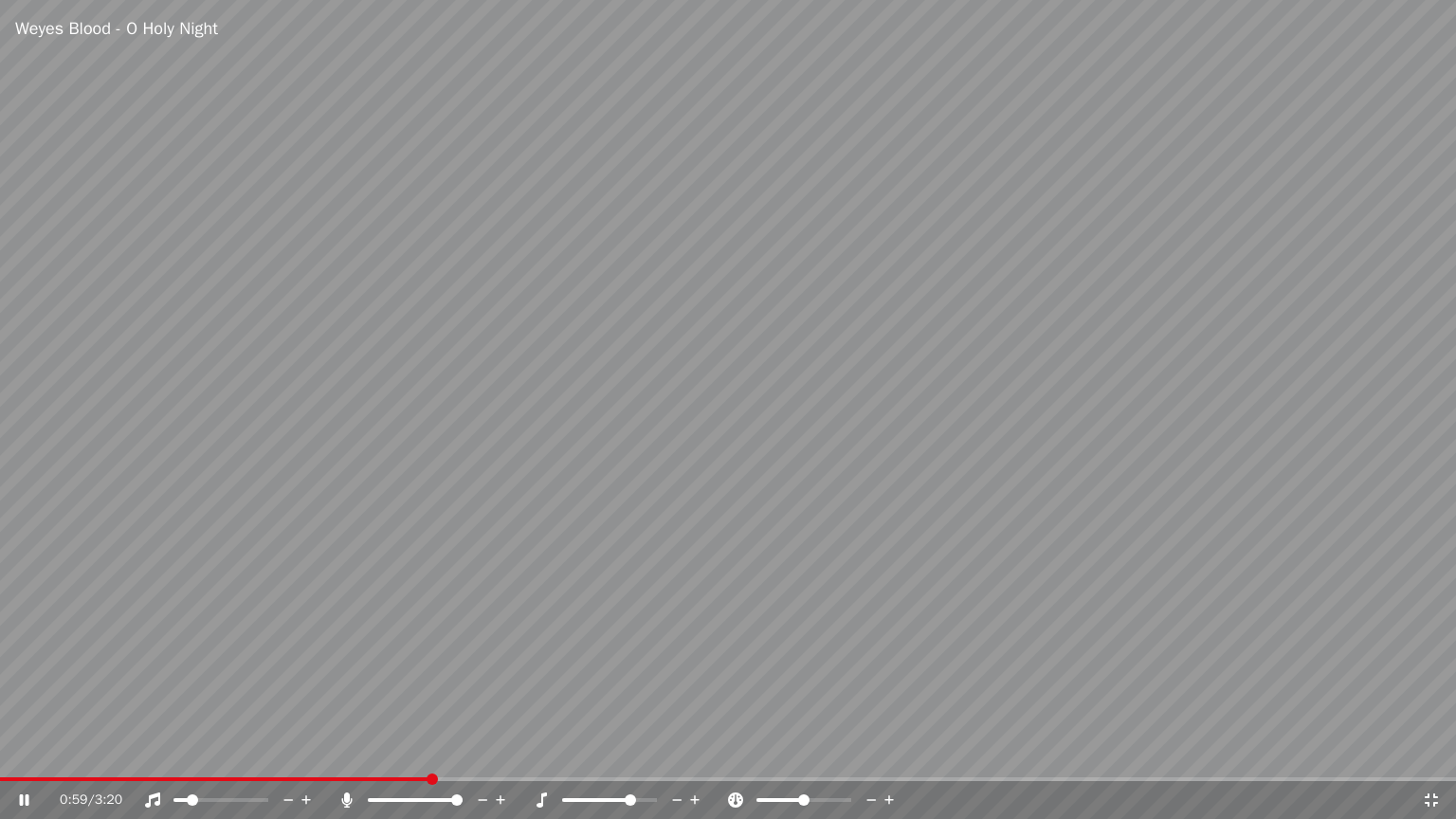 click at bounding box center [214, 779] 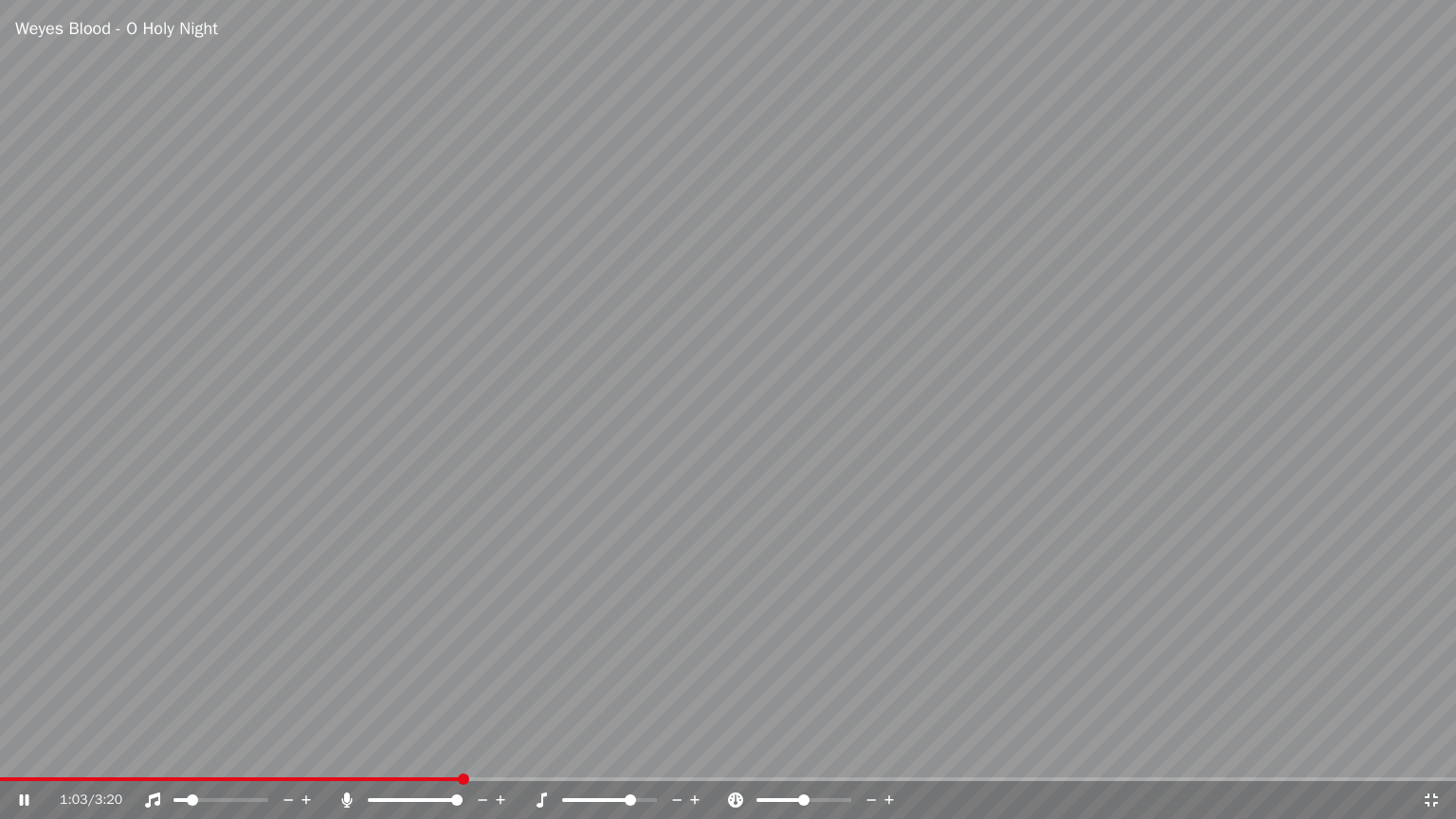 click 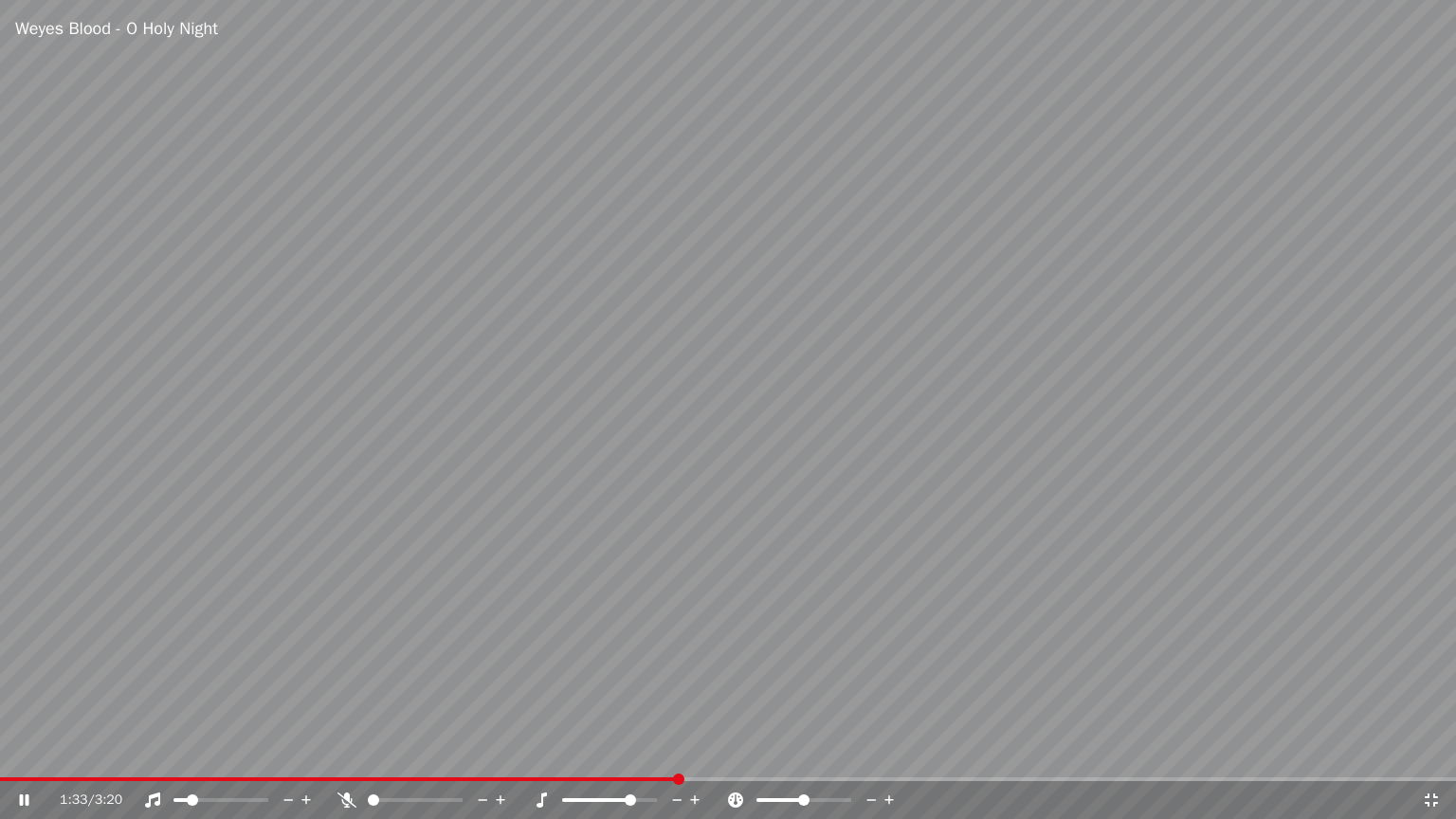 click 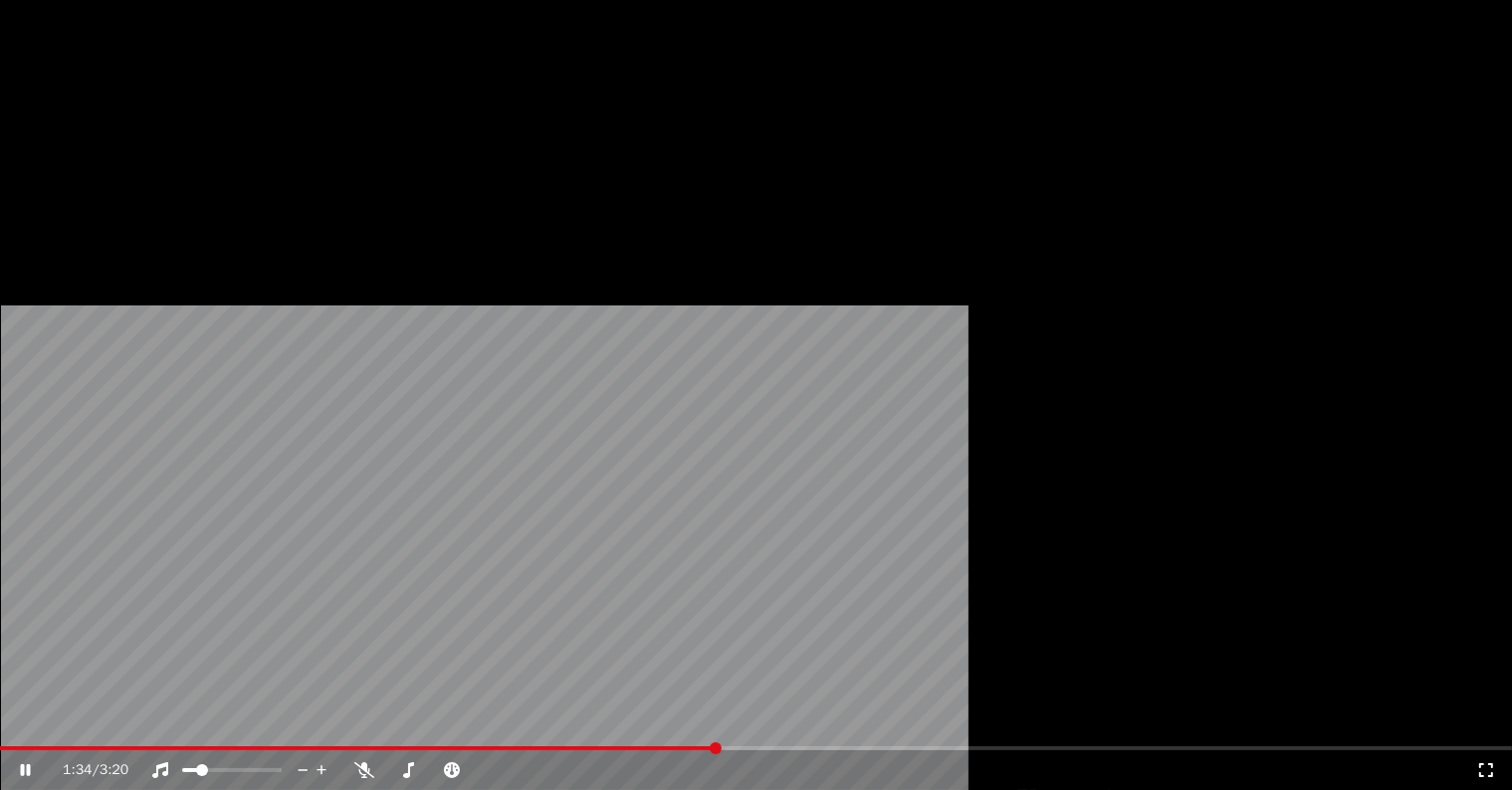 scroll, scrollTop: 1393, scrollLeft: 0, axis: vertical 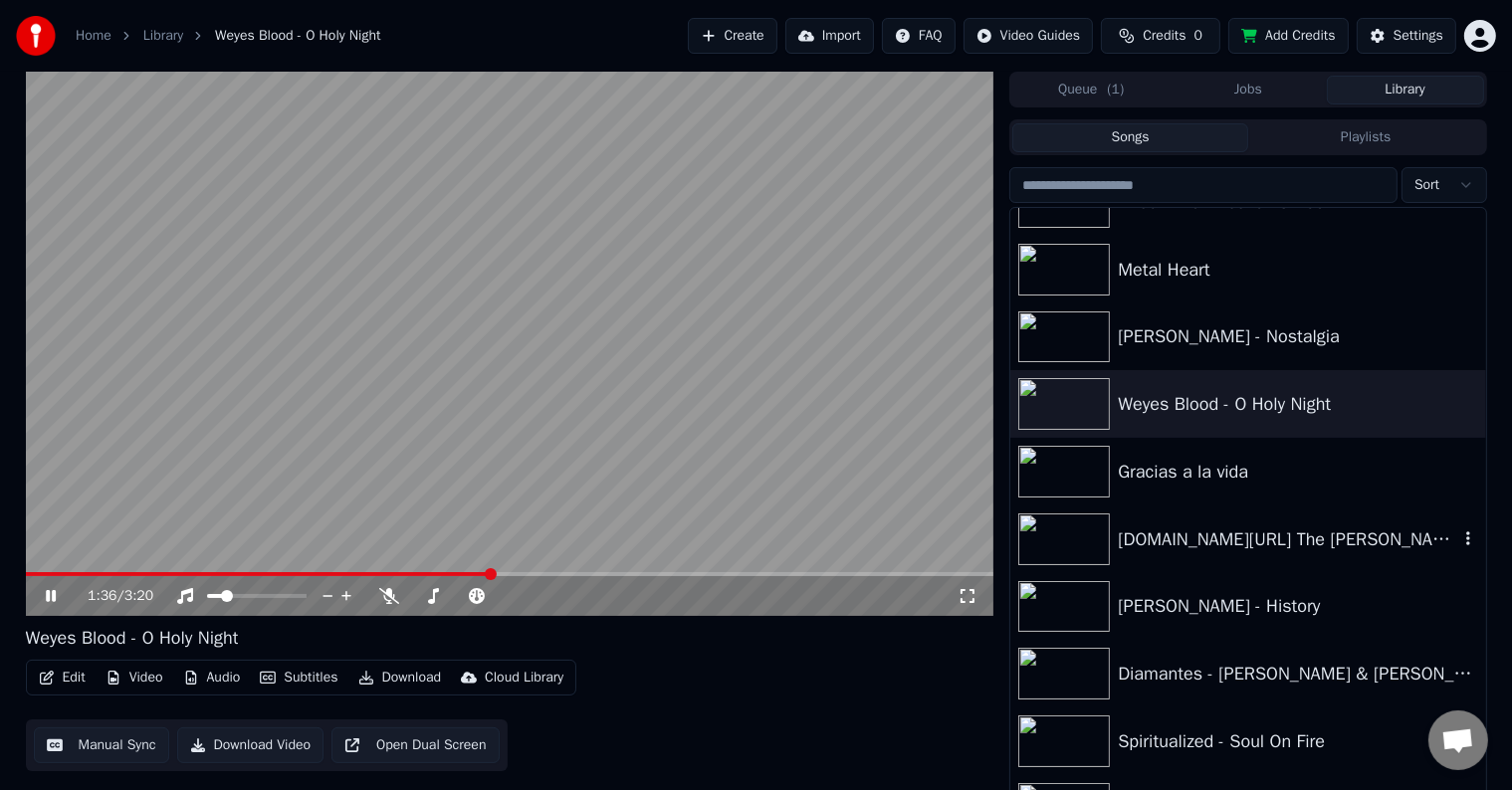 click on "[DOMAIN_NAME][URL] The [PERSON_NAME] - And Then I Dreamt of Yes" at bounding box center (1287, 539) 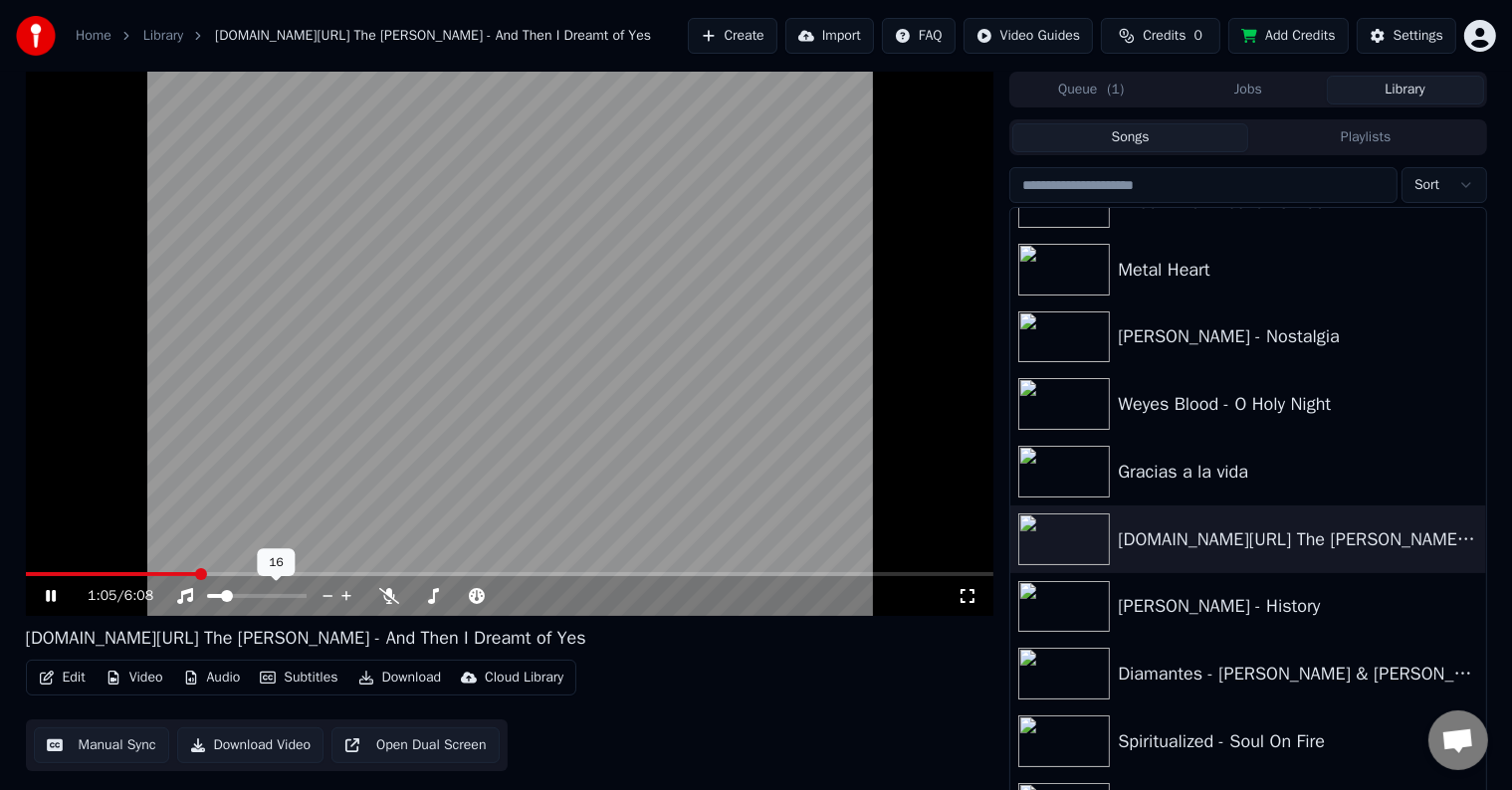 click at bounding box center (275, 596) 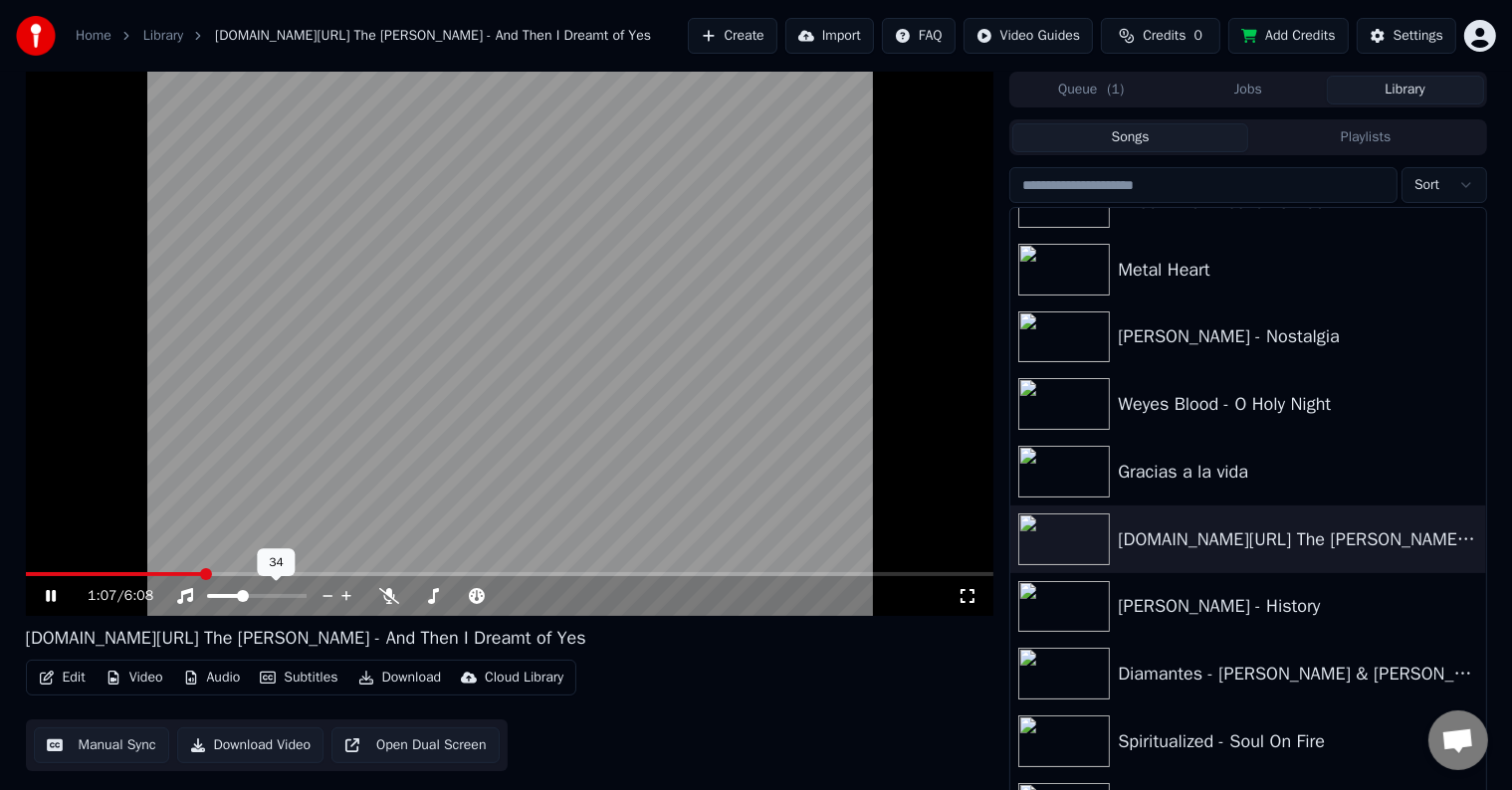 click at bounding box center (243, 596) 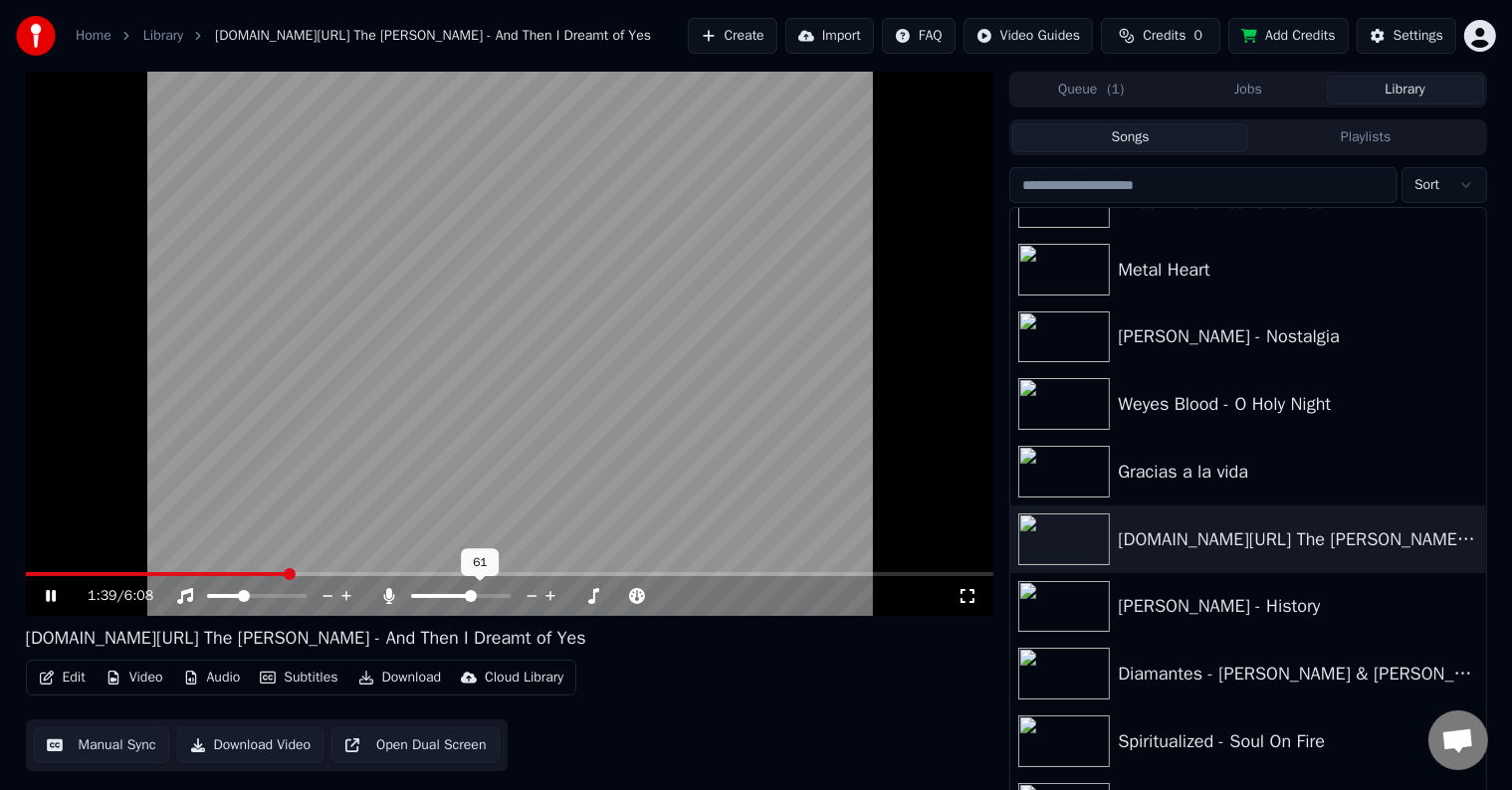 click at bounding box center (471, 596) 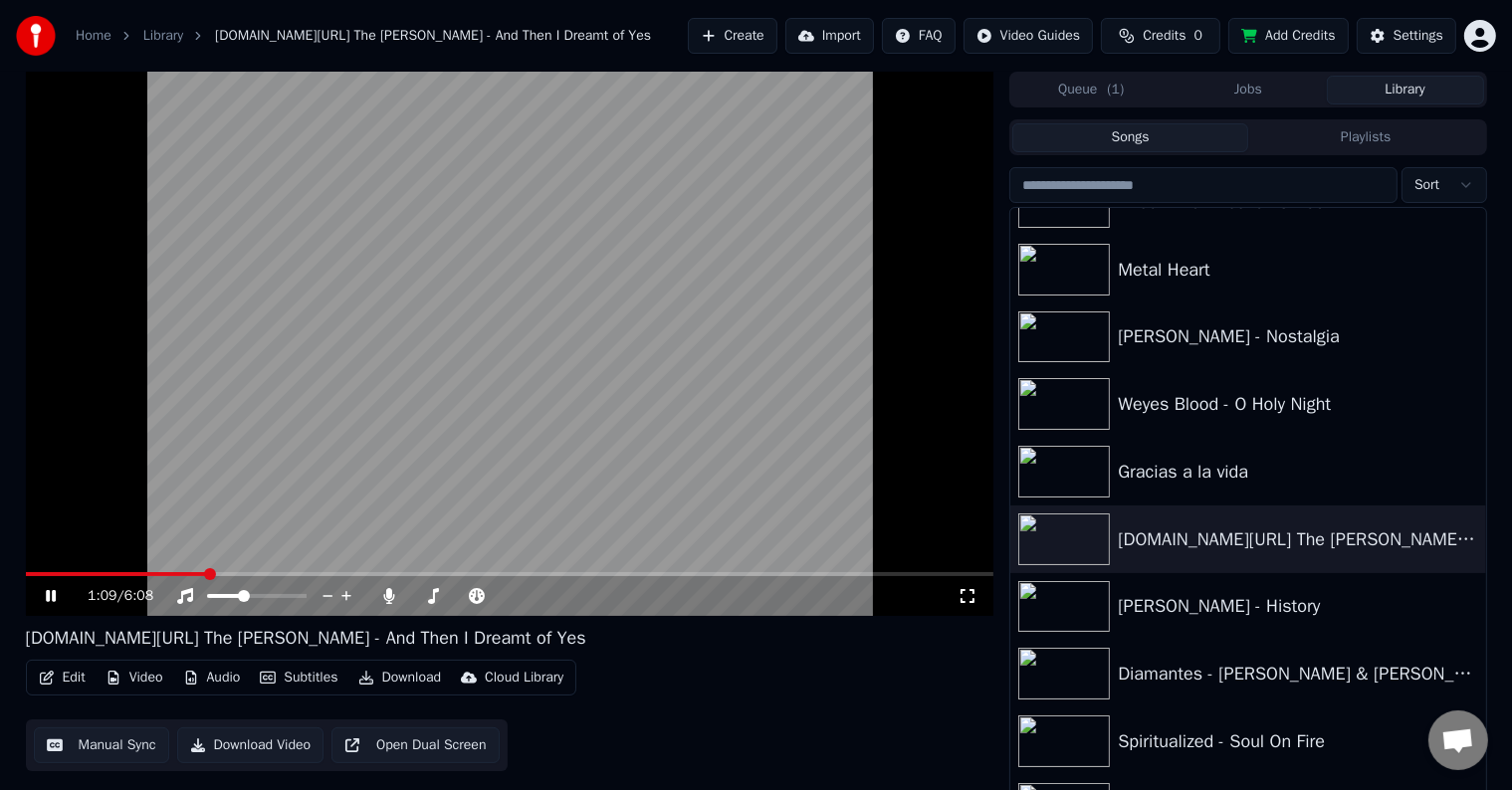 click at bounding box center (116, 574) 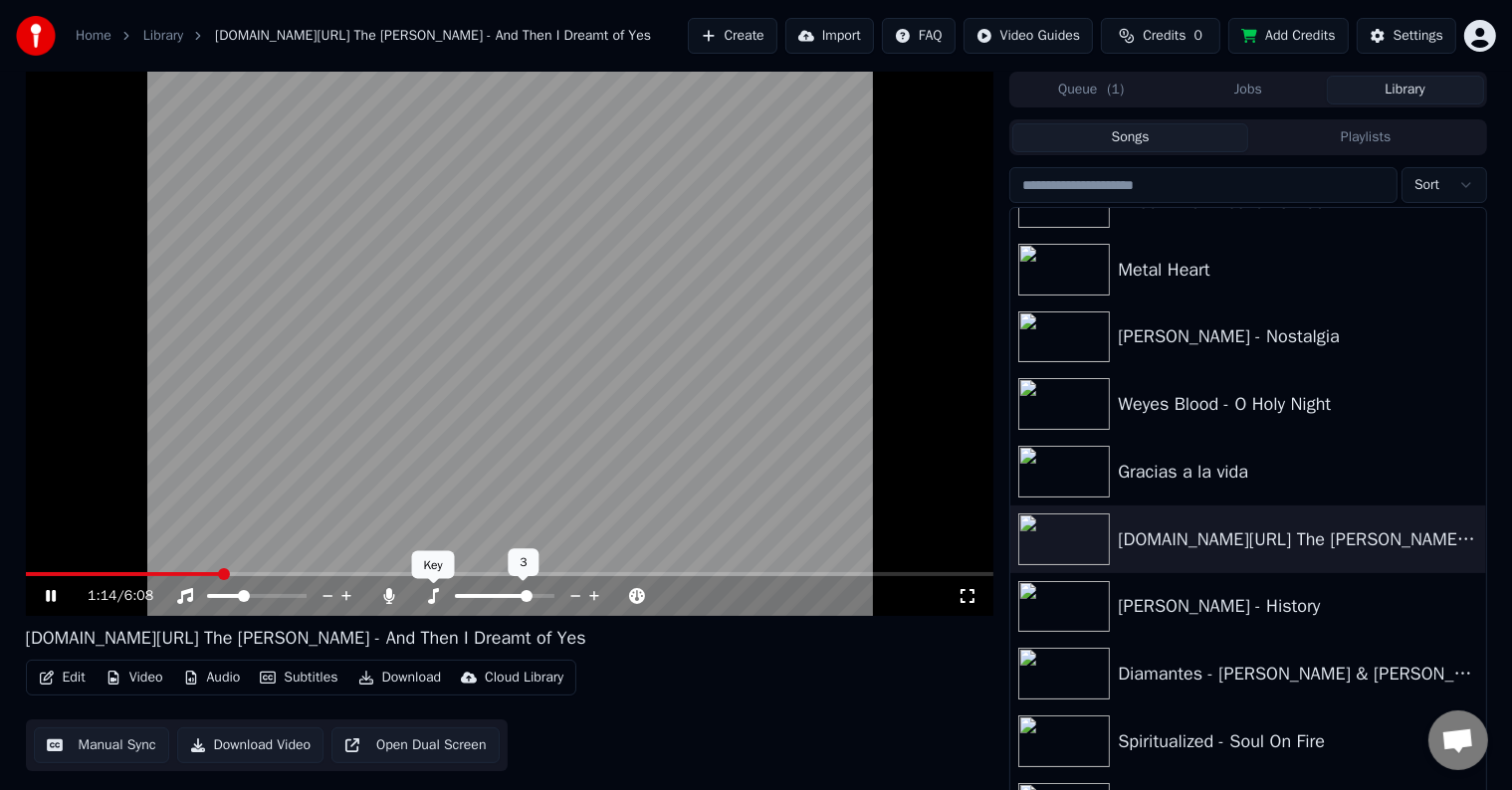 click 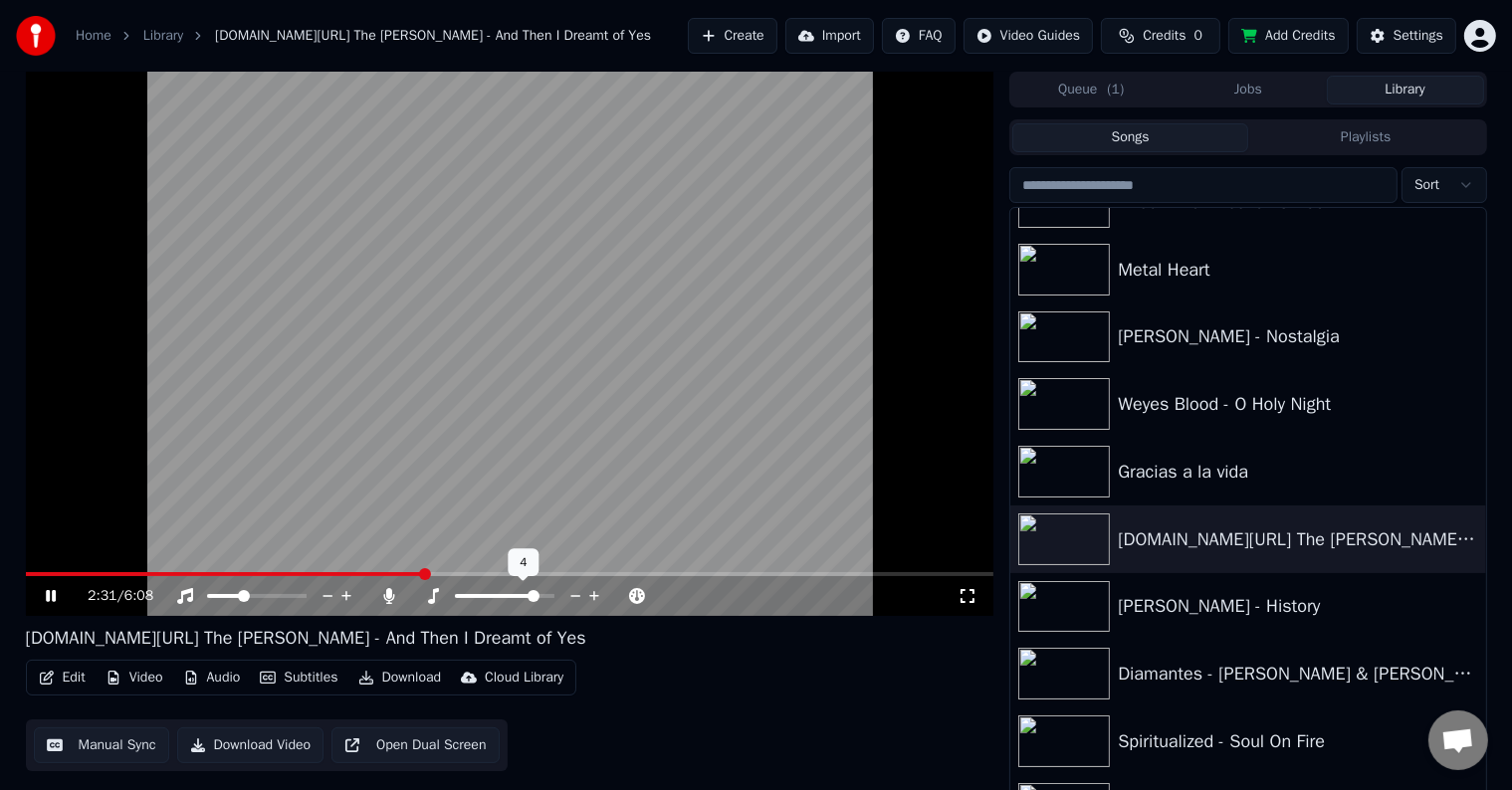 click at bounding box center (534, 596) 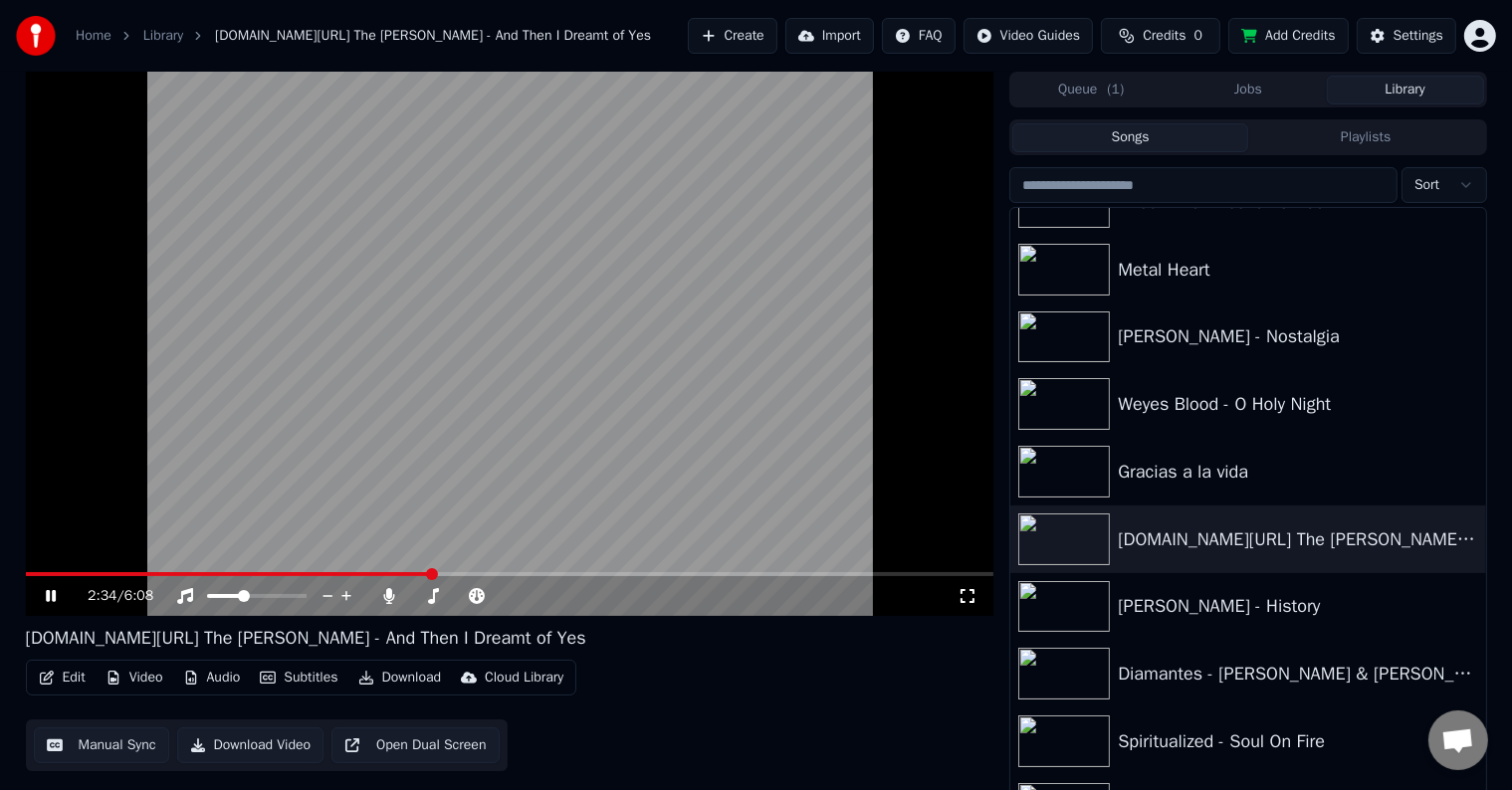 click at bounding box center [228, 574] 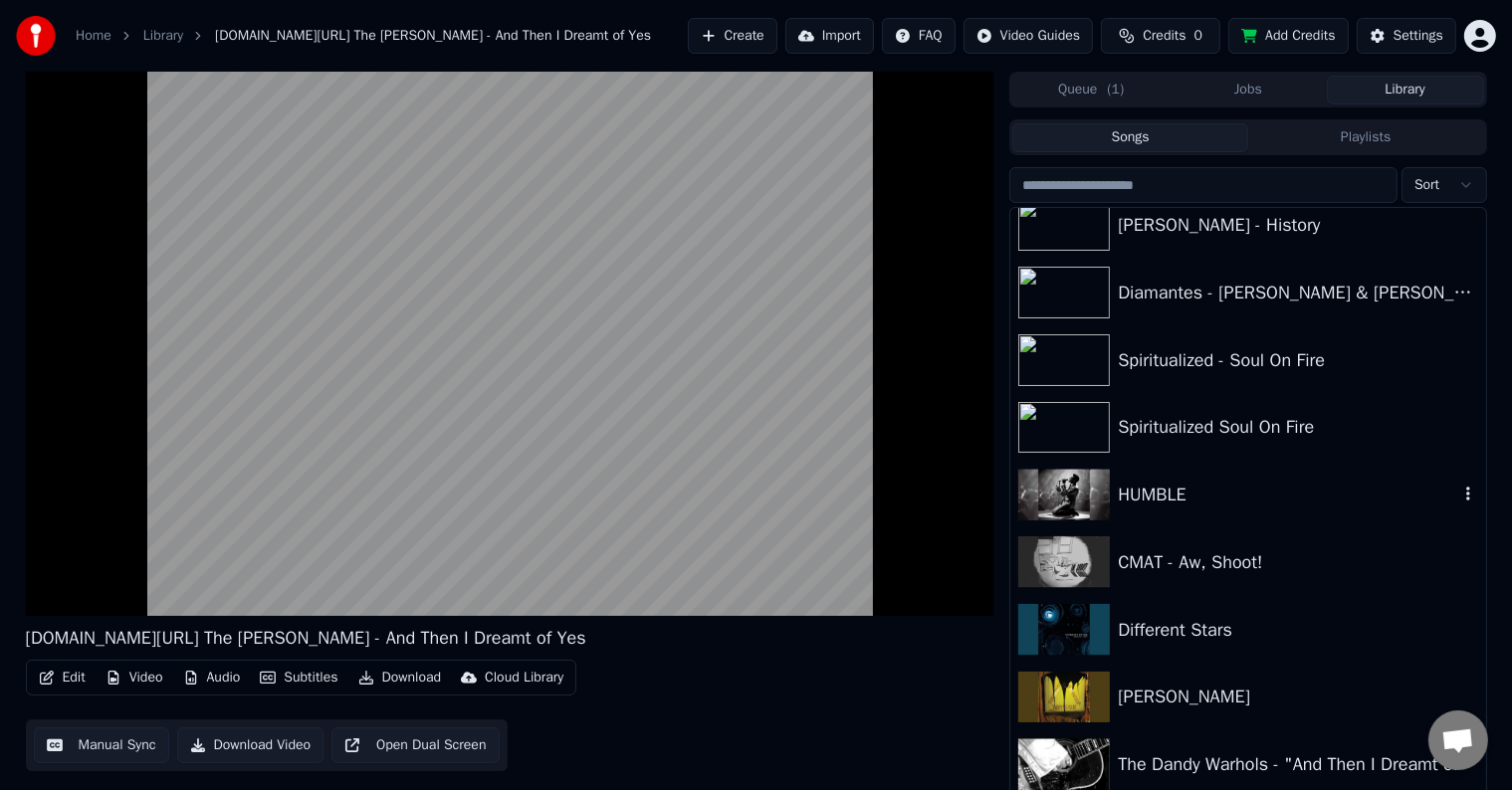 scroll, scrollTop: 1791, scrollLeft: 0, axis: vertical 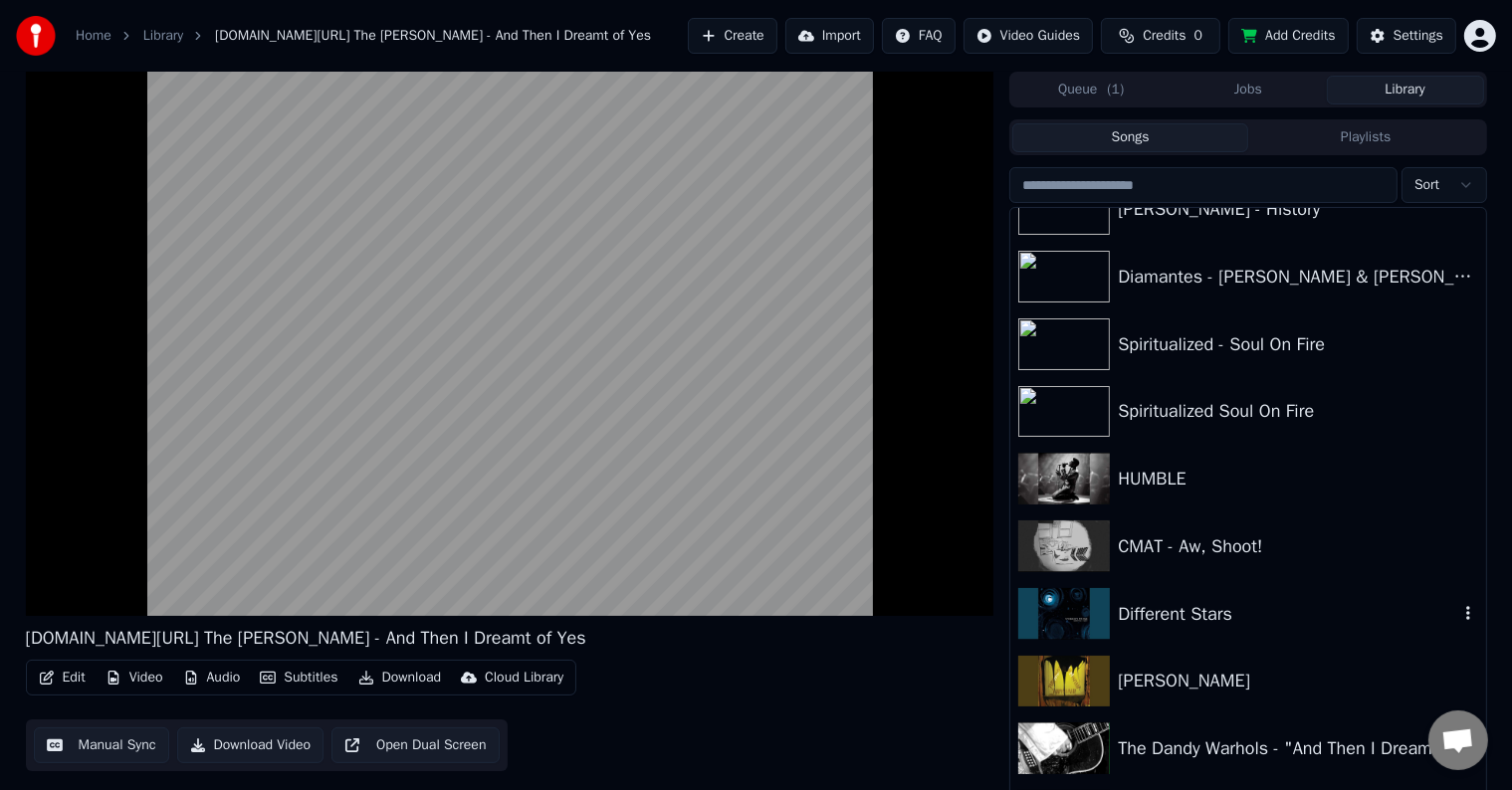 click on "Different Stars" at bounding box center [1287, 614] 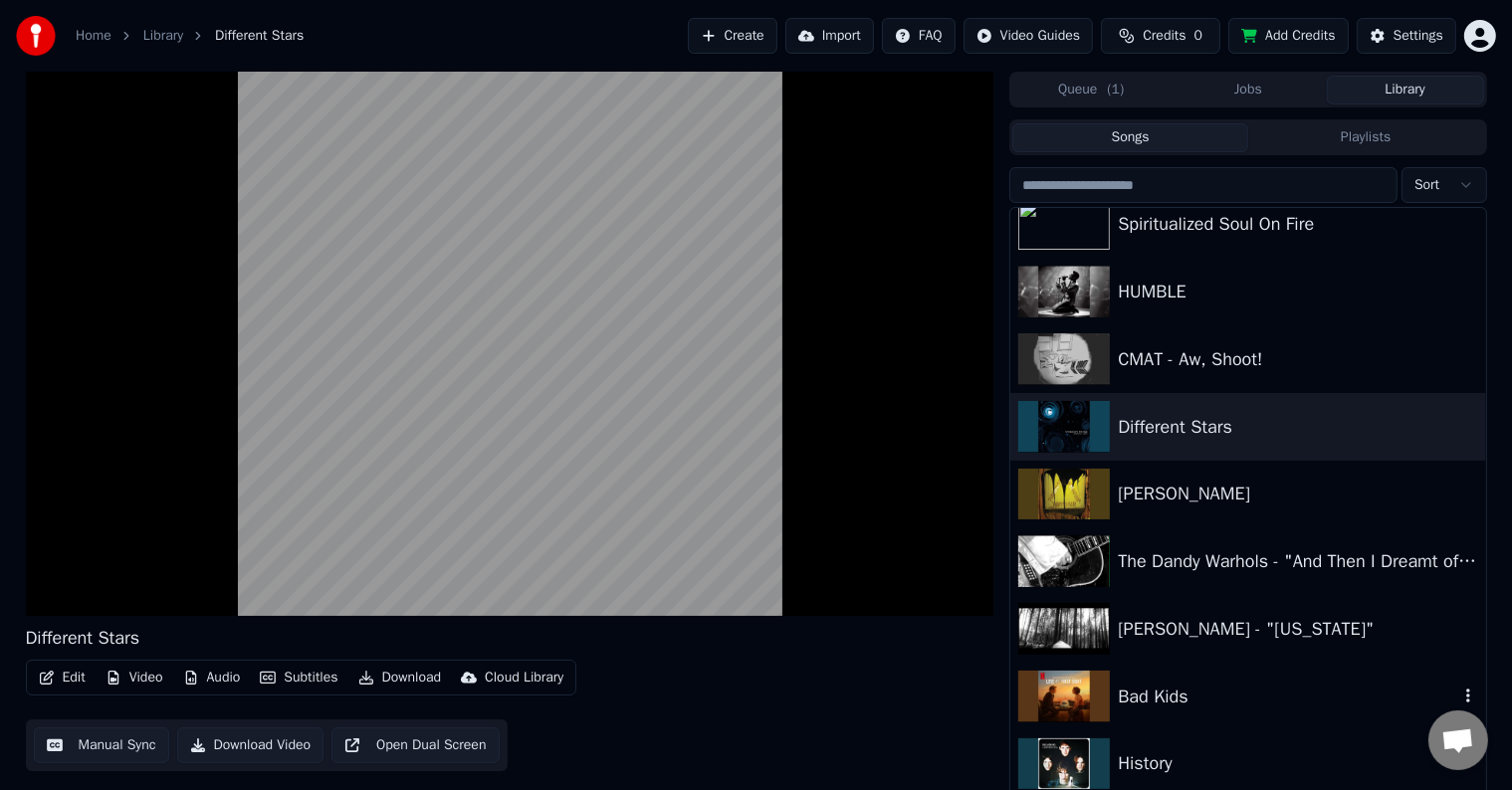 scroll, scrollTop: 1990, scrollLeft: 0, axis: vertical 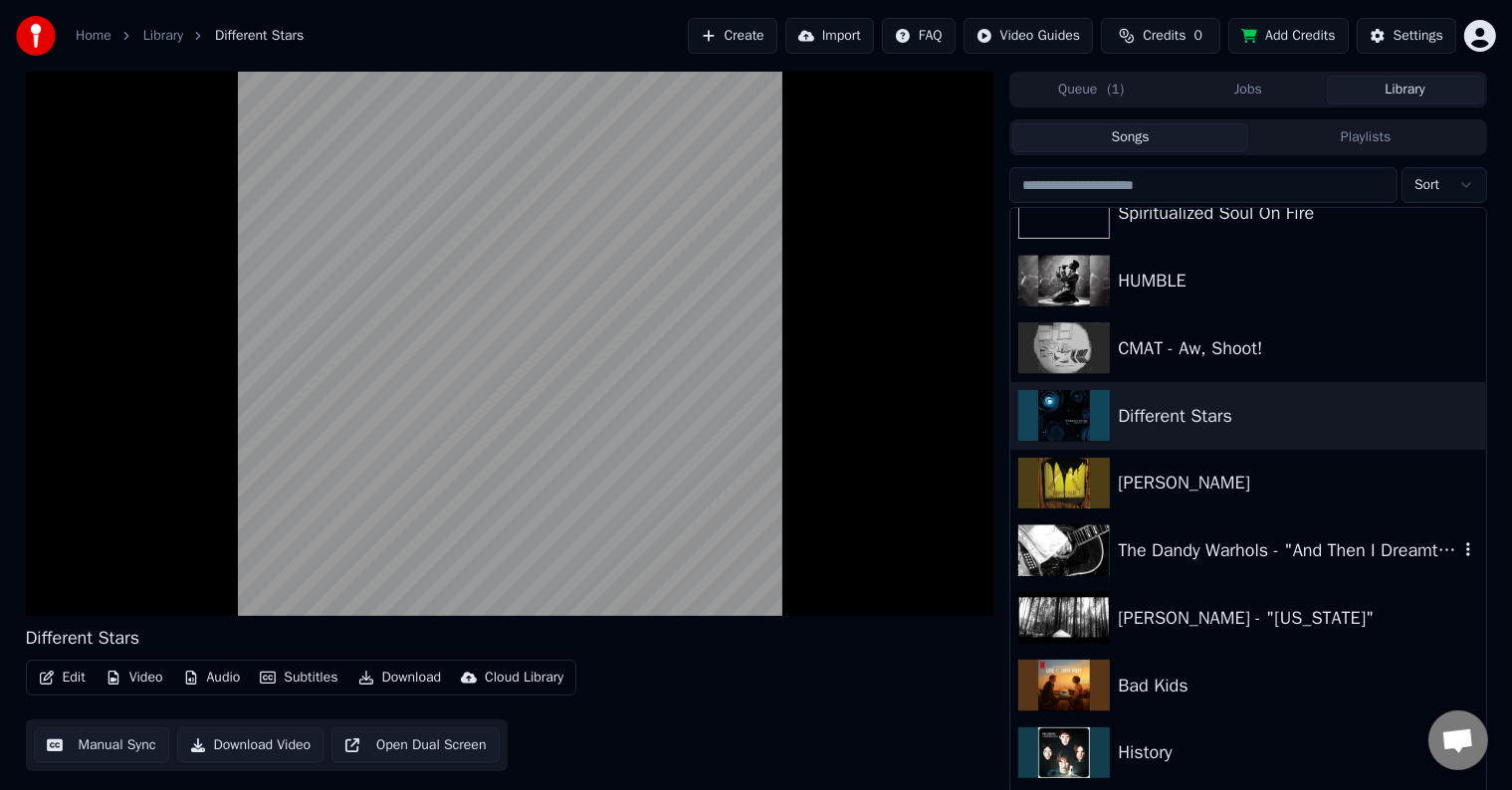 click on "The Dandy Warhols - "And Then I Dreamt of Yes"" at bounding box center [1287, 550] 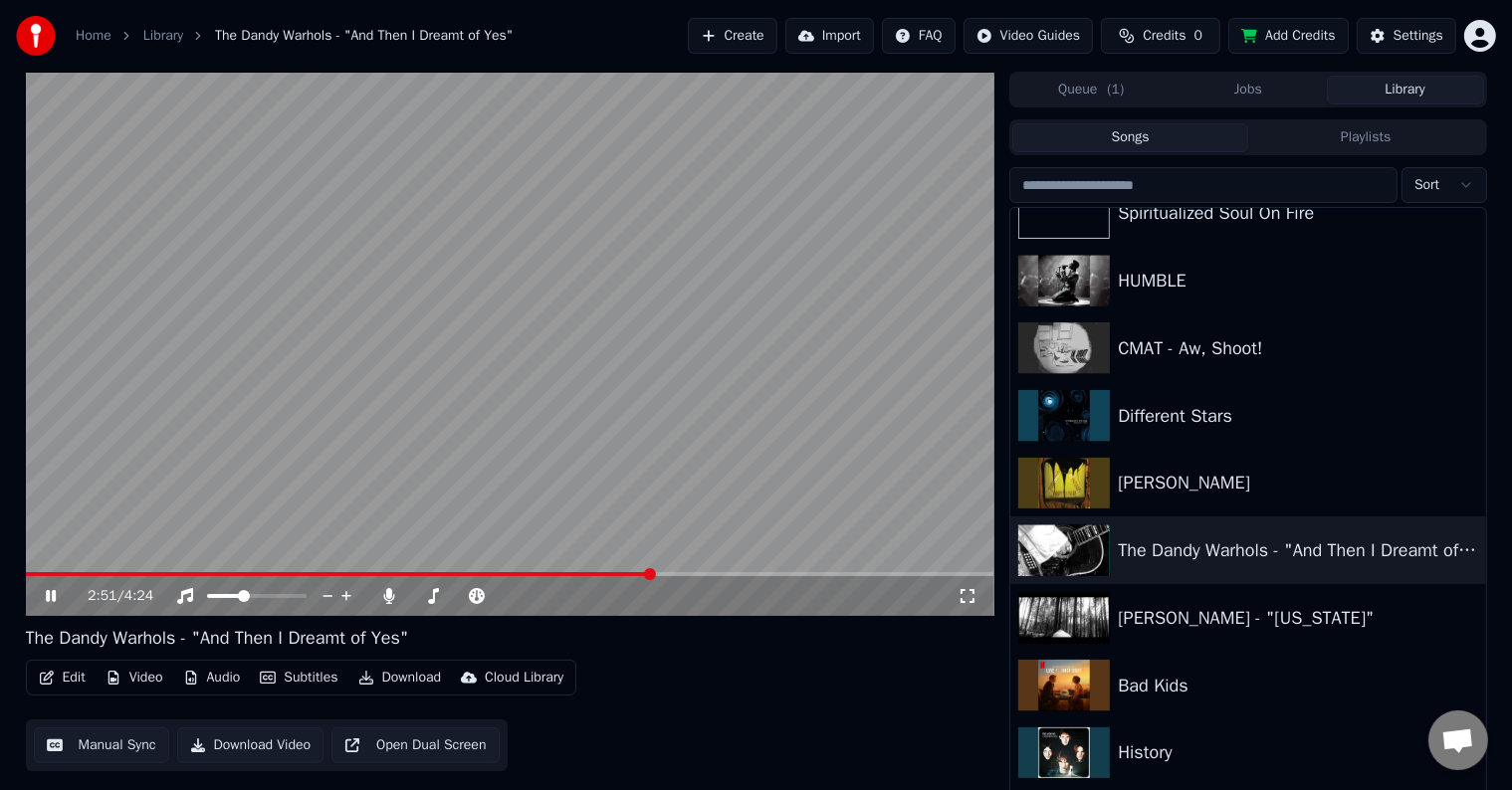 click at bounding box center (510, 343) 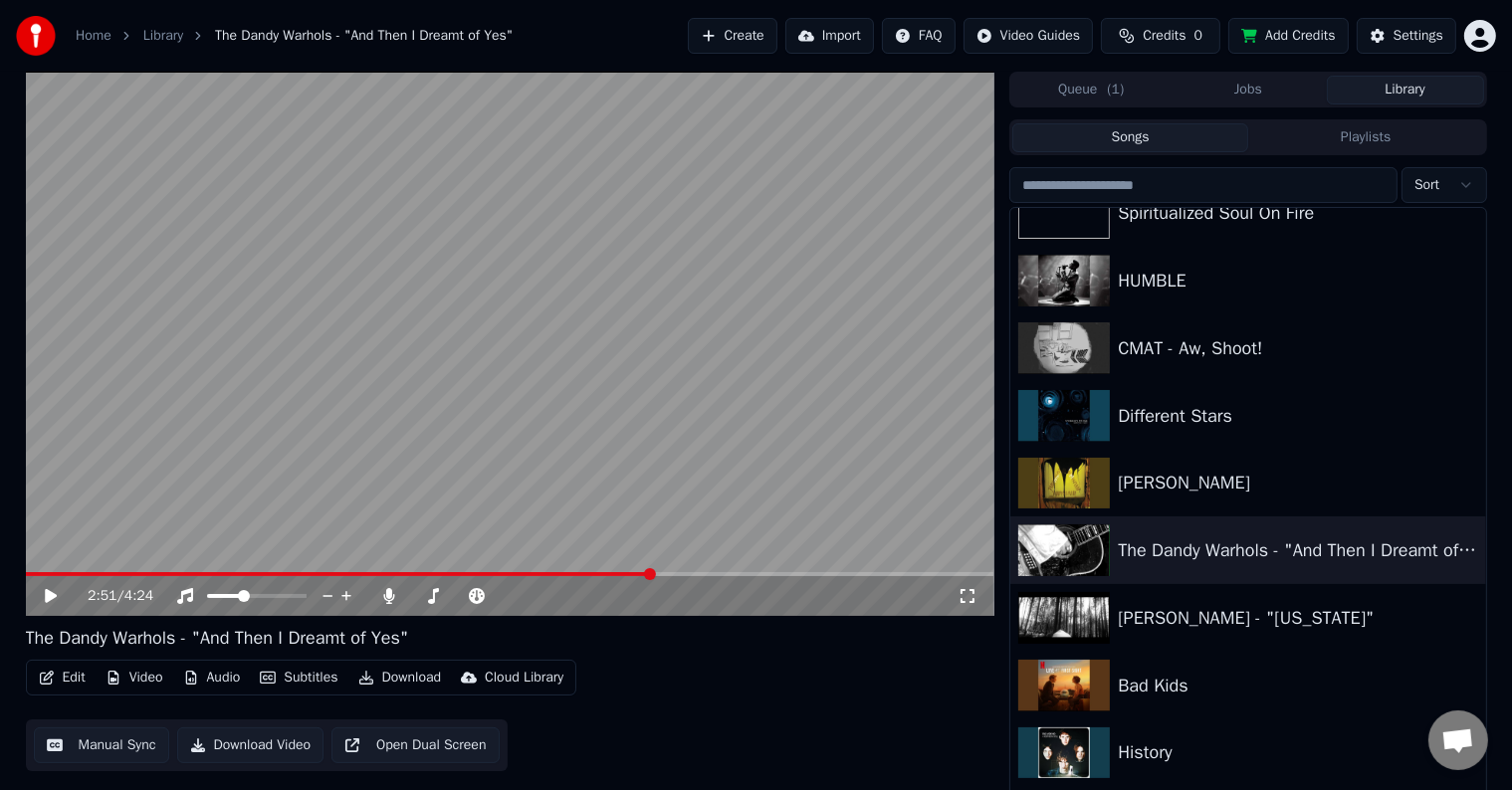 click on "Home Library The Dandy Warhols - "And Then I Dreamt of Yes" Create Import FAQ Video Guides Credits 0 Add Credits Settings" at bounding box center (756, 36) 